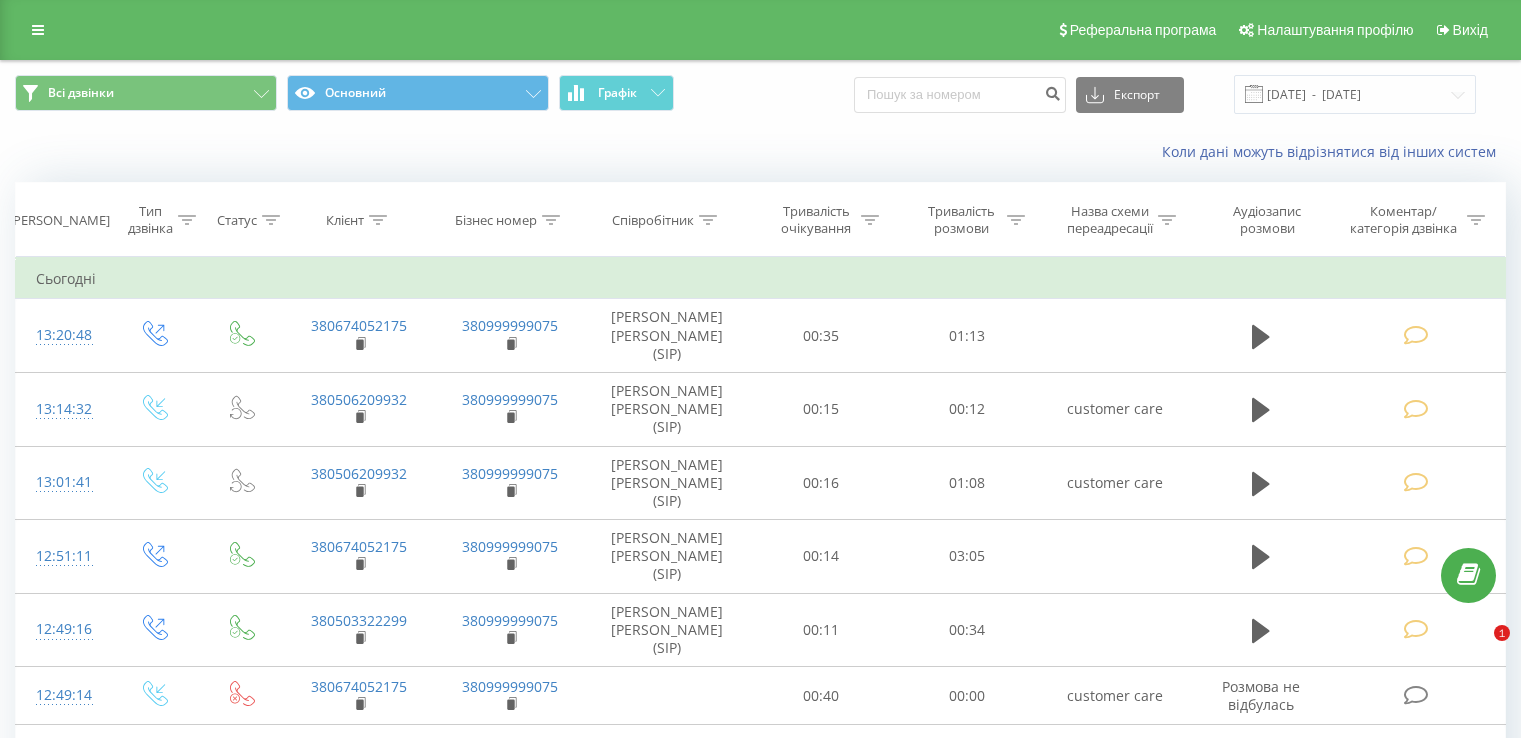 scroll, scrollTop: 0, scrollLeft: 0, axis: both 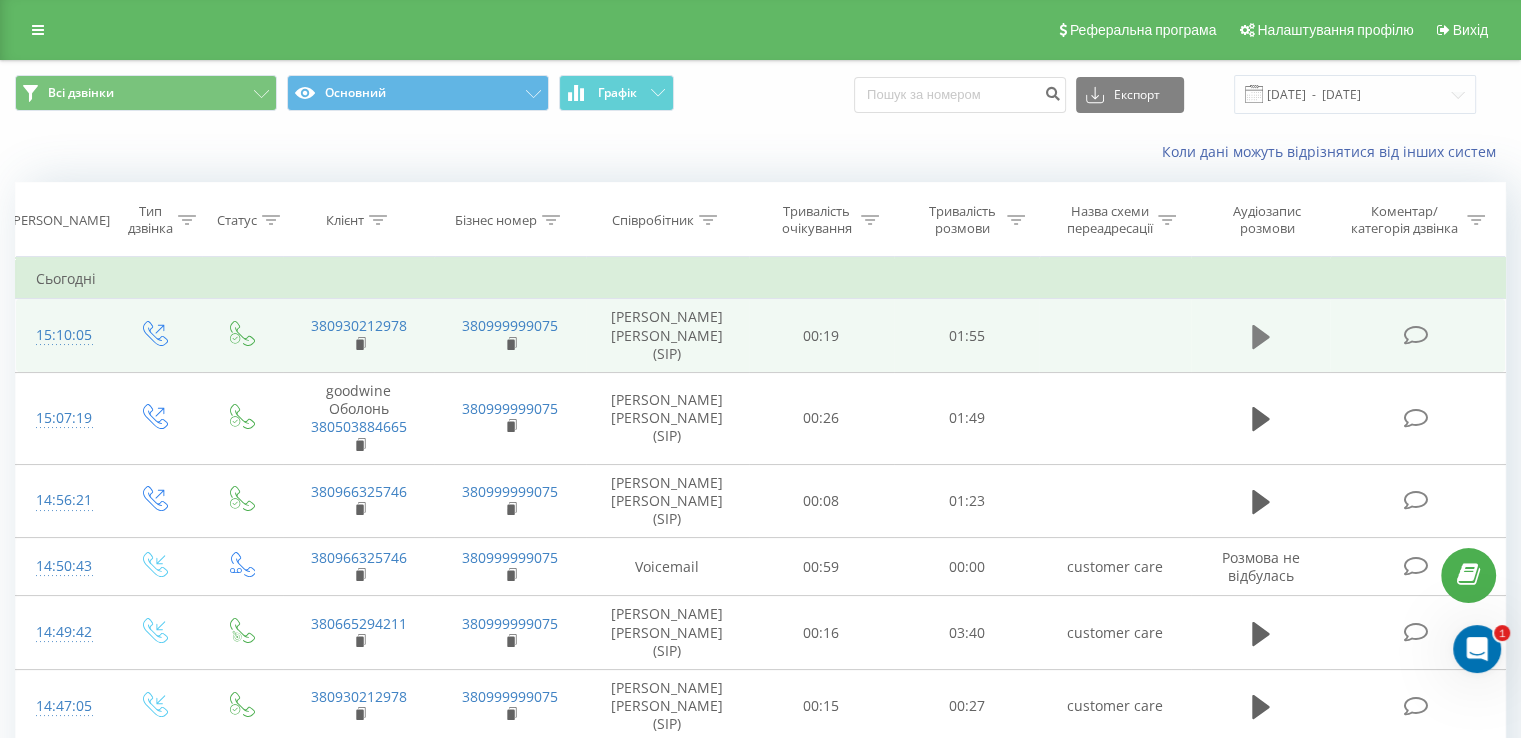 click 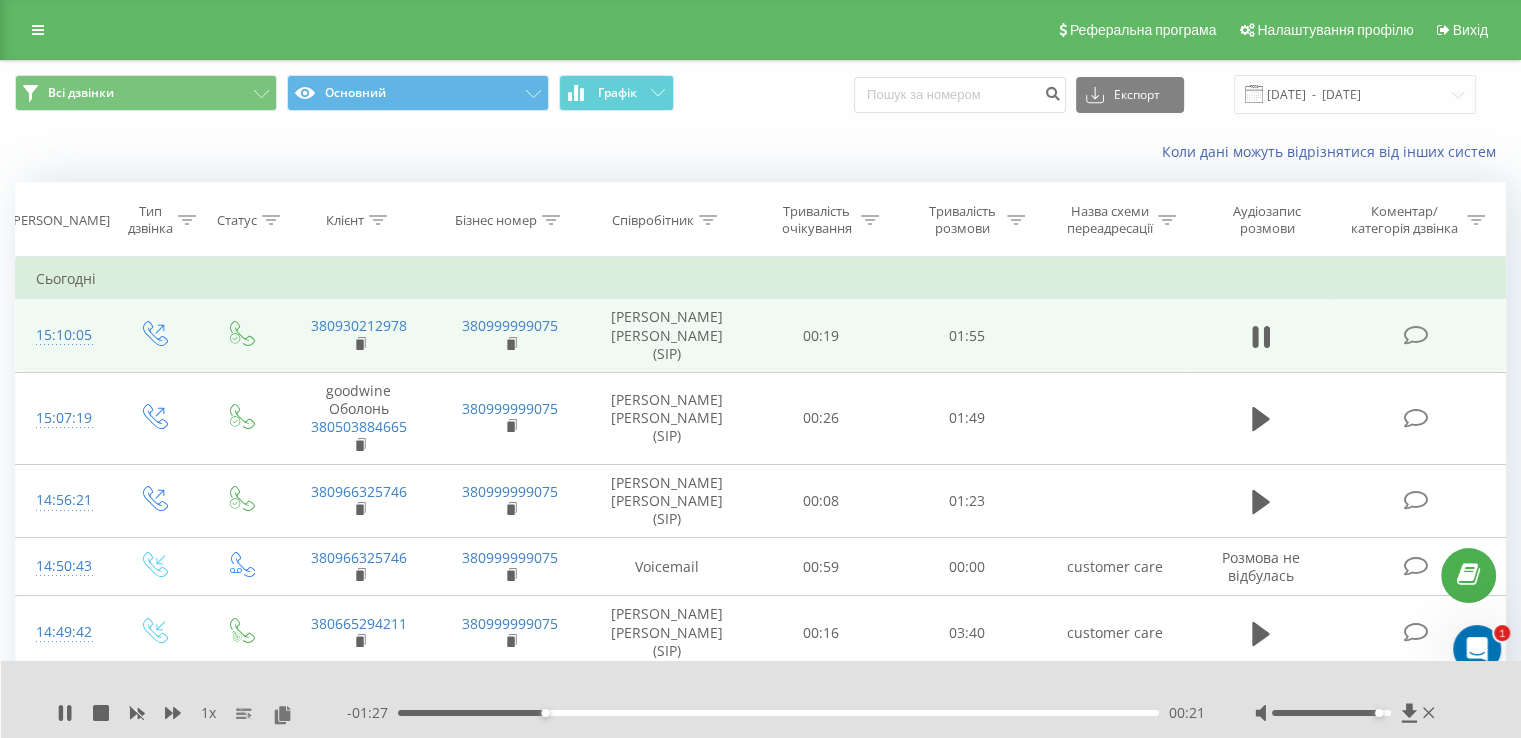 drag, startPoint x: 1330, startPoint y: 709, endPoint x: 1381, endPoint y: 711, distance: 51.0392 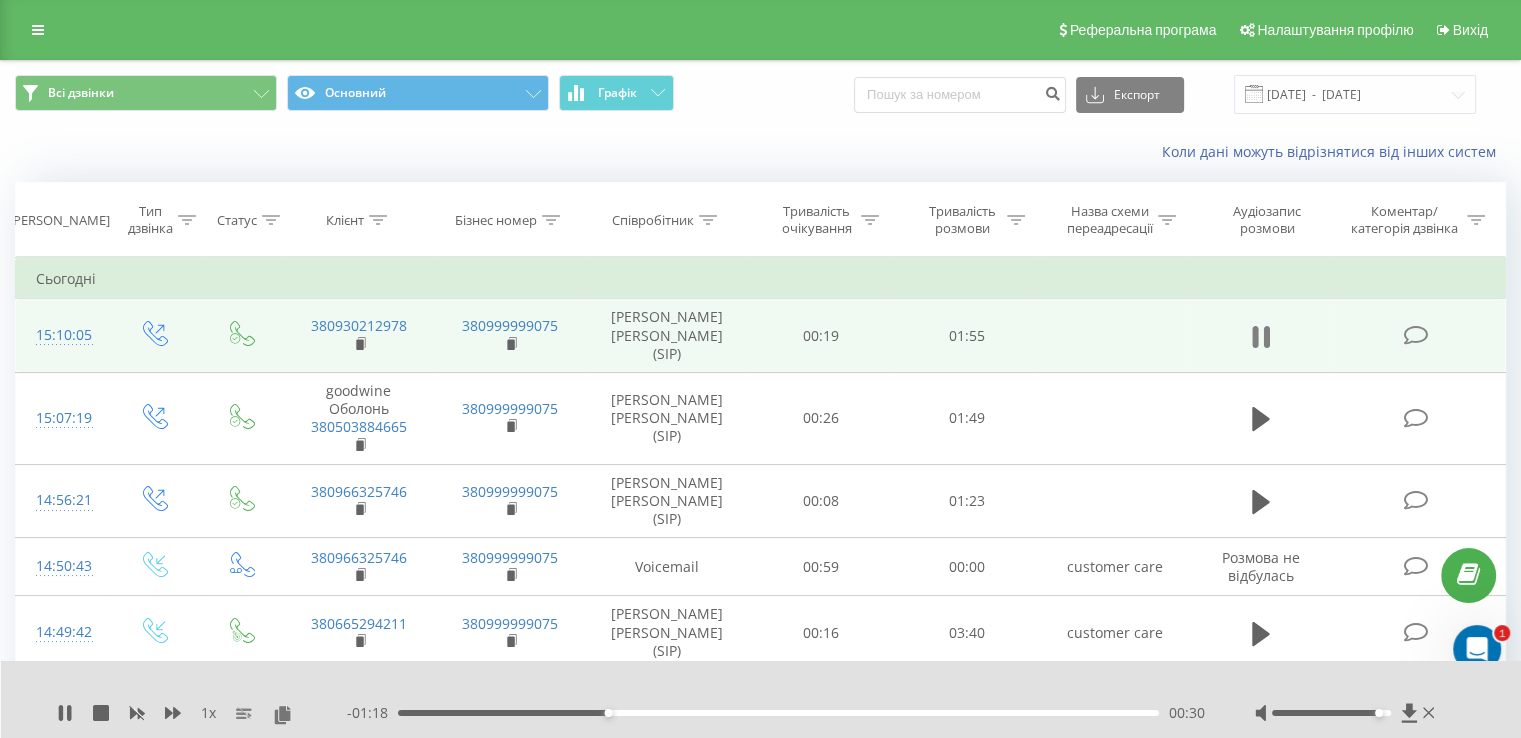 click 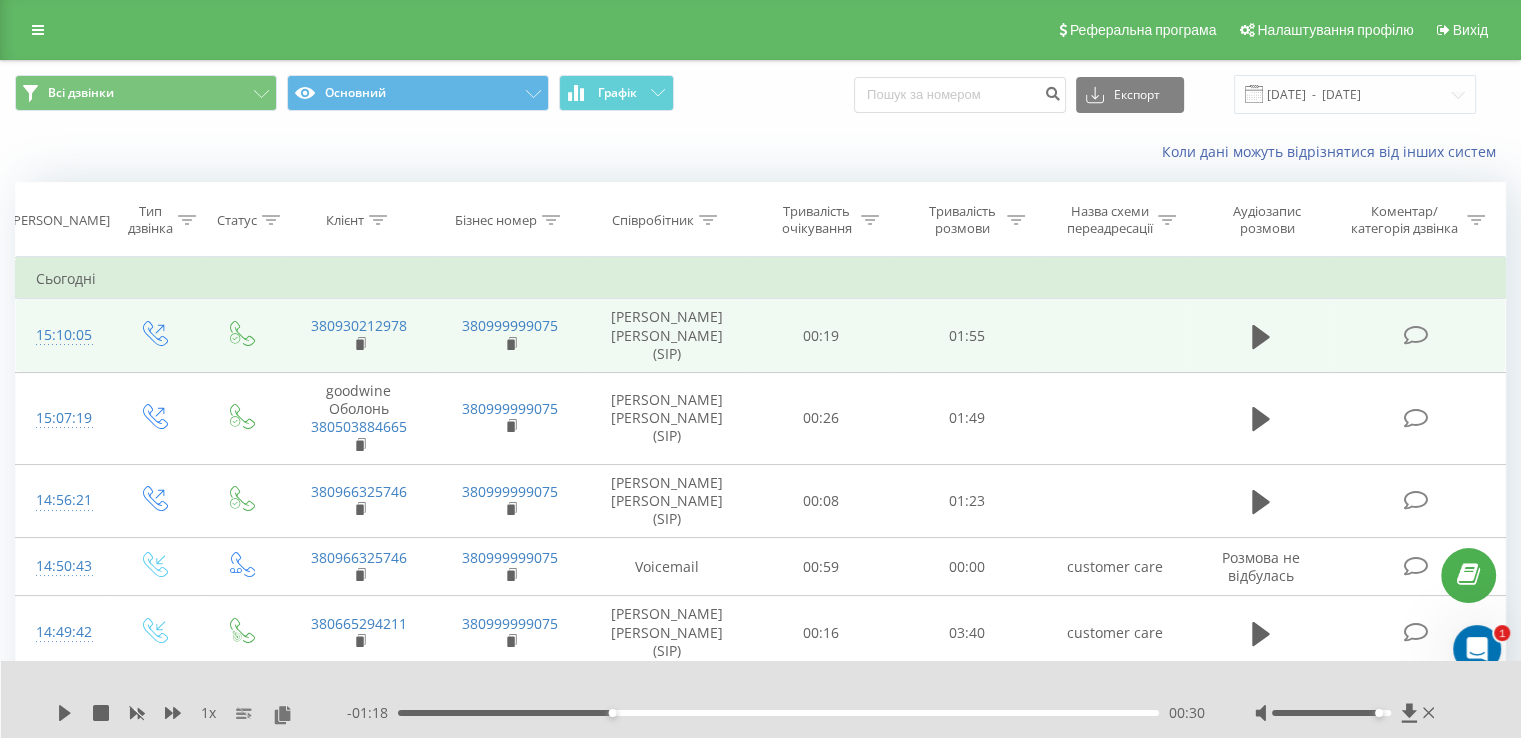 click at bounding box center (1415, 335) 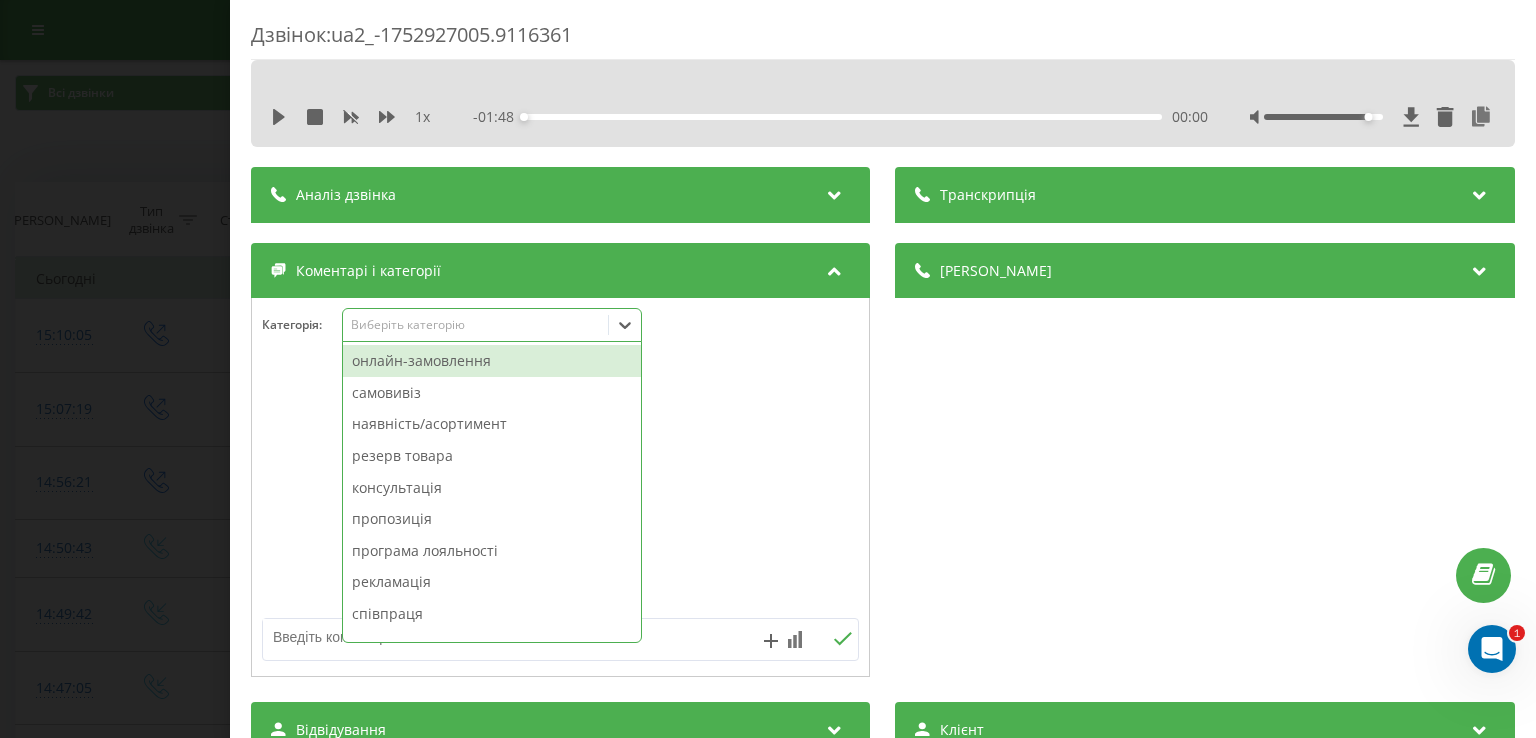 click 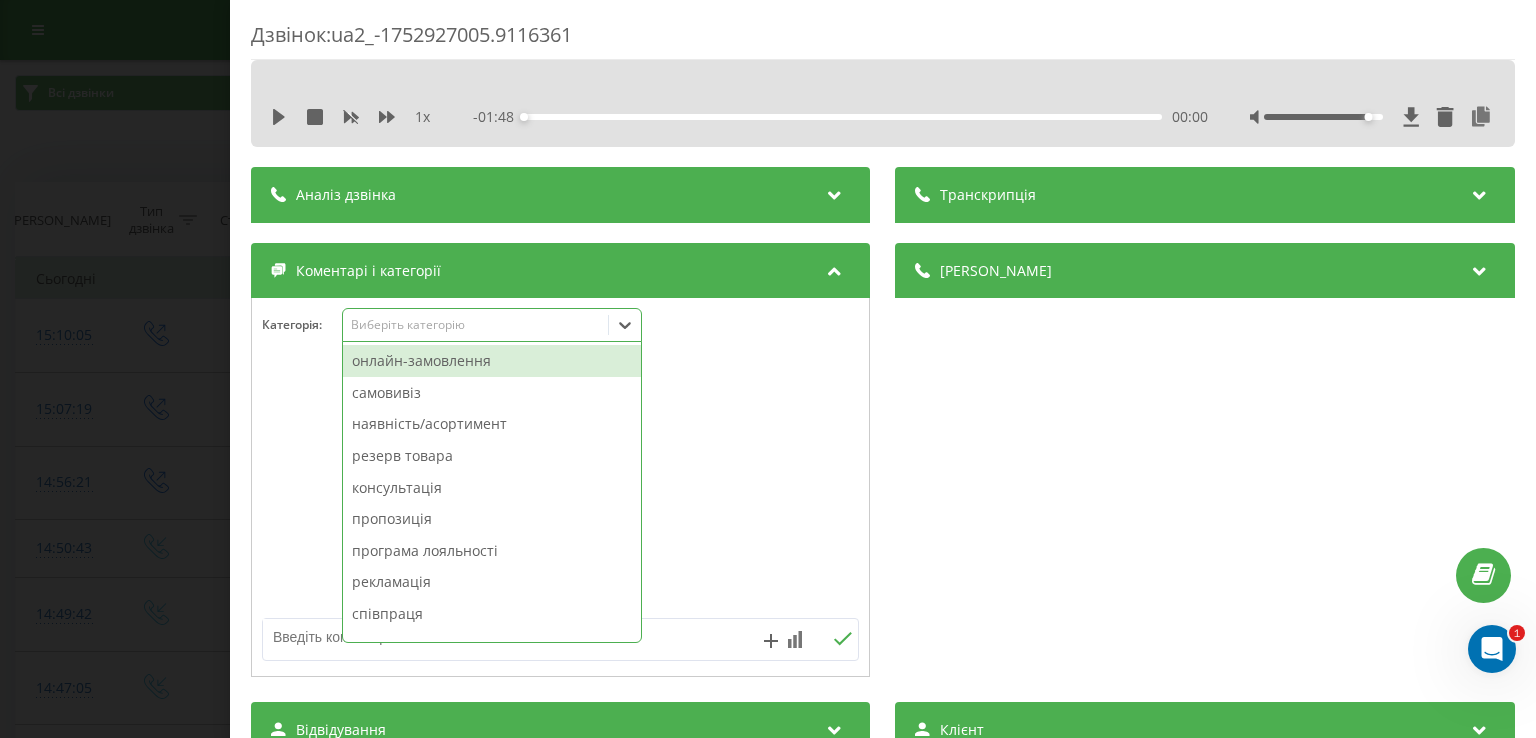 click on "онлайн-замовлення" at bounding box center [492, 361] 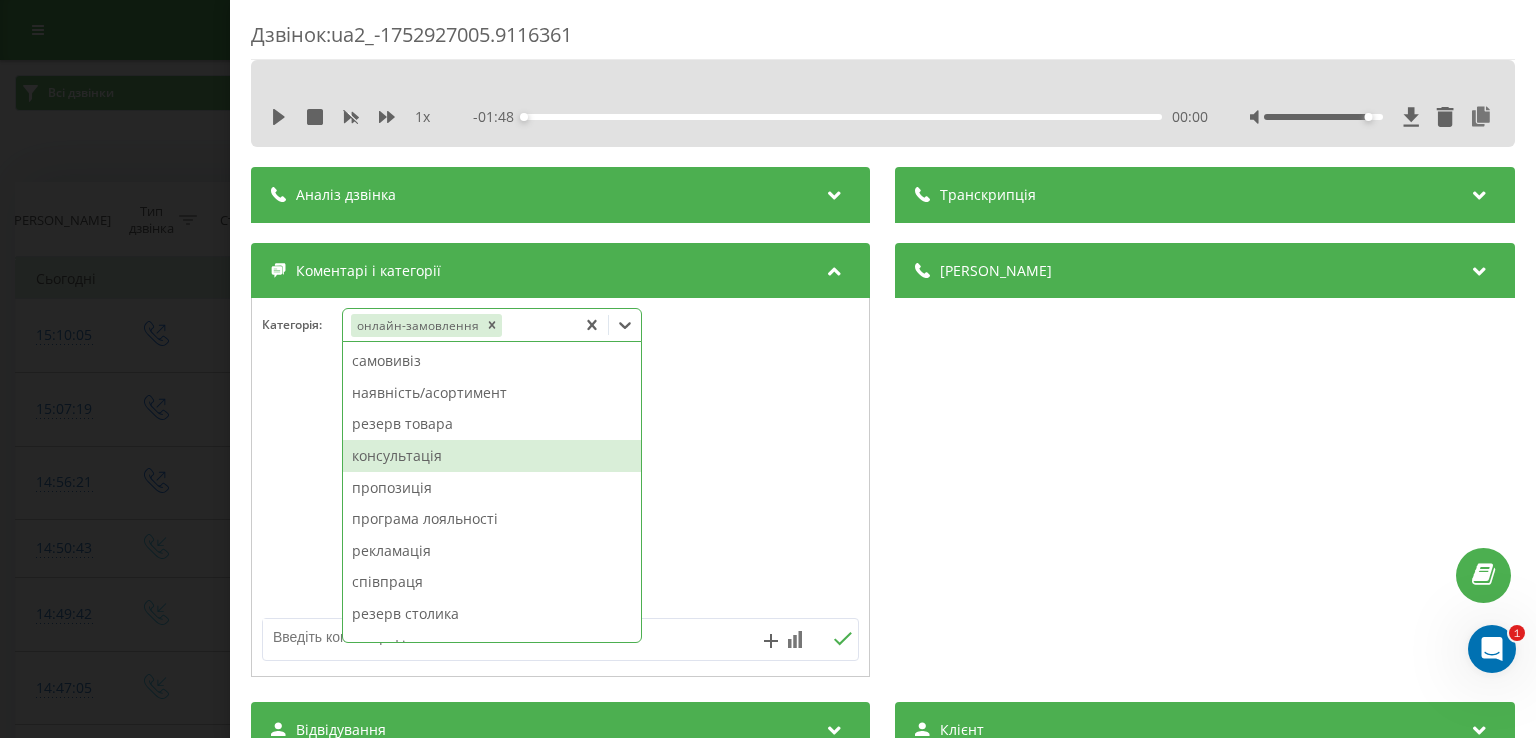 click on "консультація" at bounding box center (492, 456) 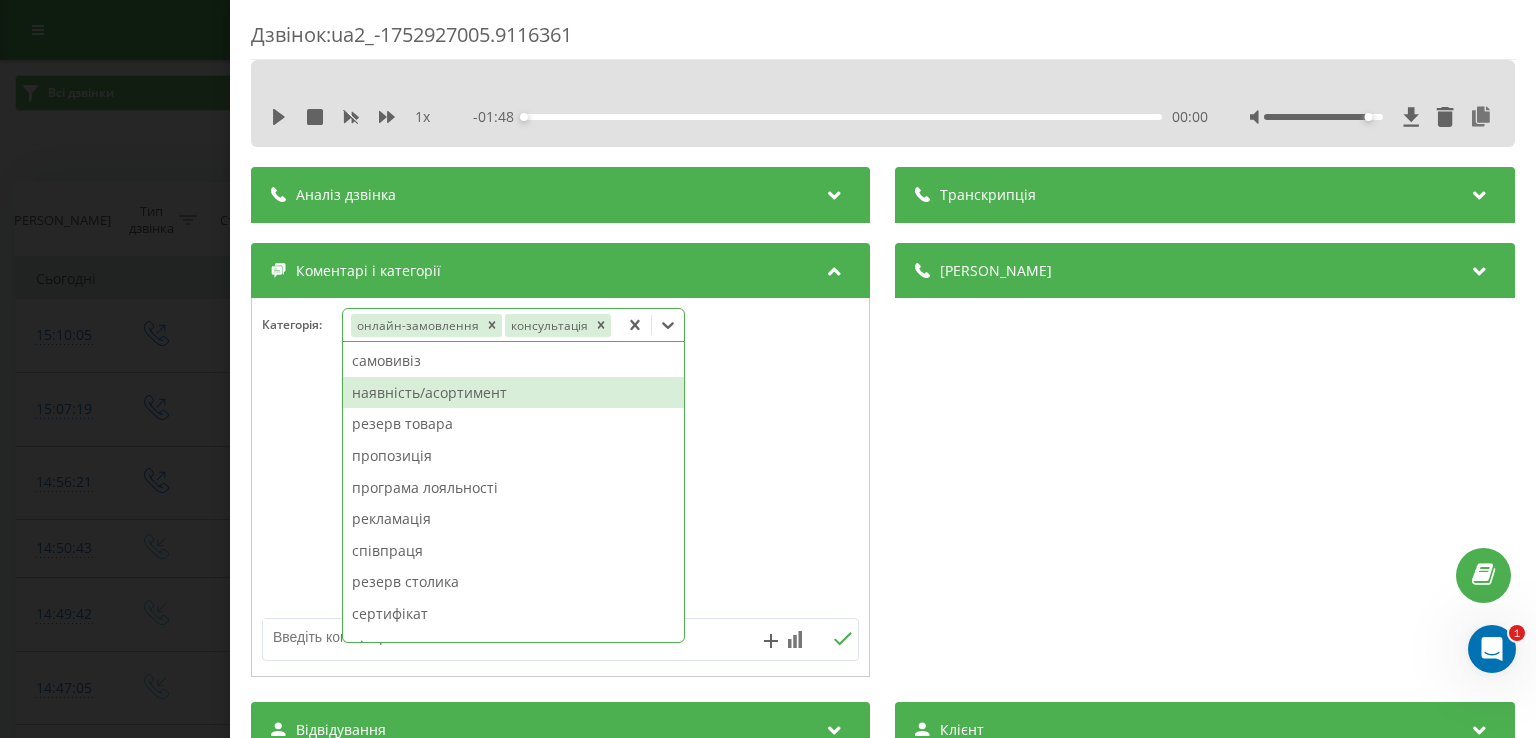click on "наявність/асортимент" at bounding box center (513, 393) 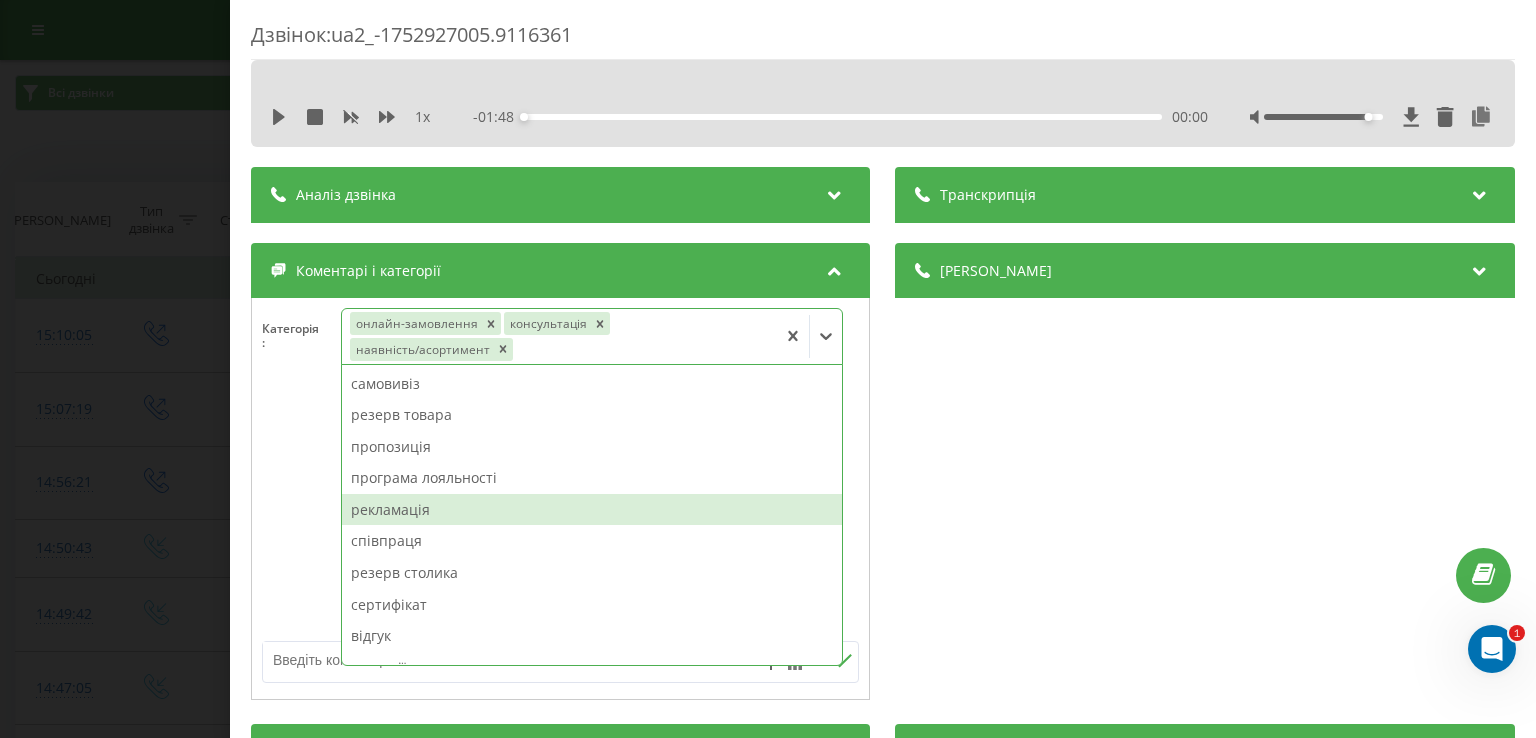 click at bounding box center [560, 511] 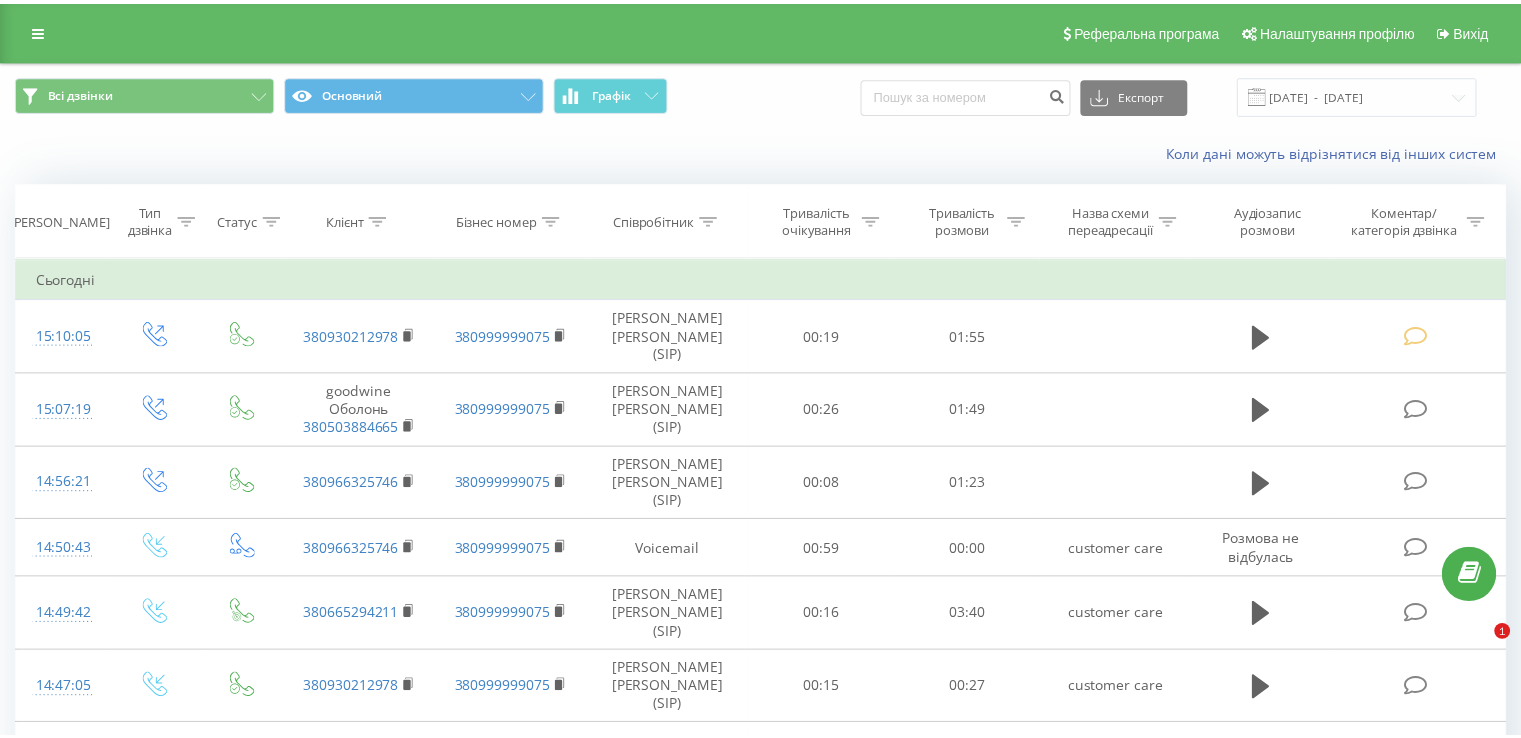 scroll, scrollTop: 0, scrollLeft: 0, axis: both 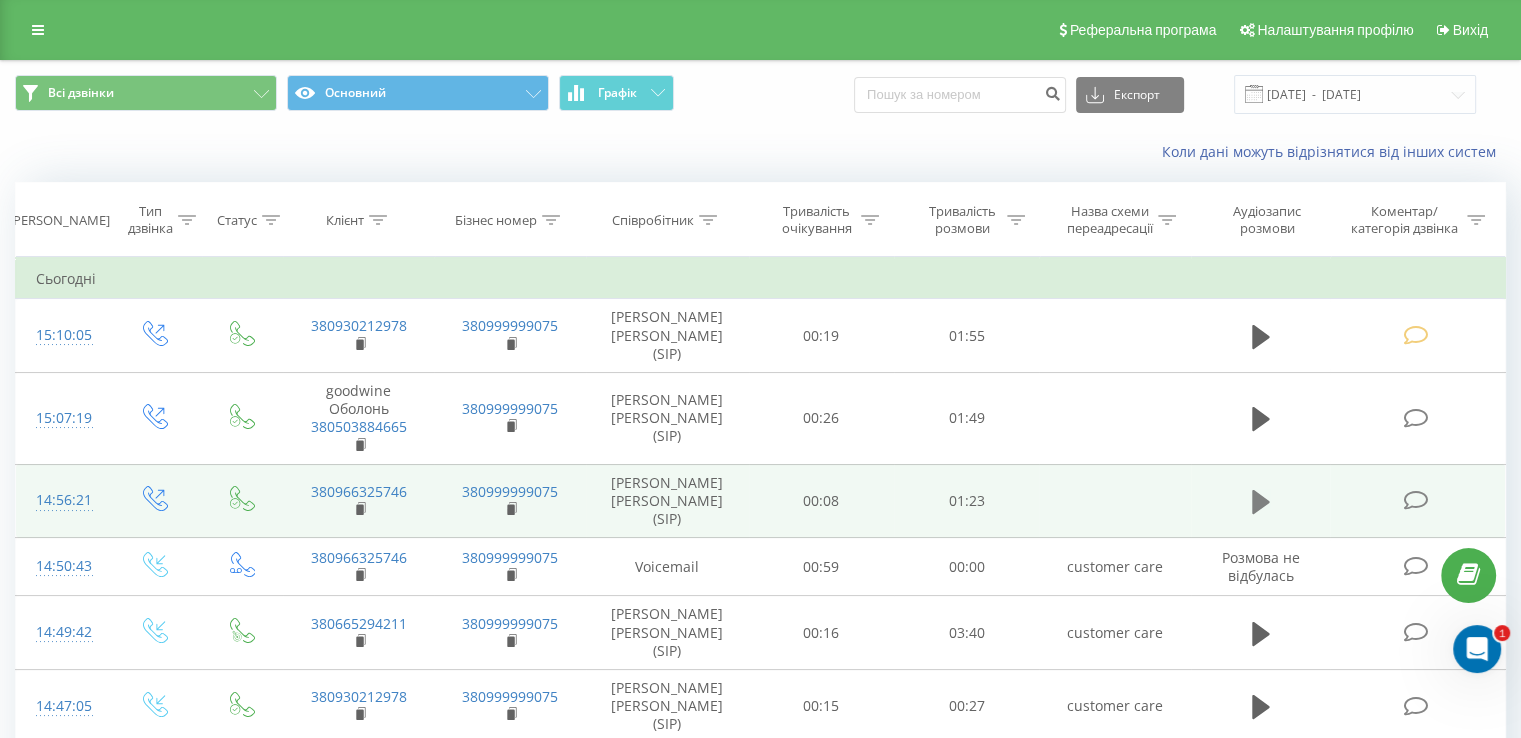 click 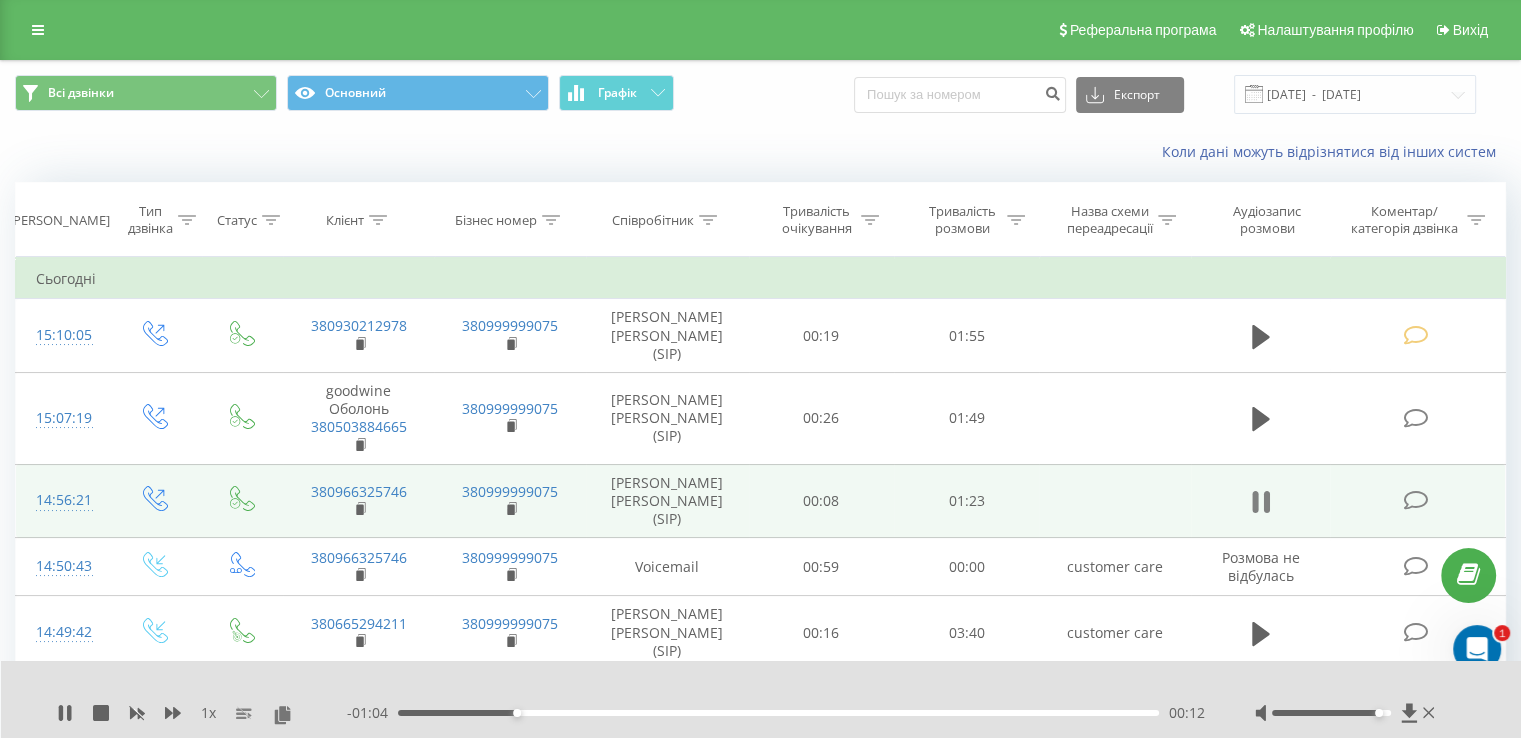 click 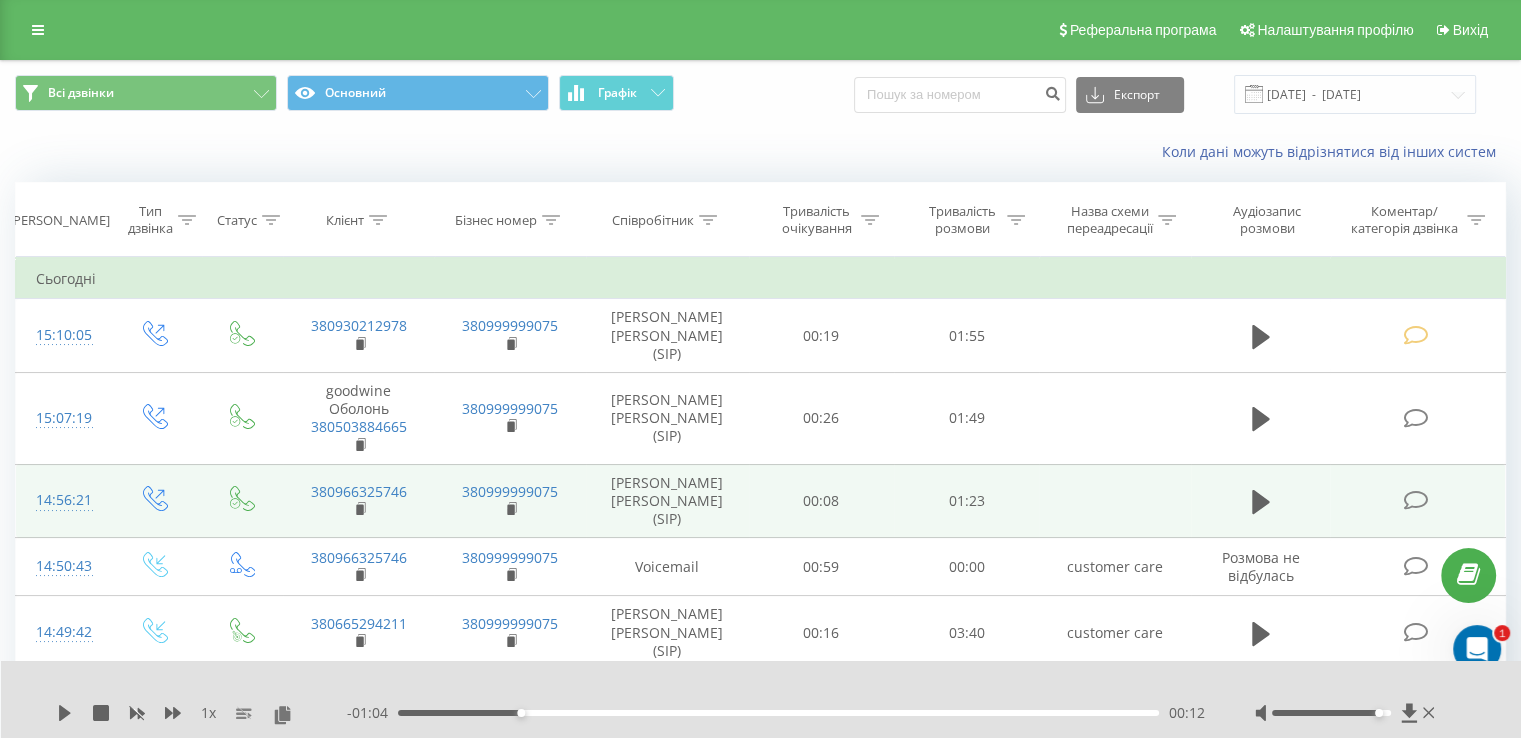 click at bounding box center [1415, 500] 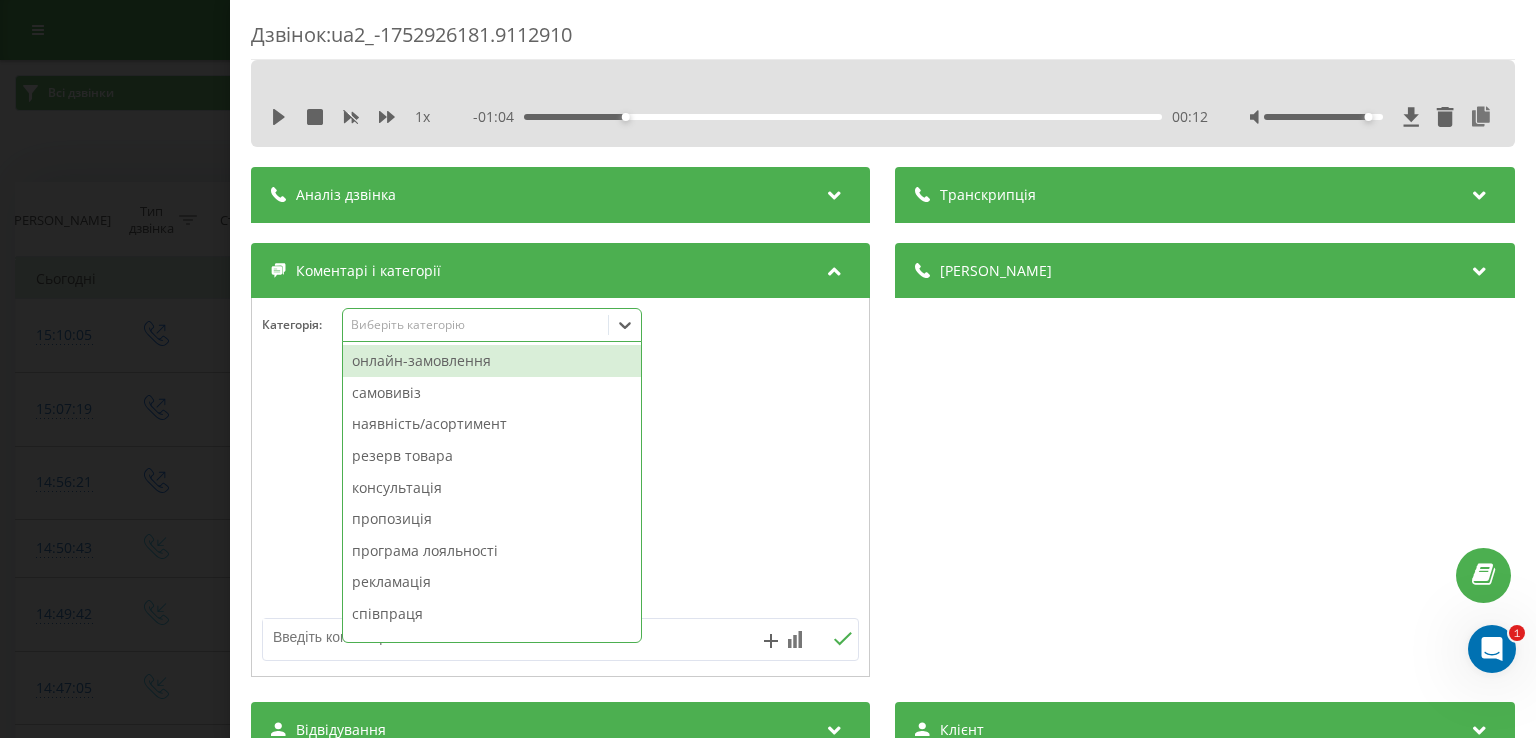 drag, startPoint x: 620, startPoint y: 311, endPoint x: 624, endPoint y: 324, distance: 13.601471 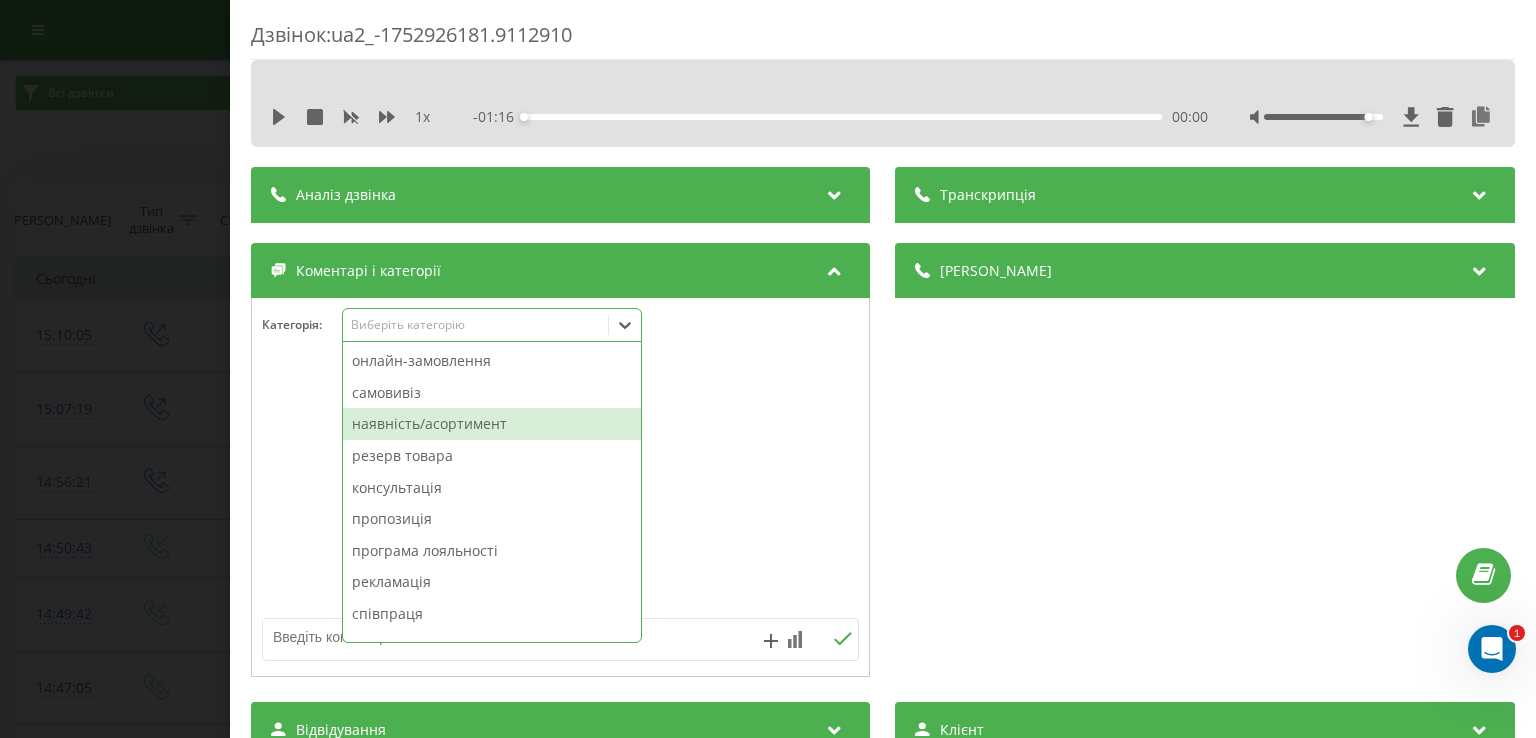 scroll, scrollTop: 180, scrollLeft: 0, axis: vertical 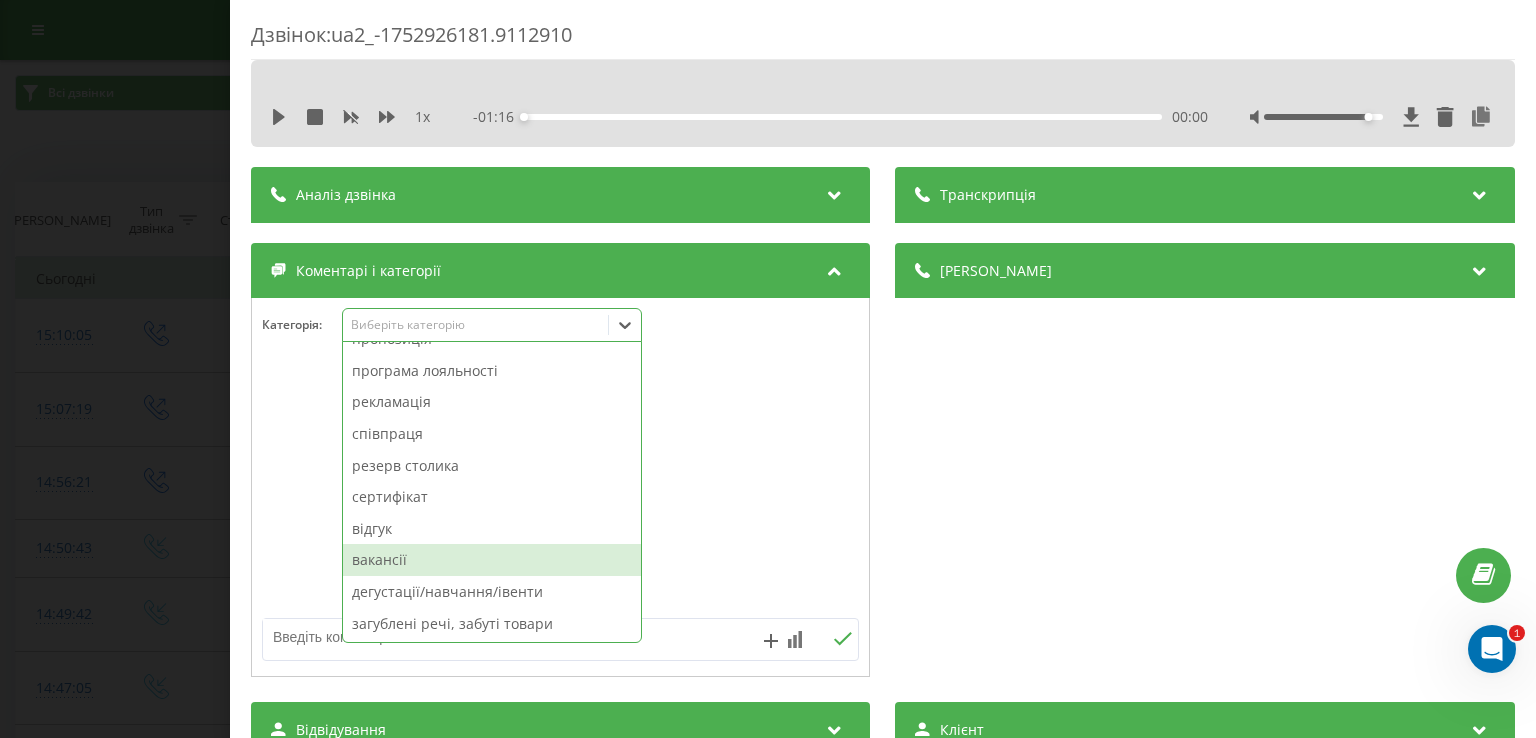 click on "вакансії" at bounding box center [492, 560] 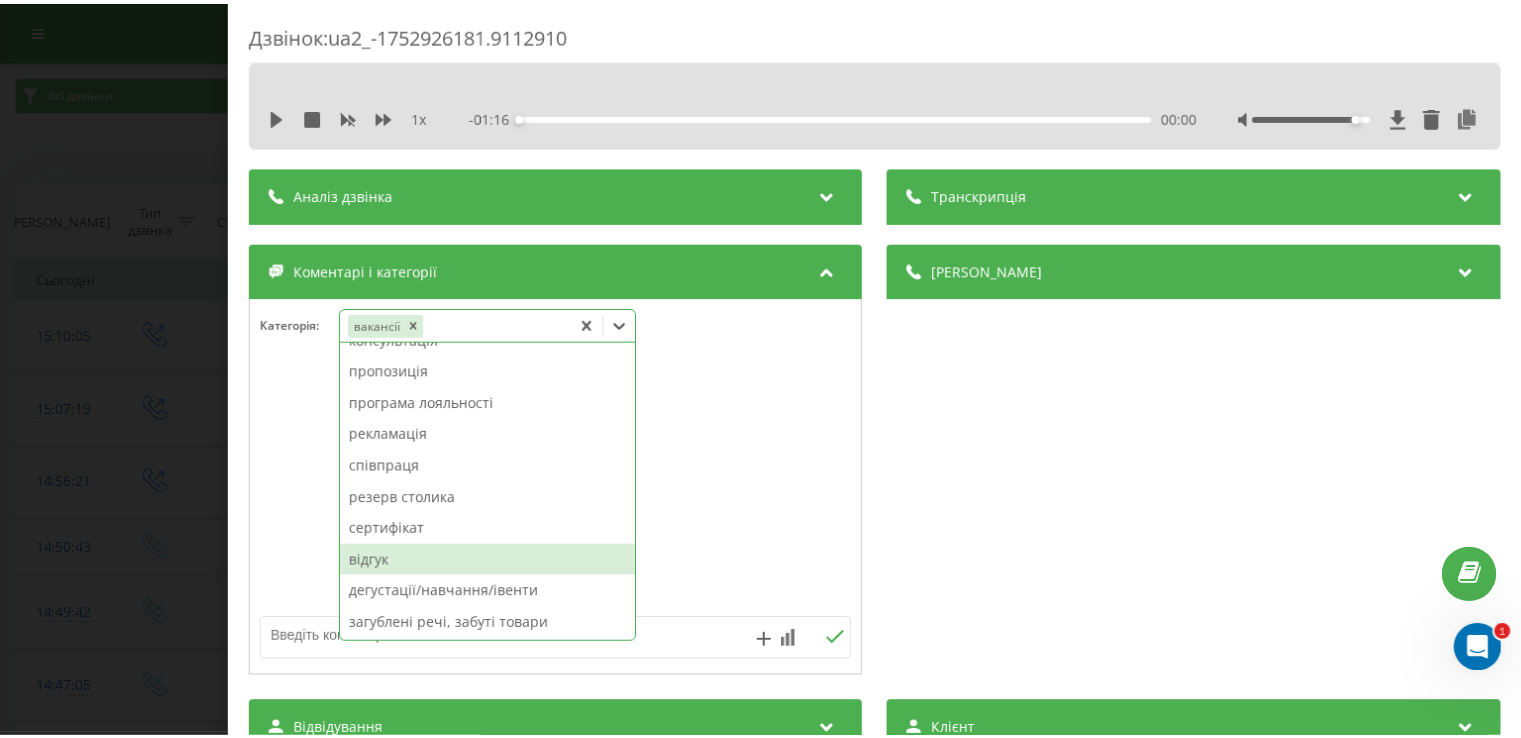scroll, scrollTop: 148, scrollLeft: 0, axis: vertical 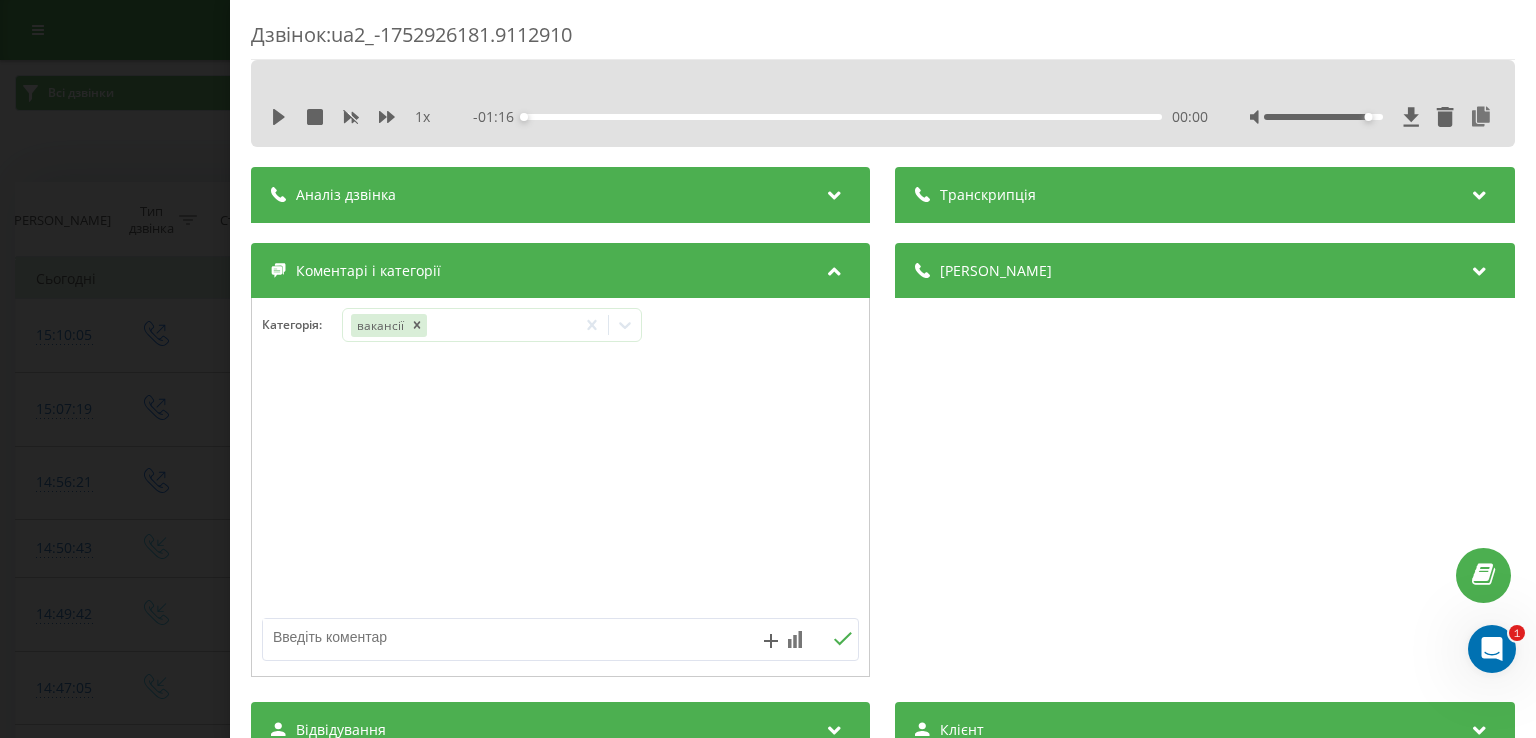 click at bounding box center (560, 488) 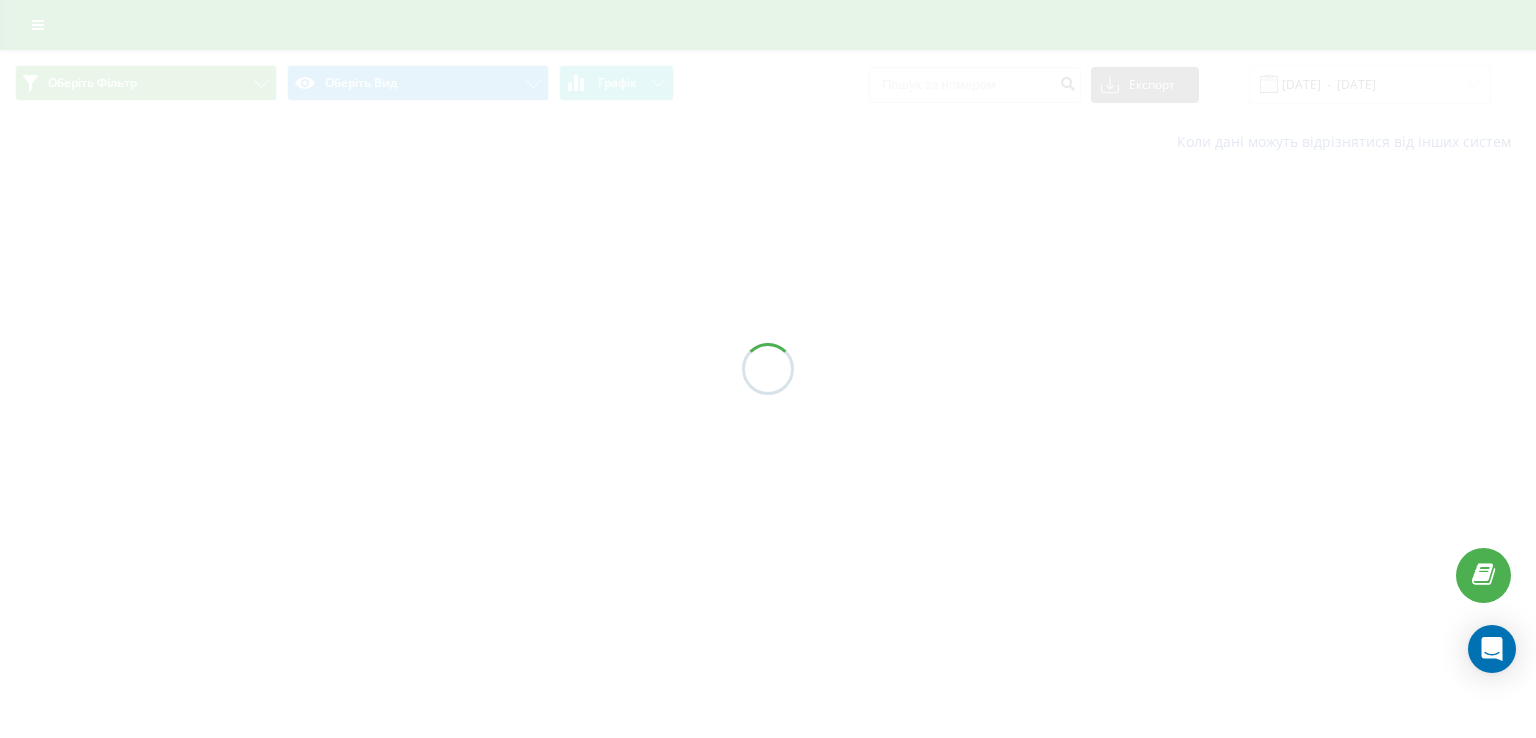 scroll, scrollTop: 0, scrollLeft: 0, axis: both 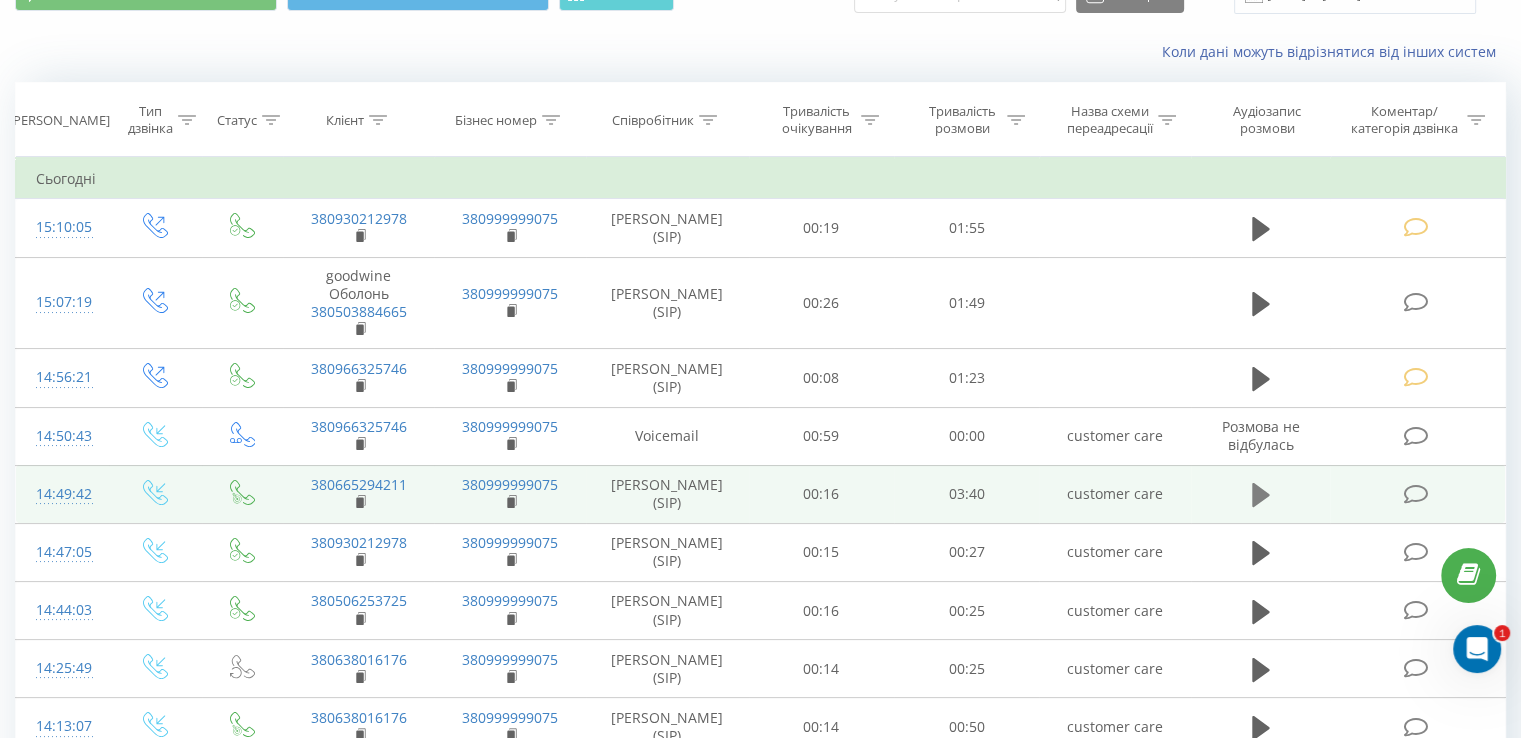 click 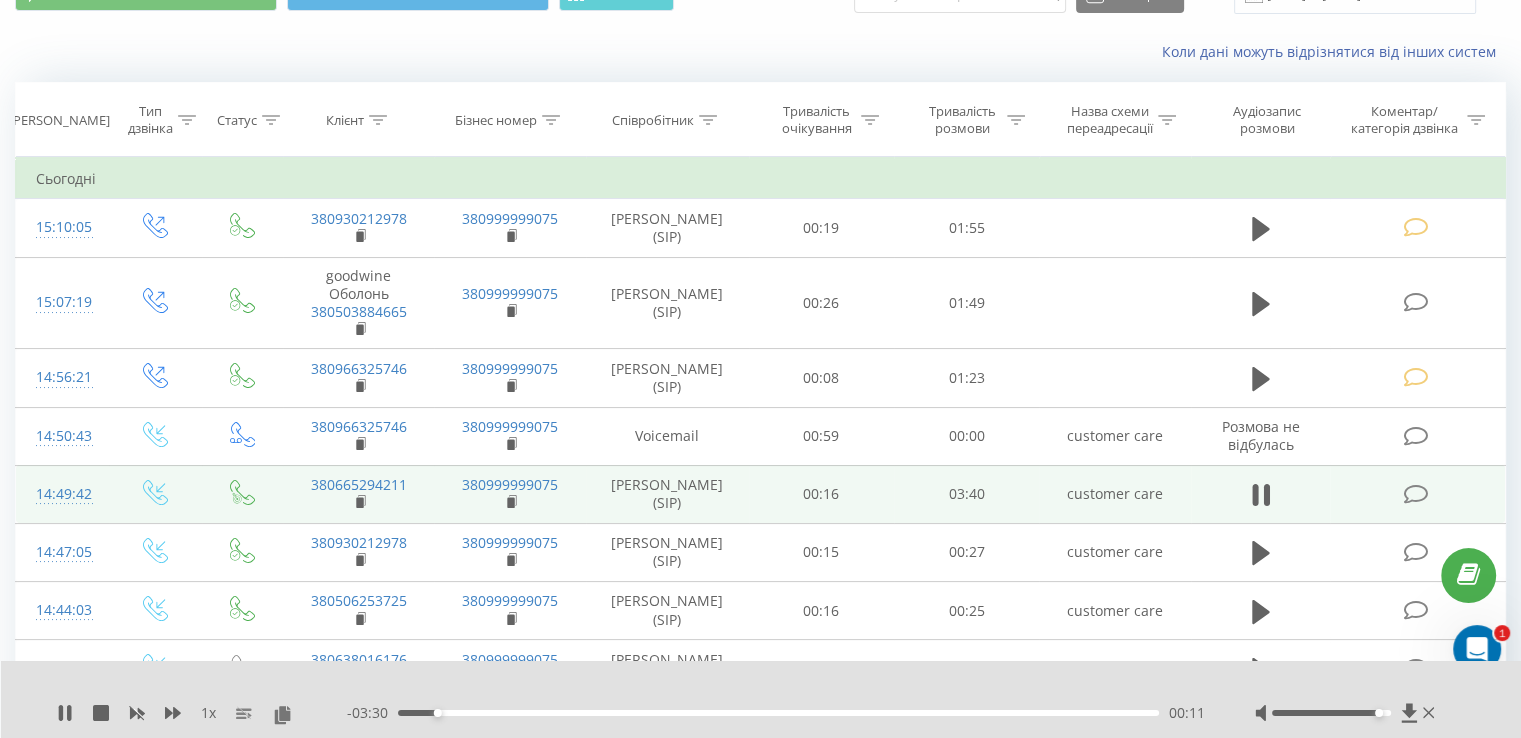 click 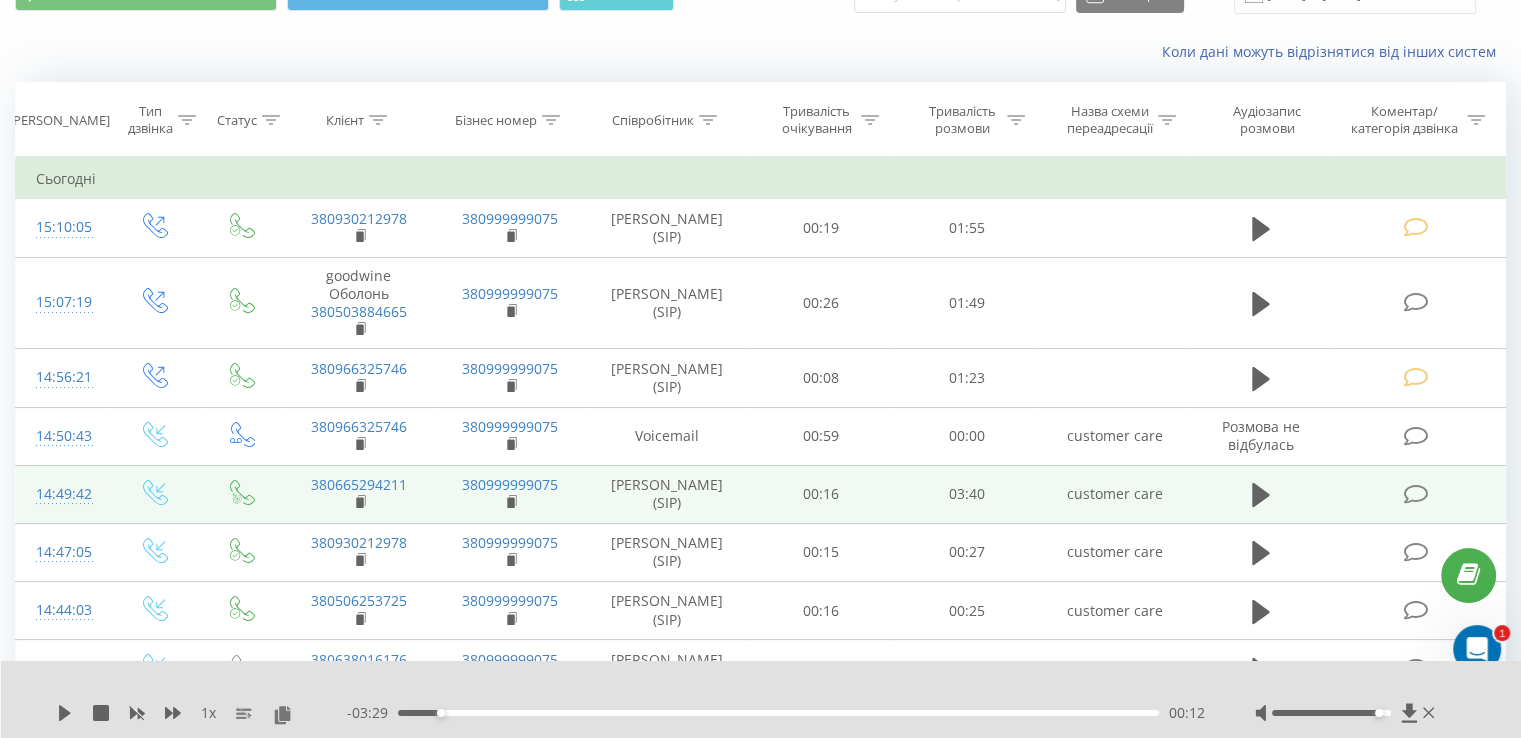 click at bounding box center [1415, 494] 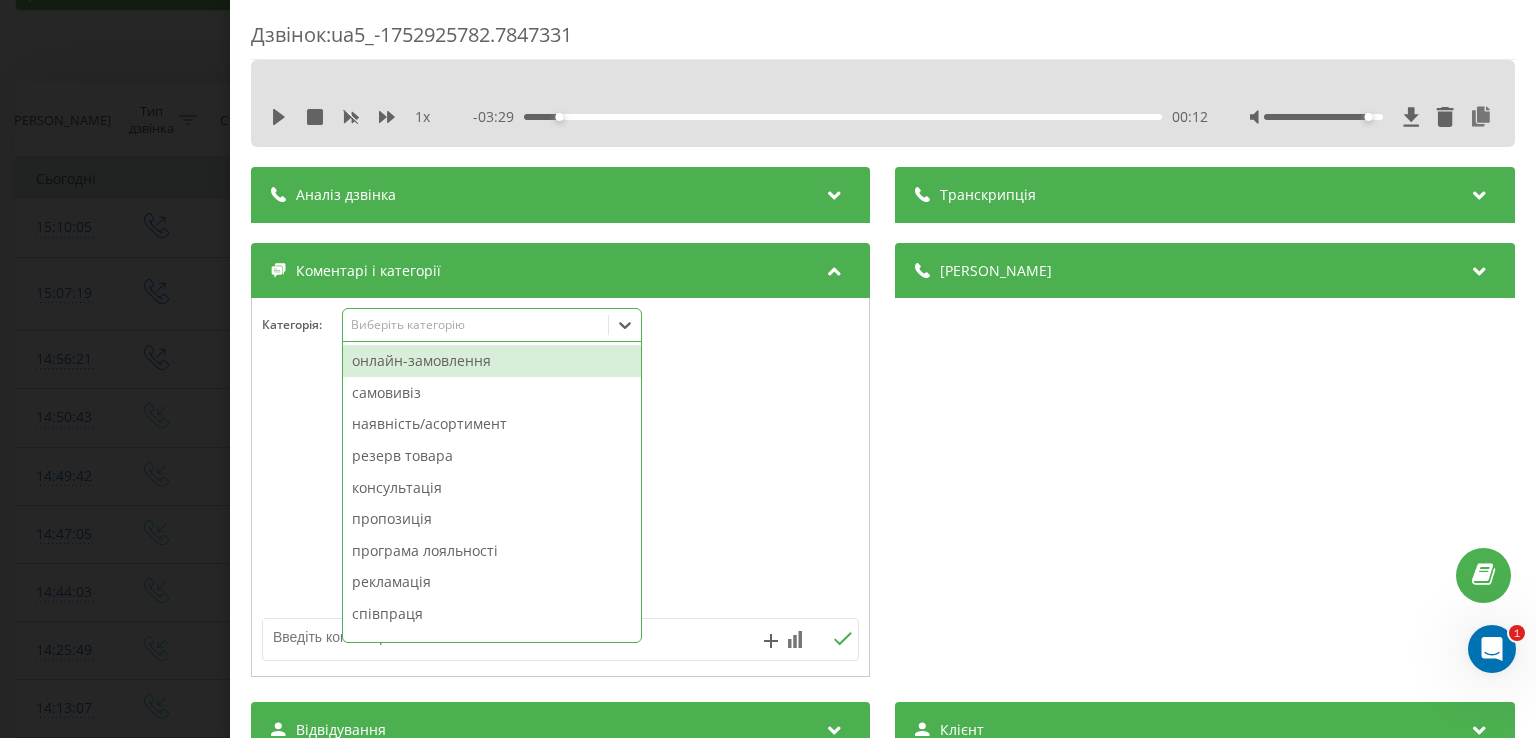 click 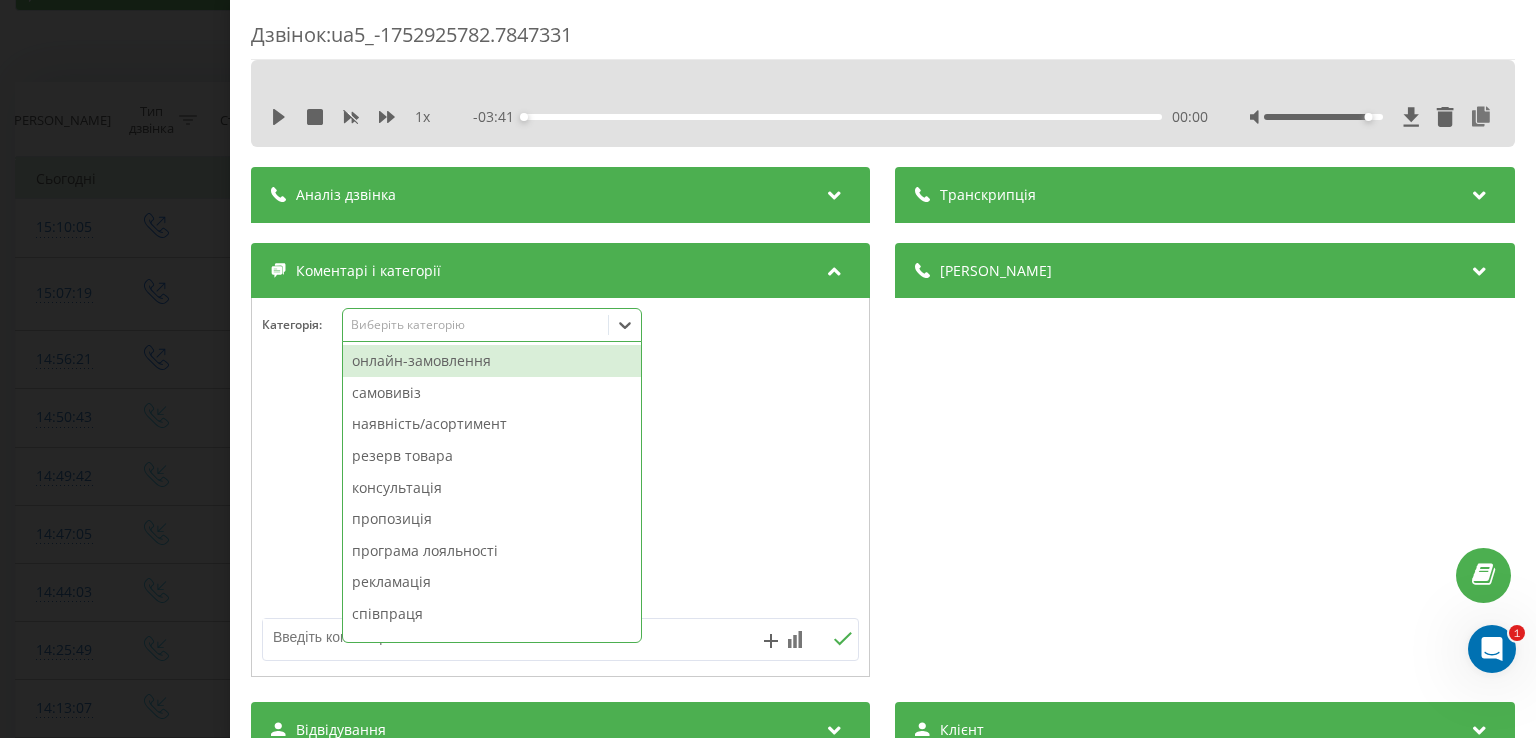 click on "онлайн-замовлення" at bounding box center [492, 361] 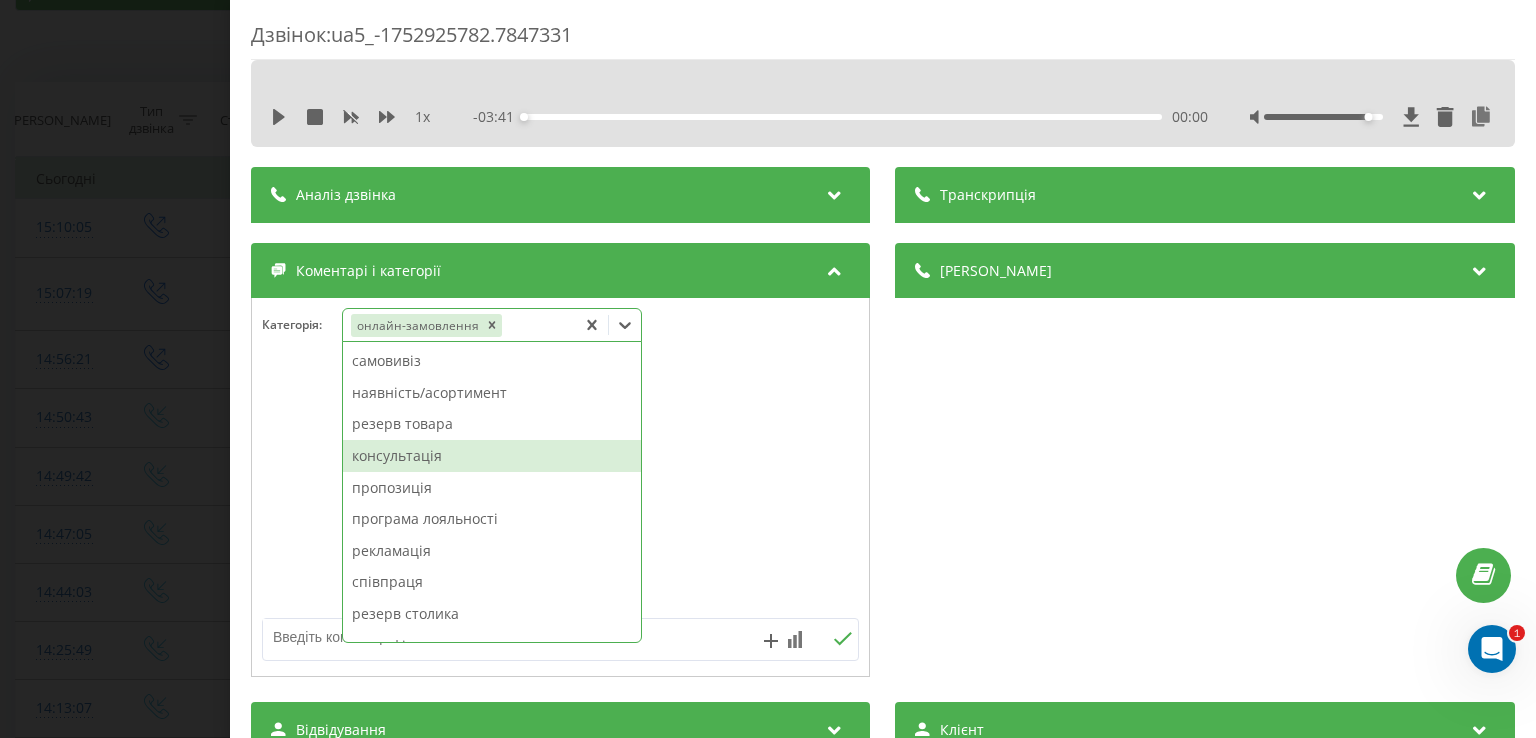 click on "консультація" at bounding box center [492, 456] 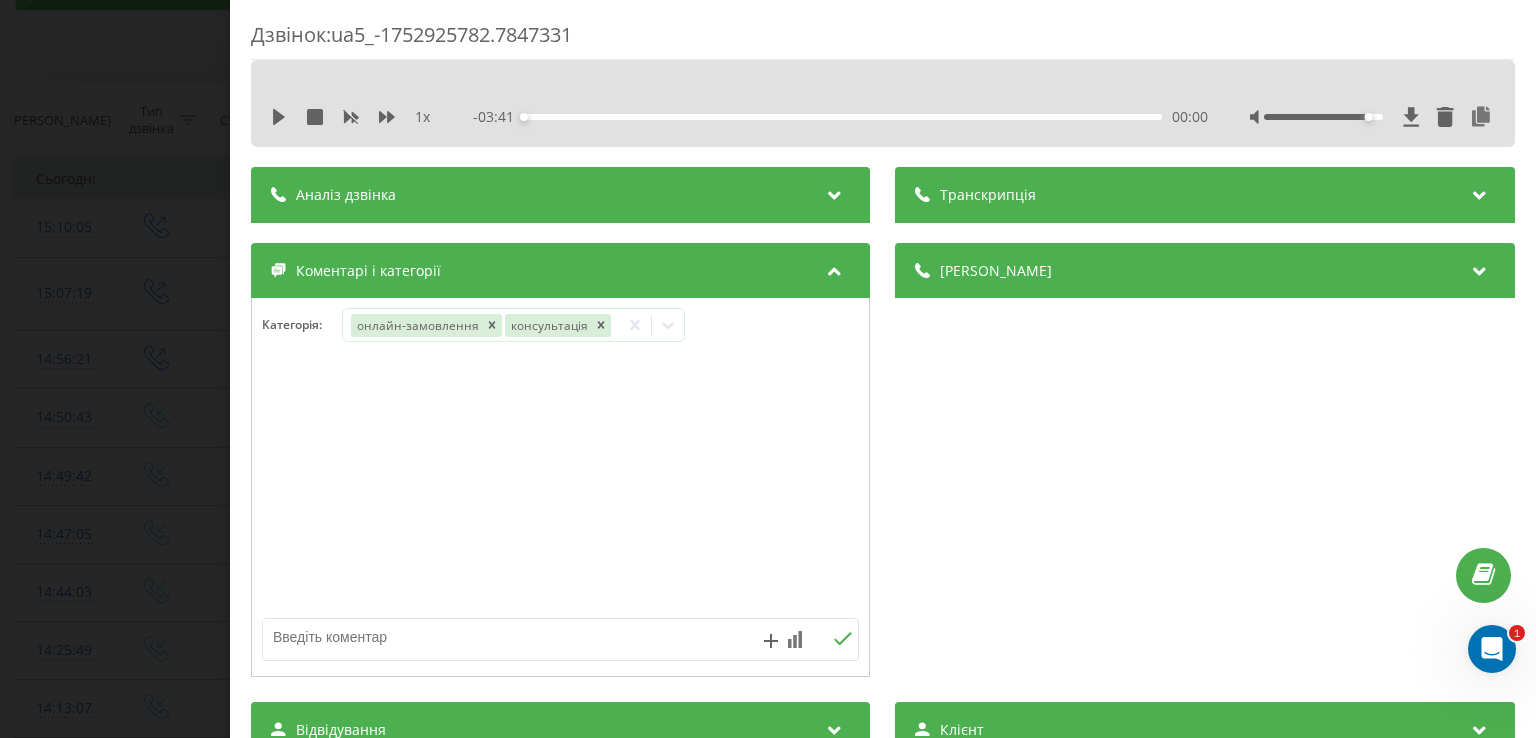 click at bounding box center (560, 488) 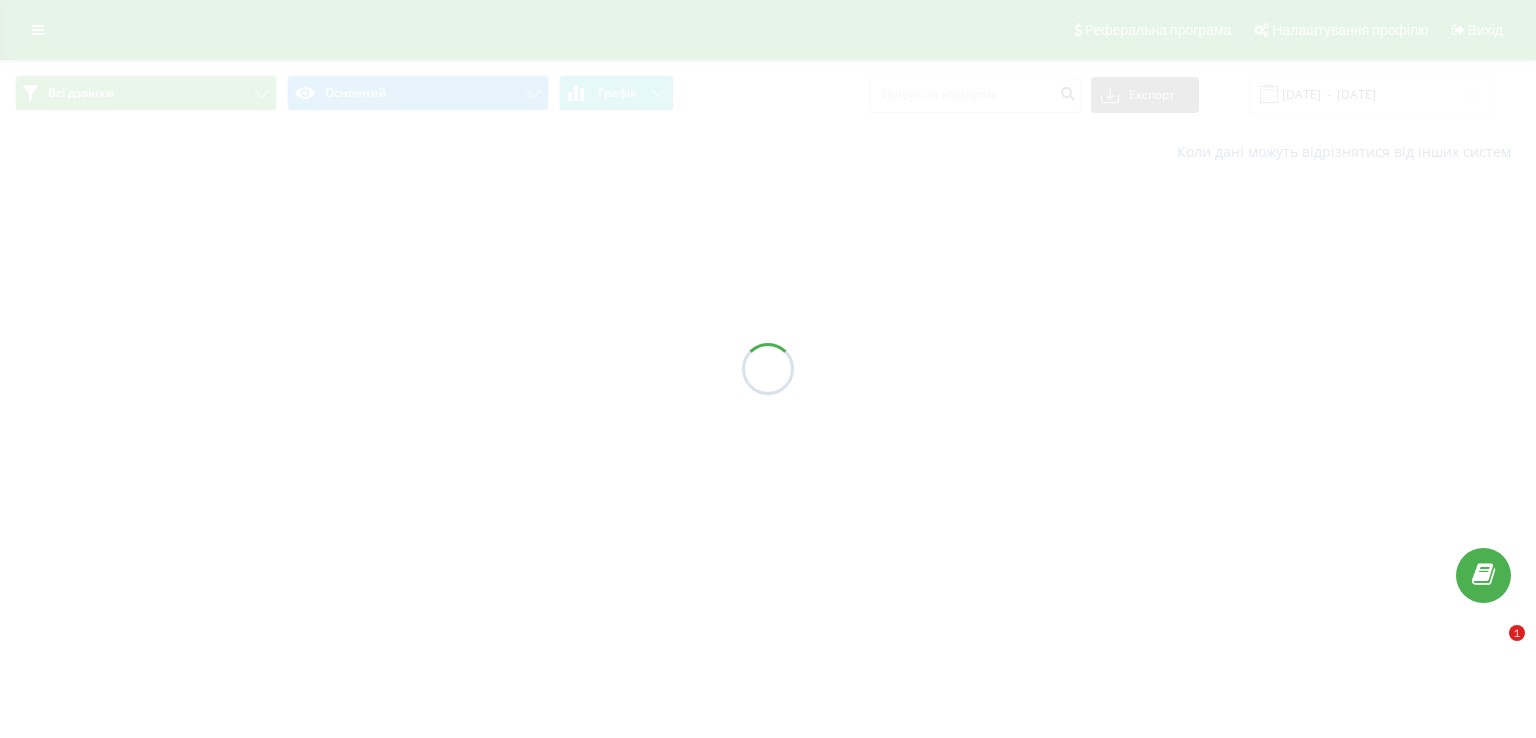 scroll, scrollTop: 0, scrollLeft: 0, axis: both 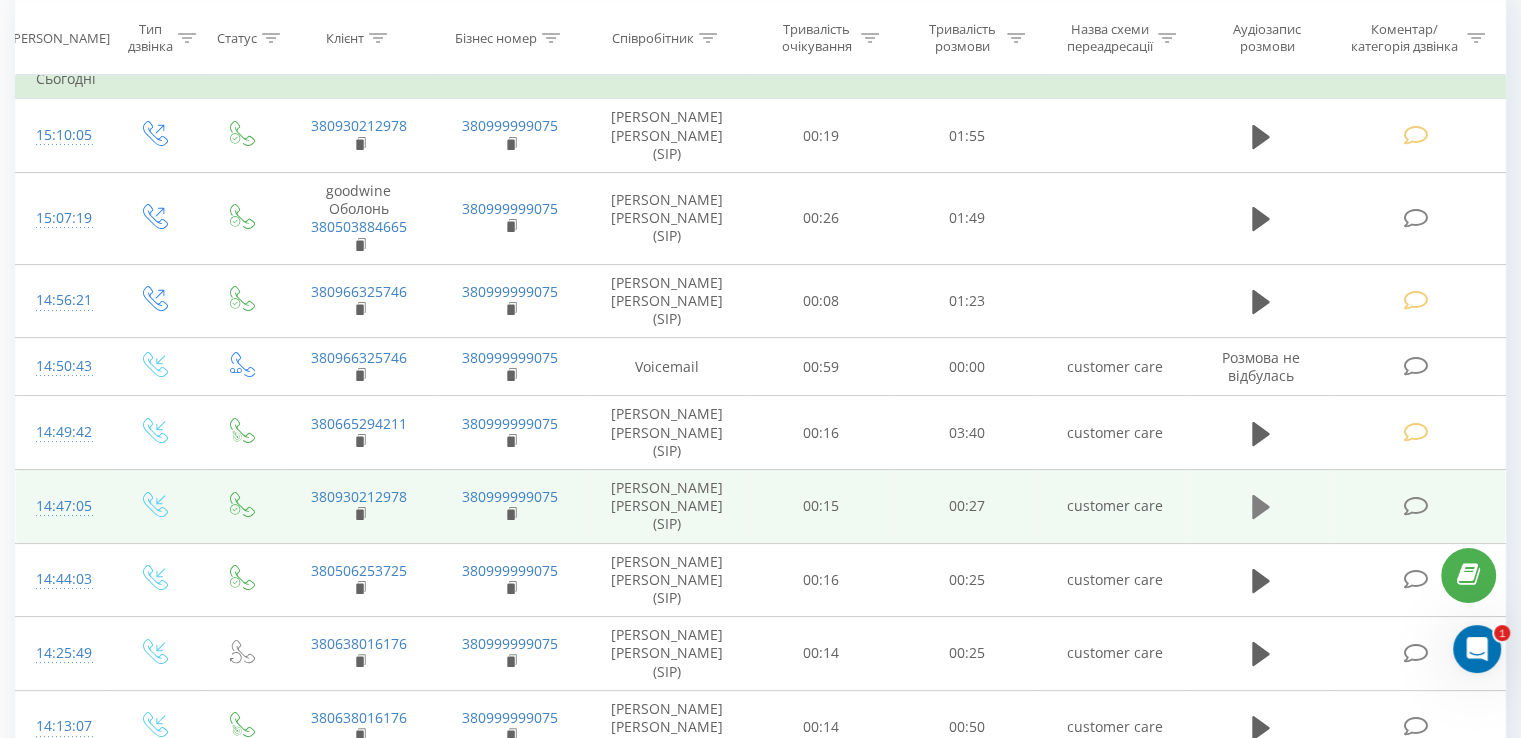 click 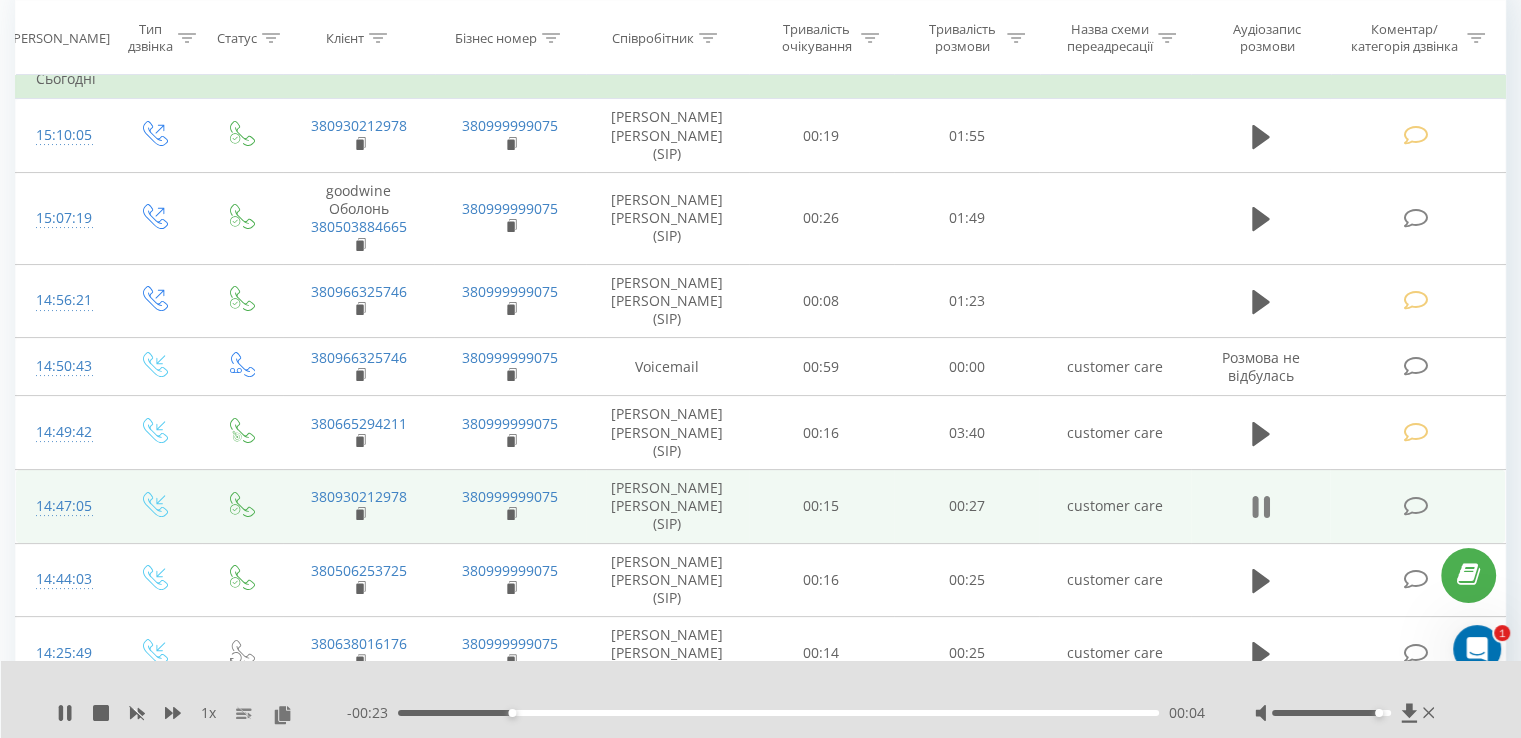 click 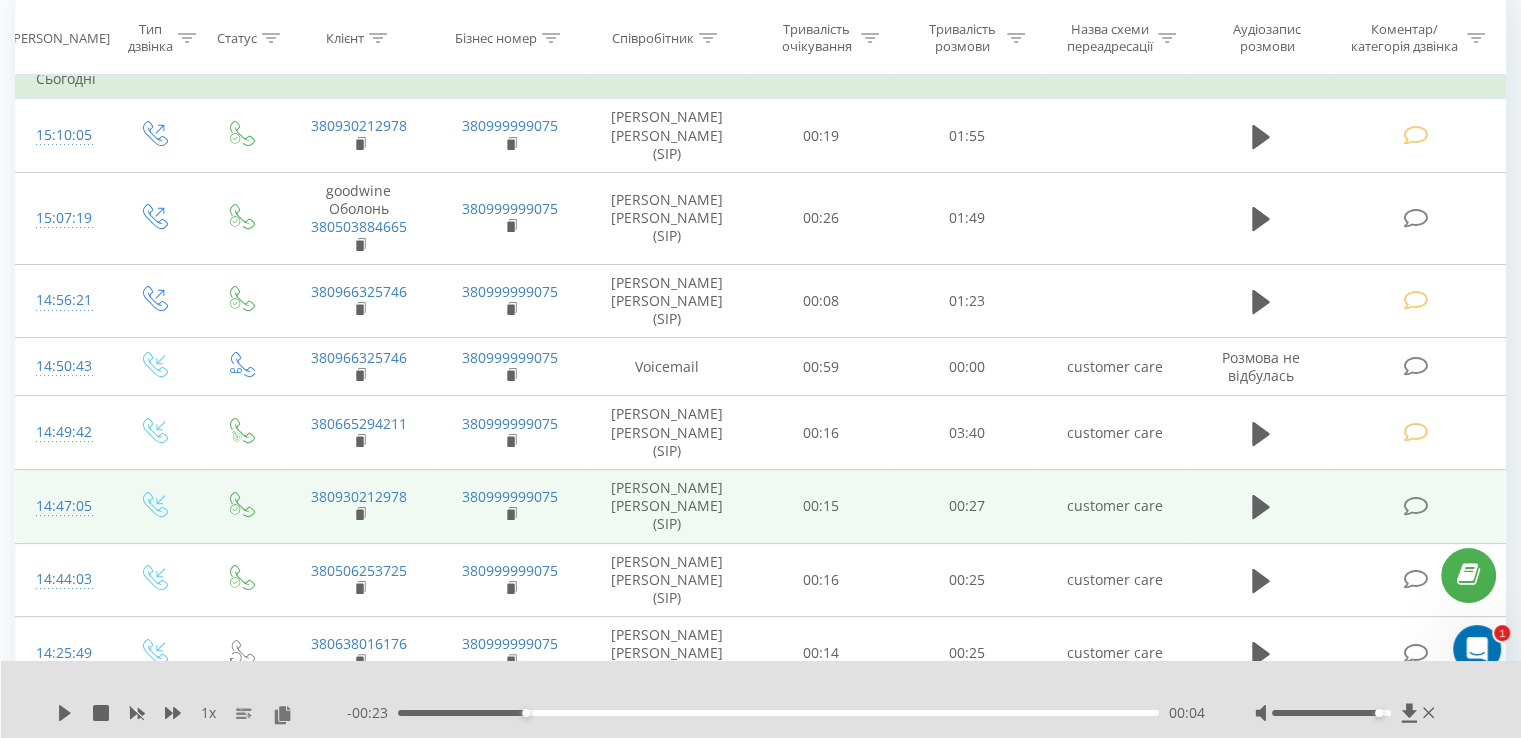 click at bounding box center (1417, 504) 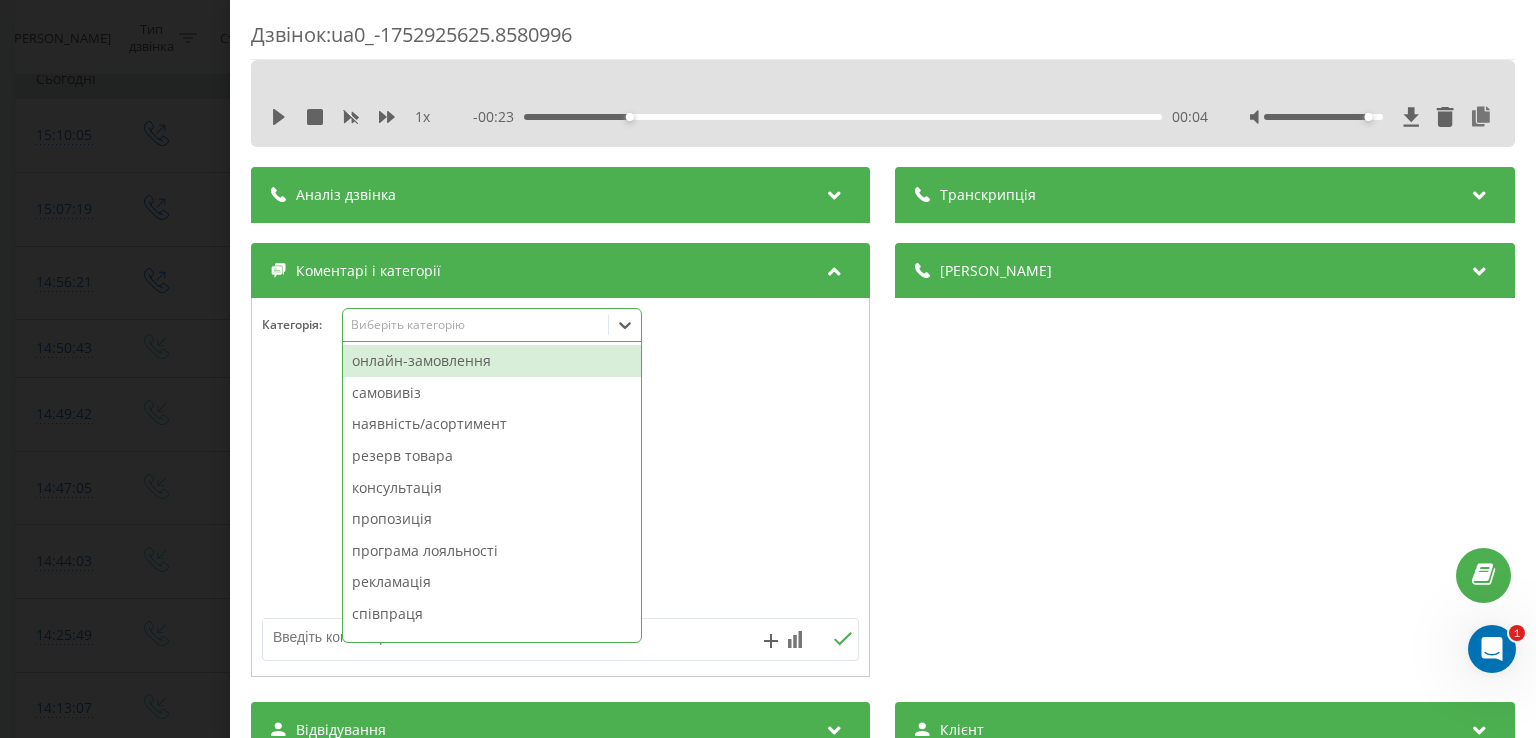 click 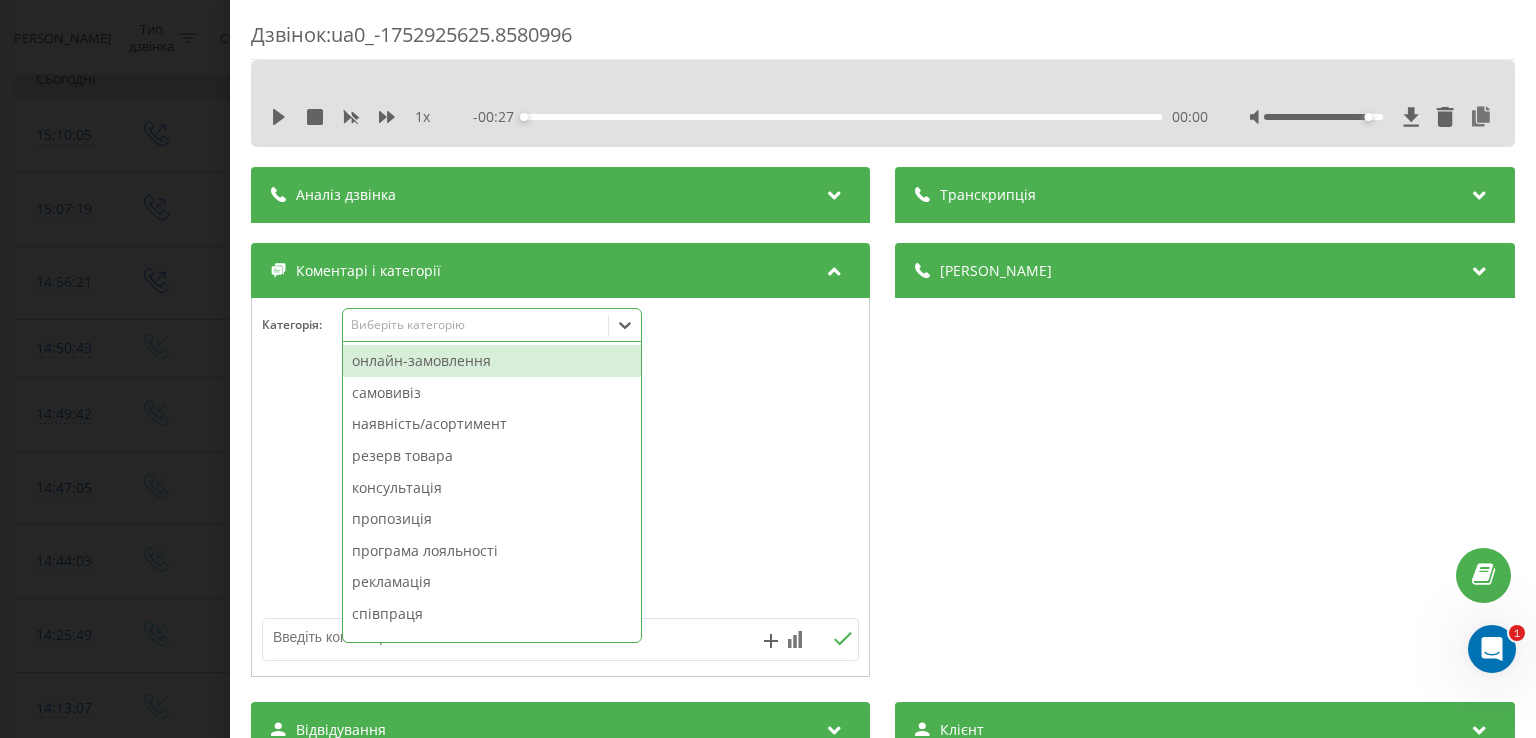 click on "онлайн-замовлення" at bounding box center (492, 361) 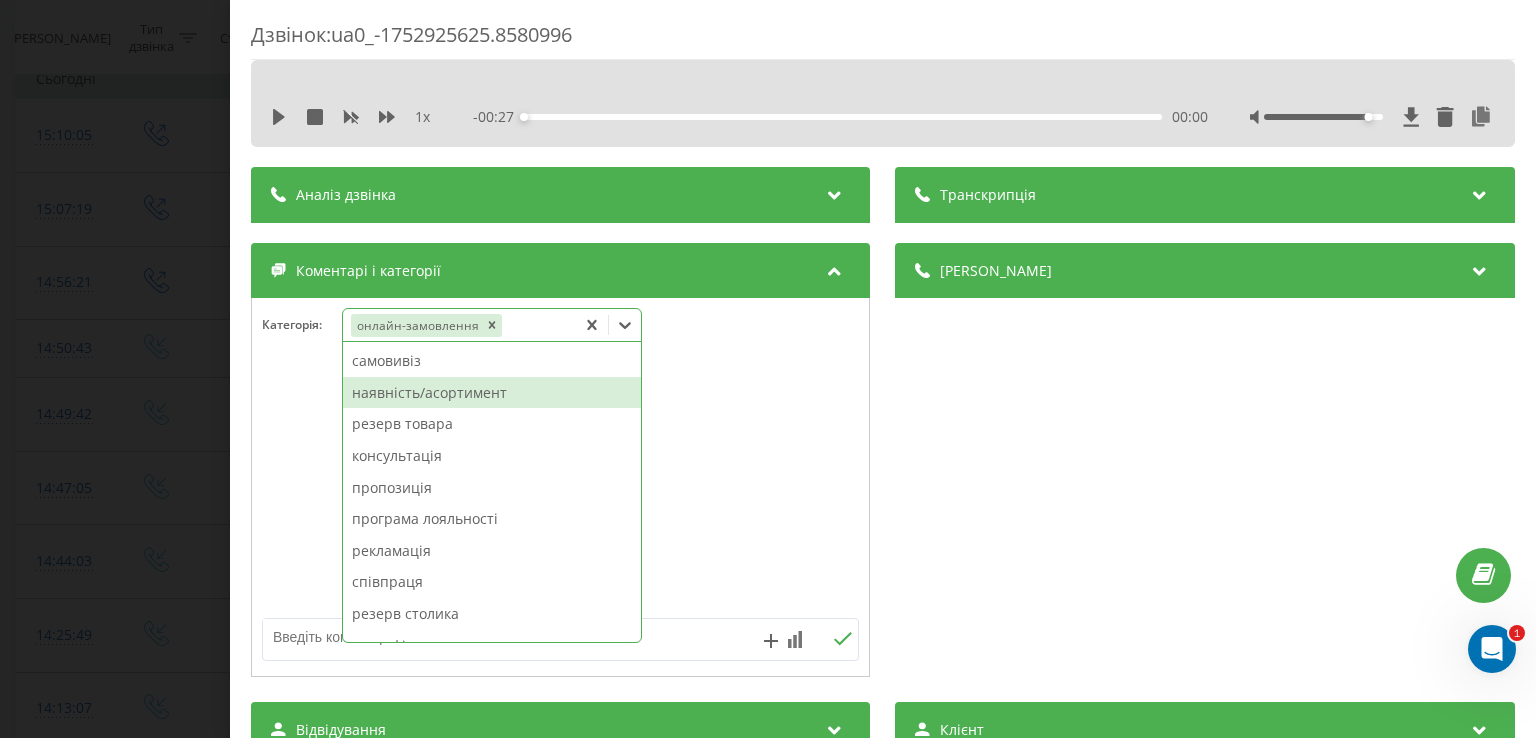 click on "наявність/асортимент" at bounding box center (492, 393) 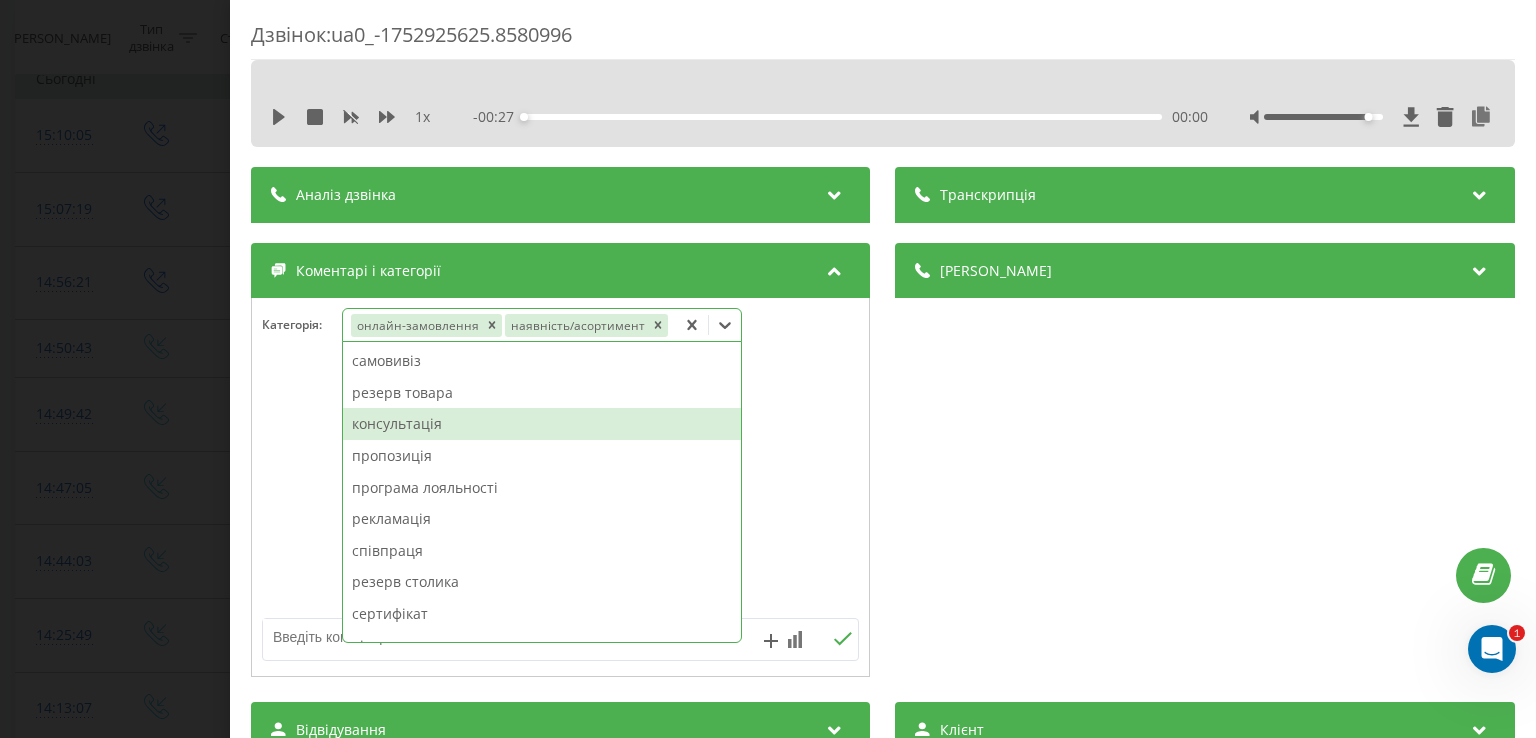 click on "консультація" at bounding box center (542, 424) 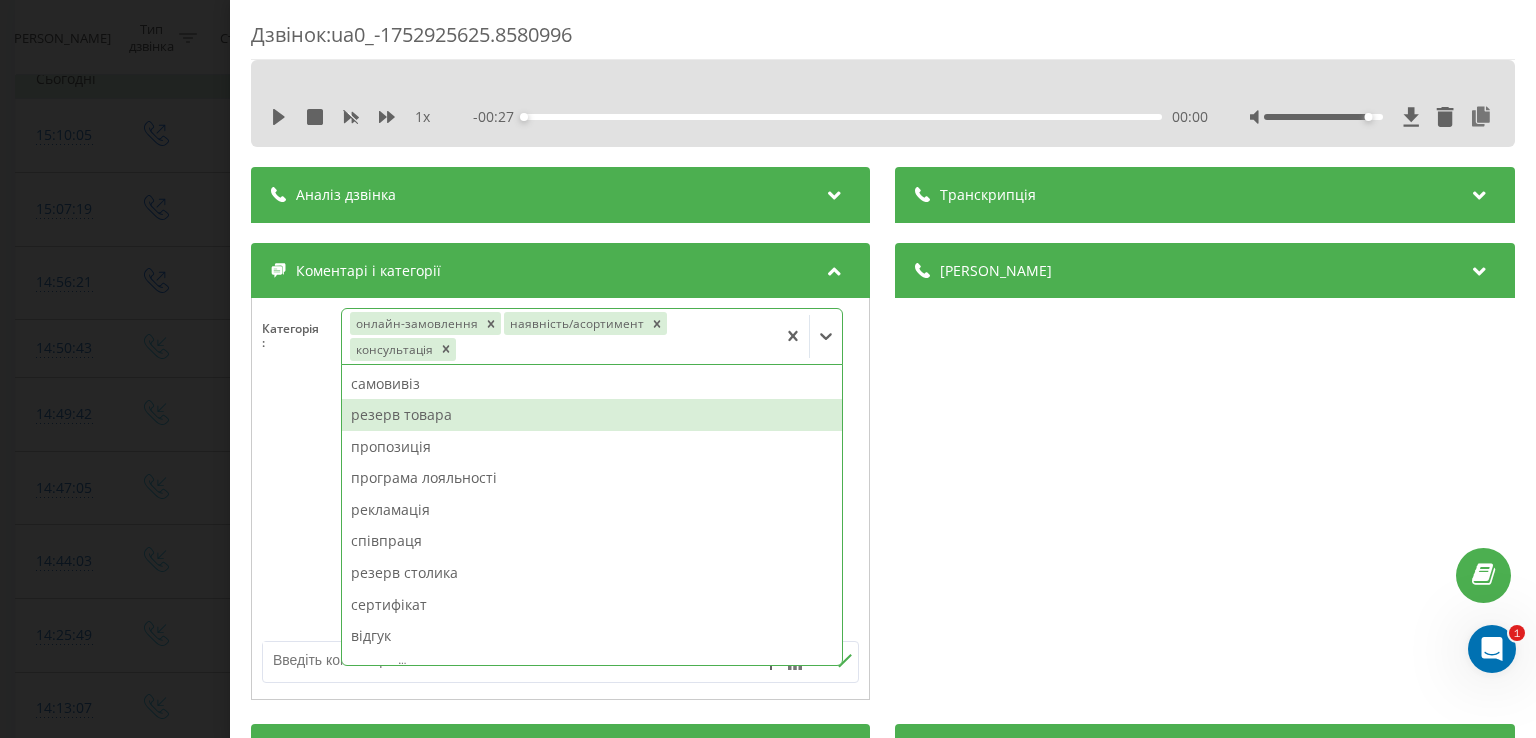 click on "резерв товара" at bounding box center (593, 415) 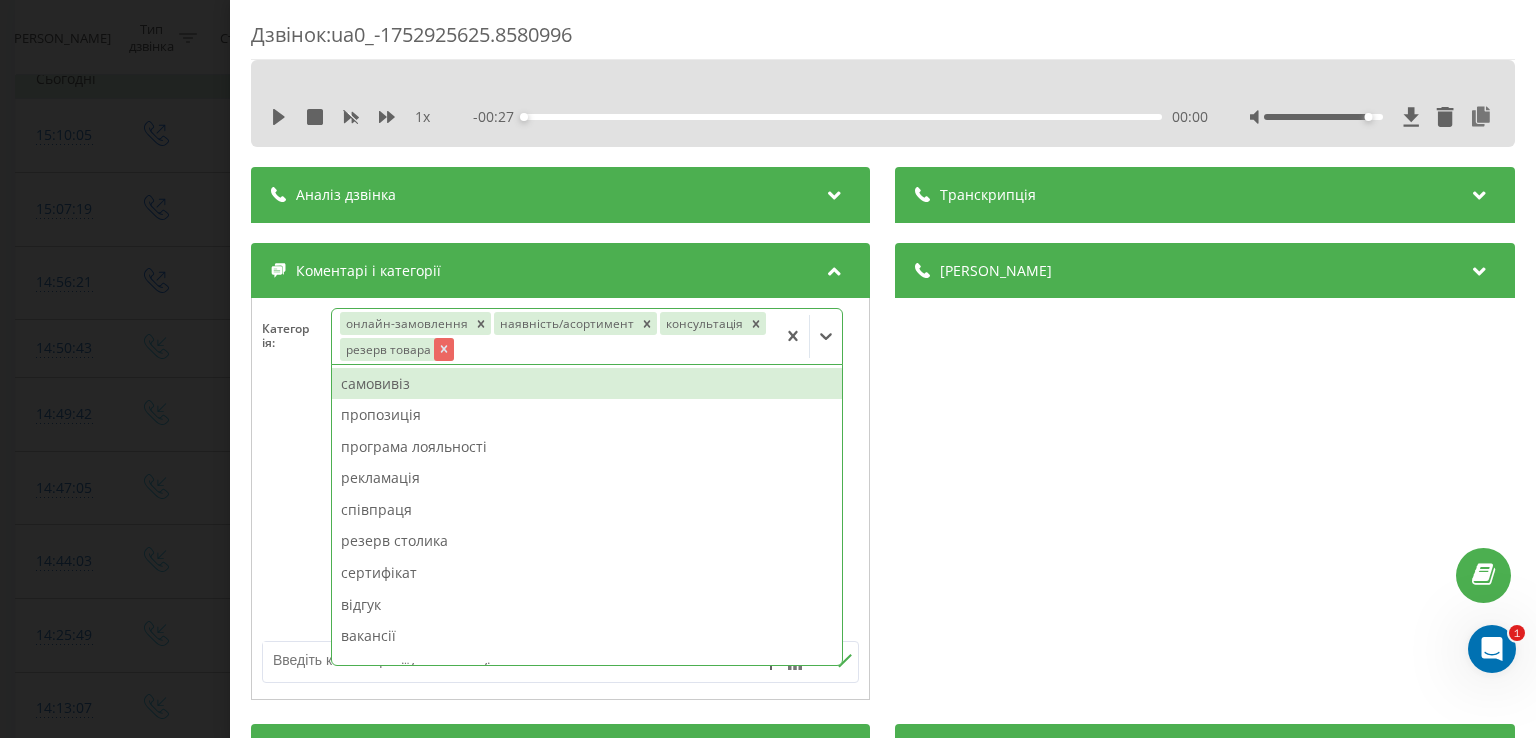 click 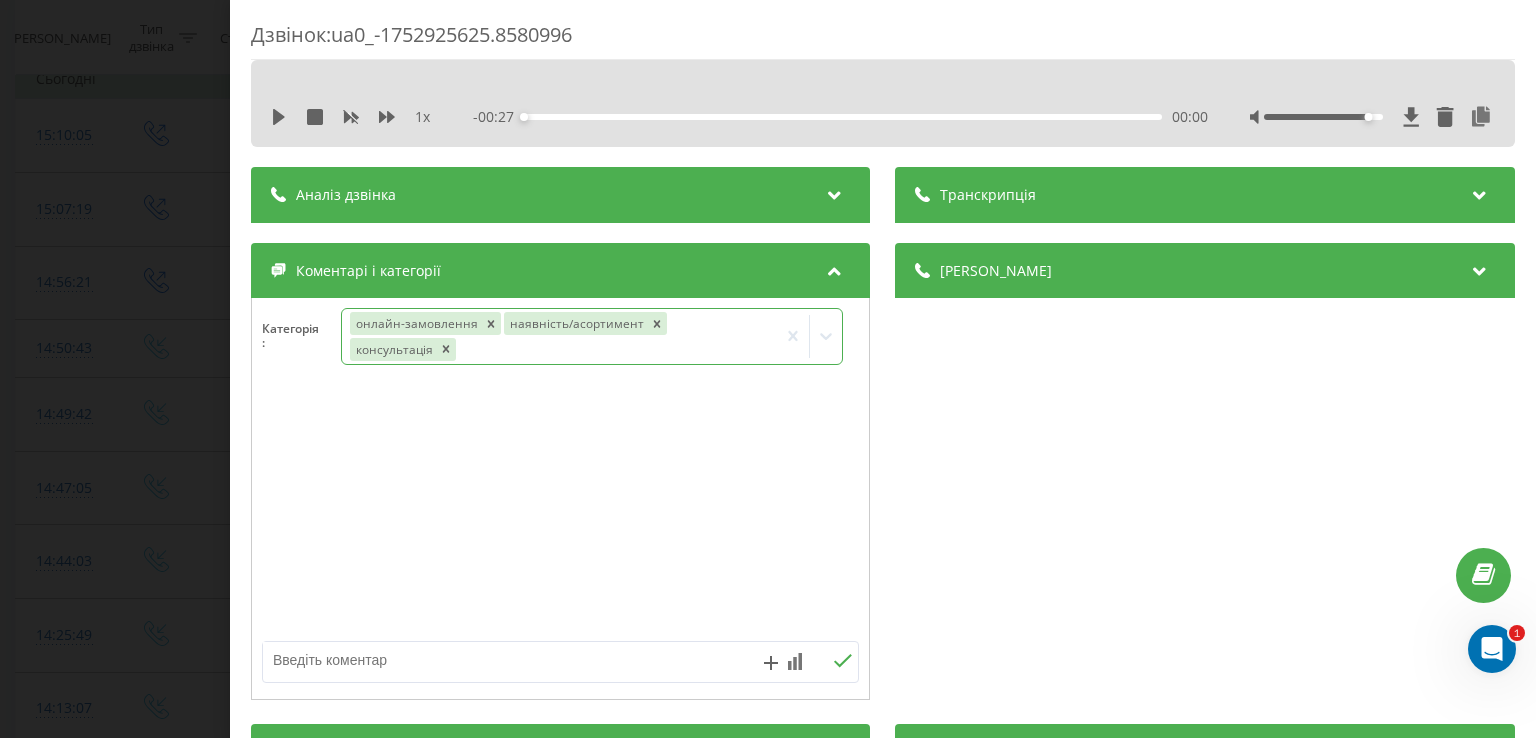 click at bounding box center (560, 511) 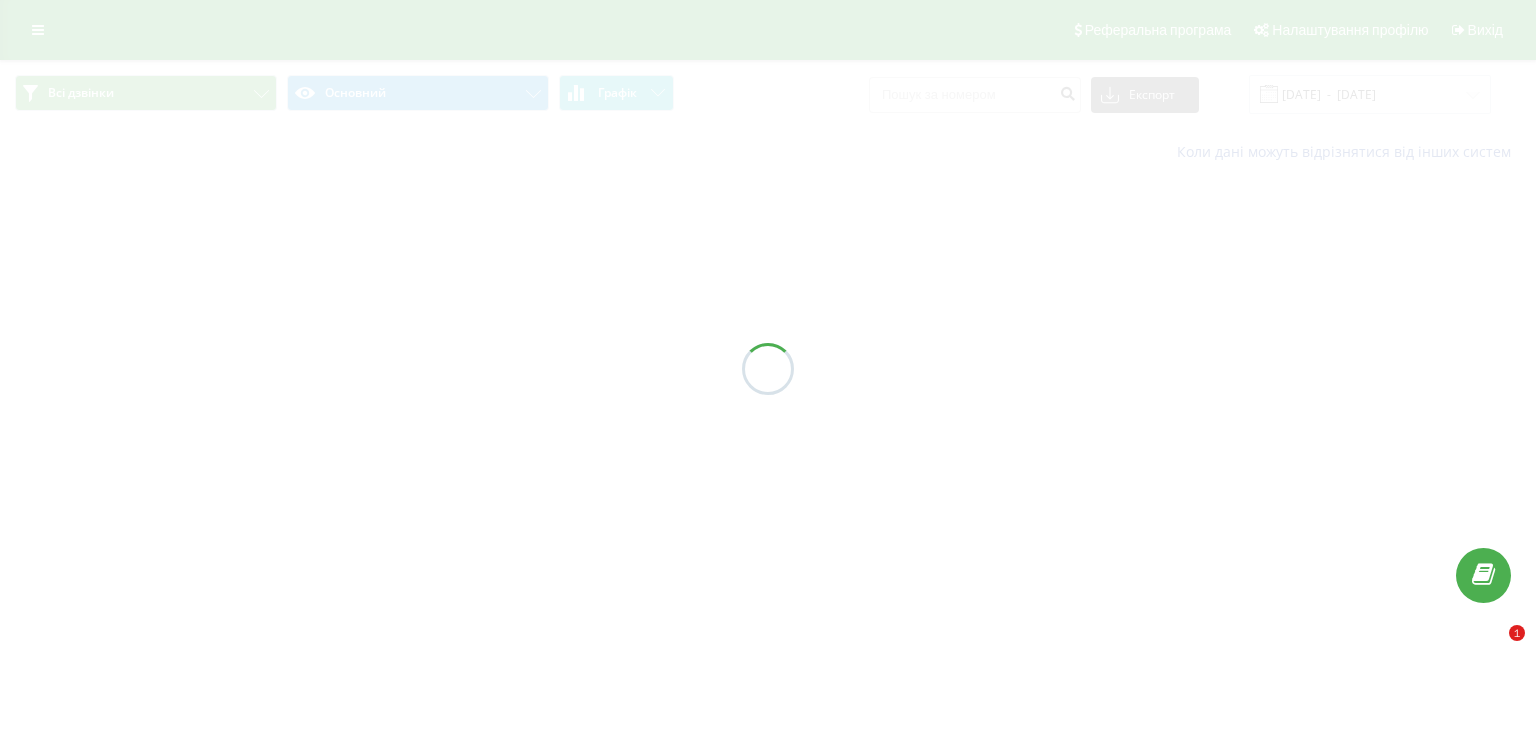 scroll, scrollTop: 0, scrollLeft: 0, axis: both 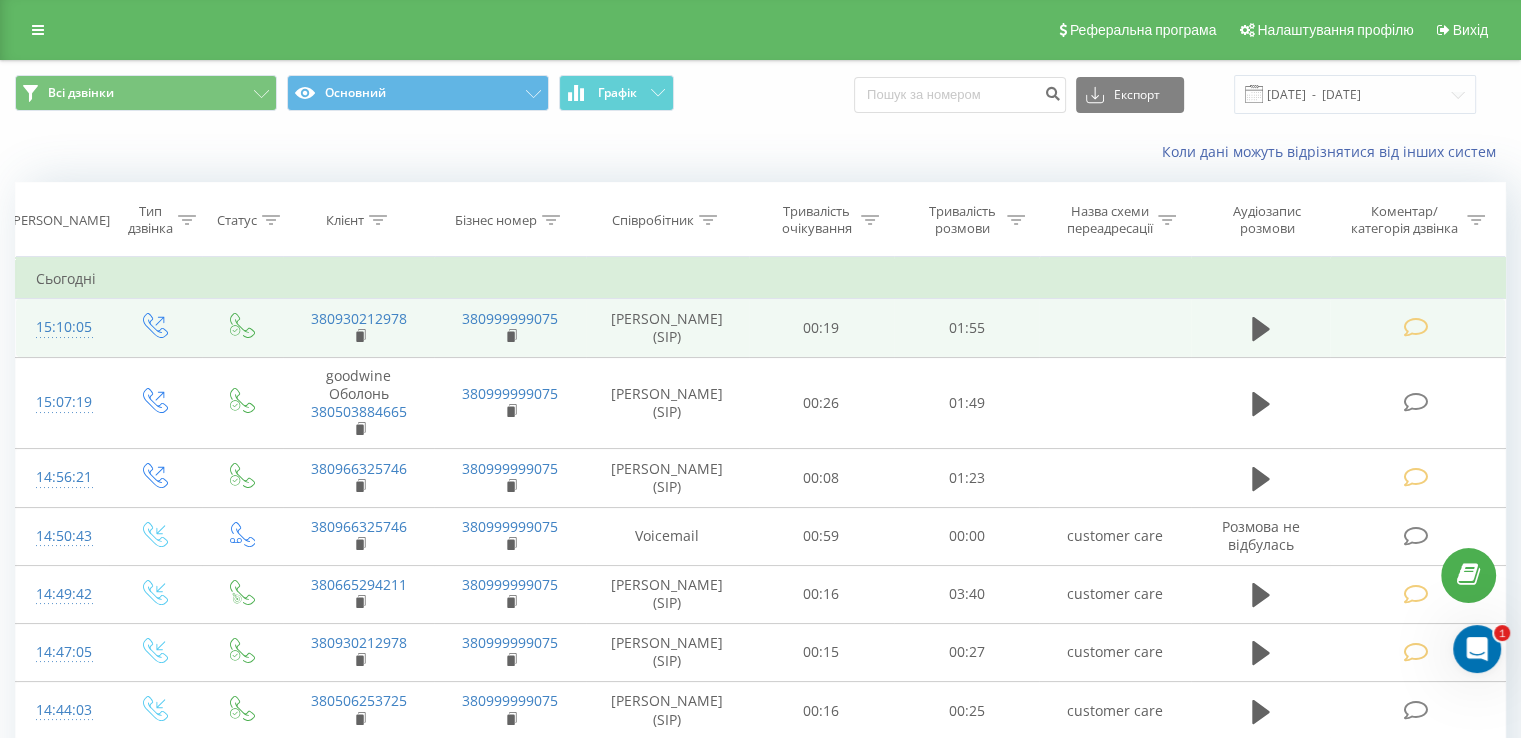 click at bounding box center [1415, 327] 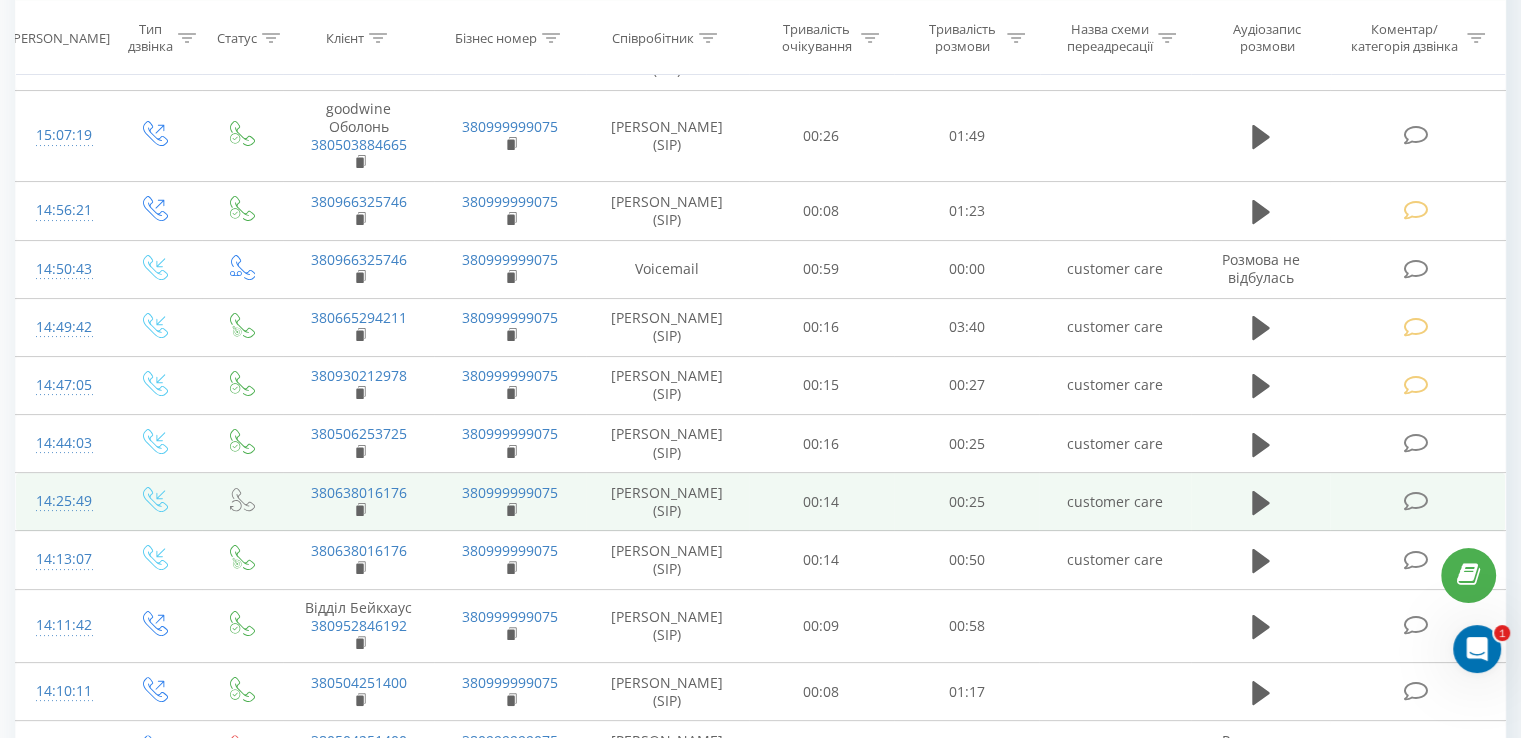 scroll, scrollTop: 300, scrollLeft: 0, axis: vertical 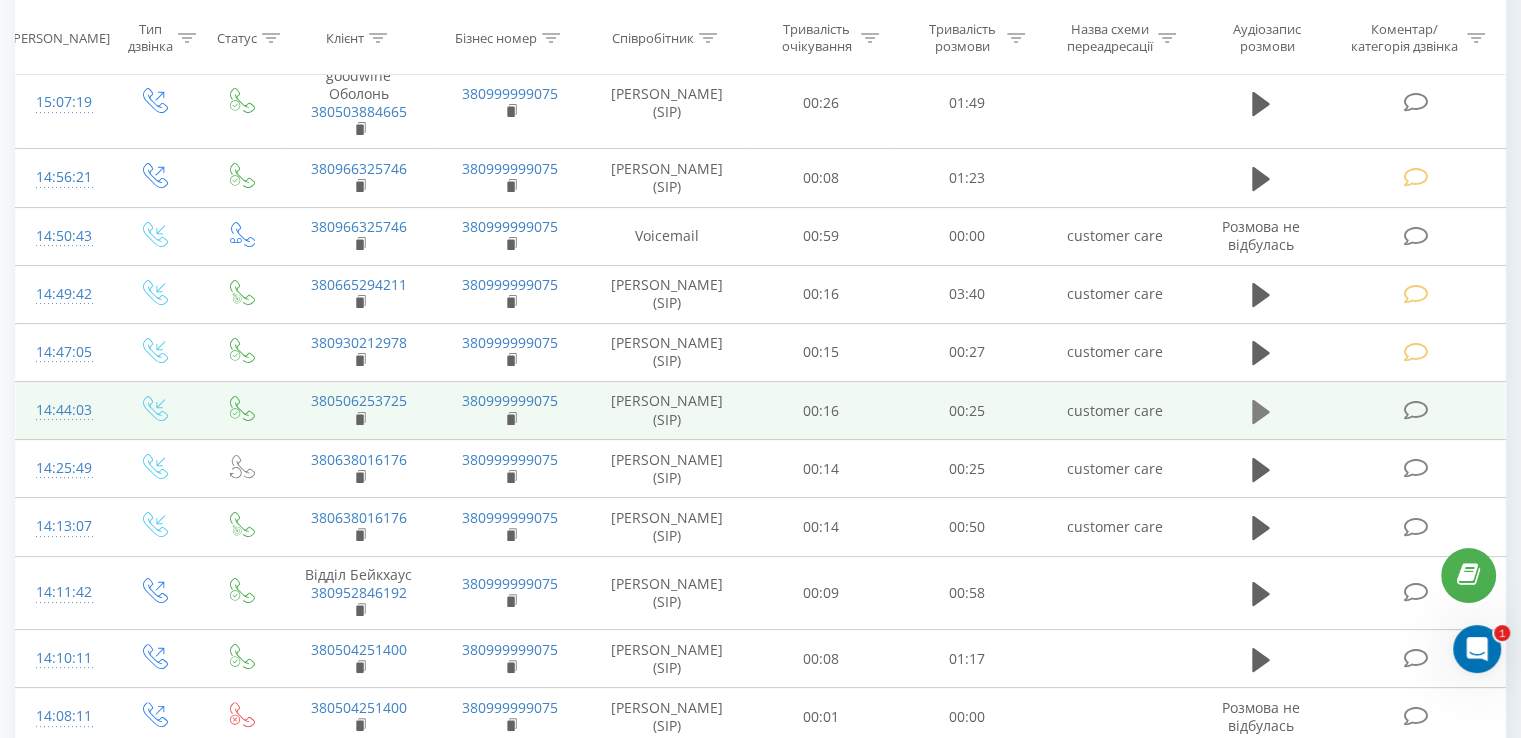click 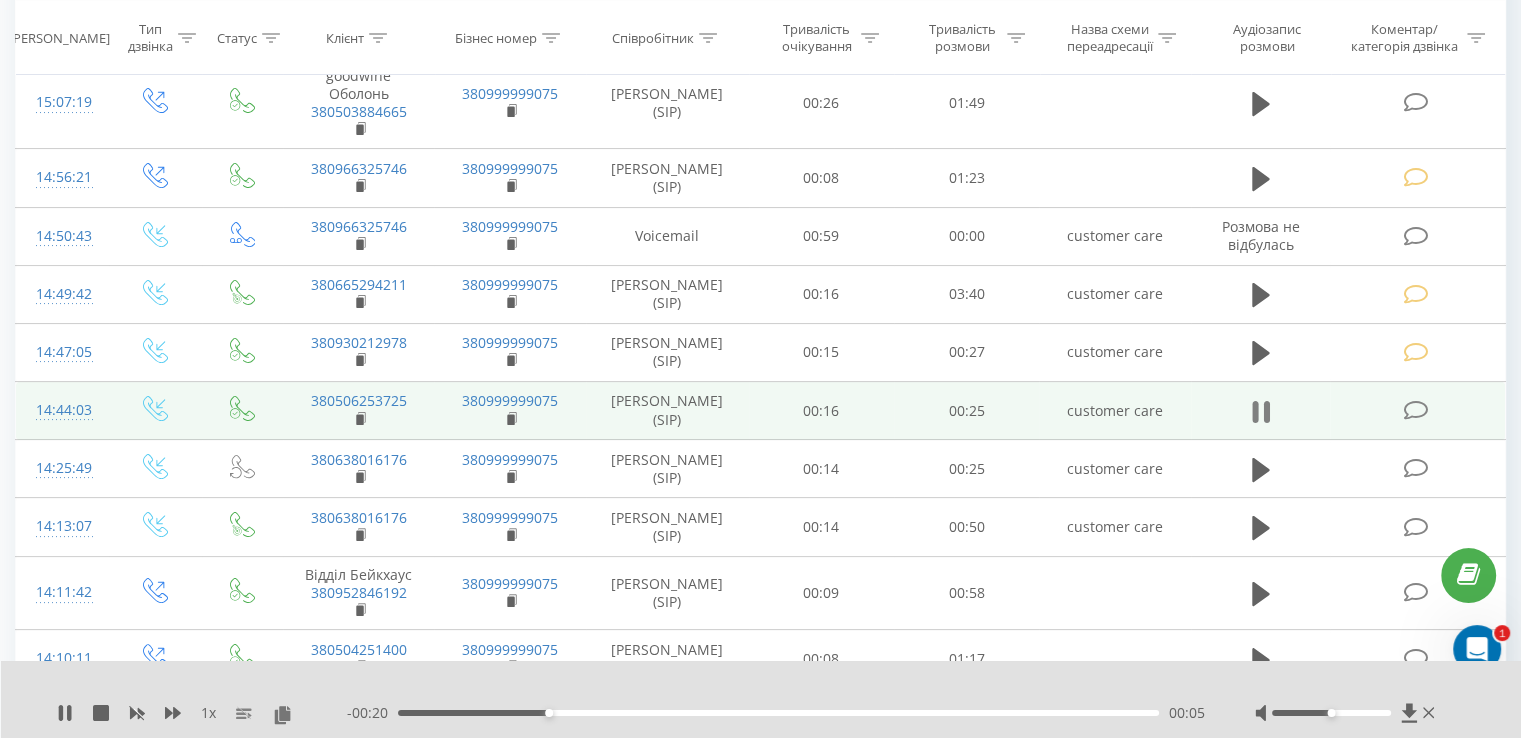click 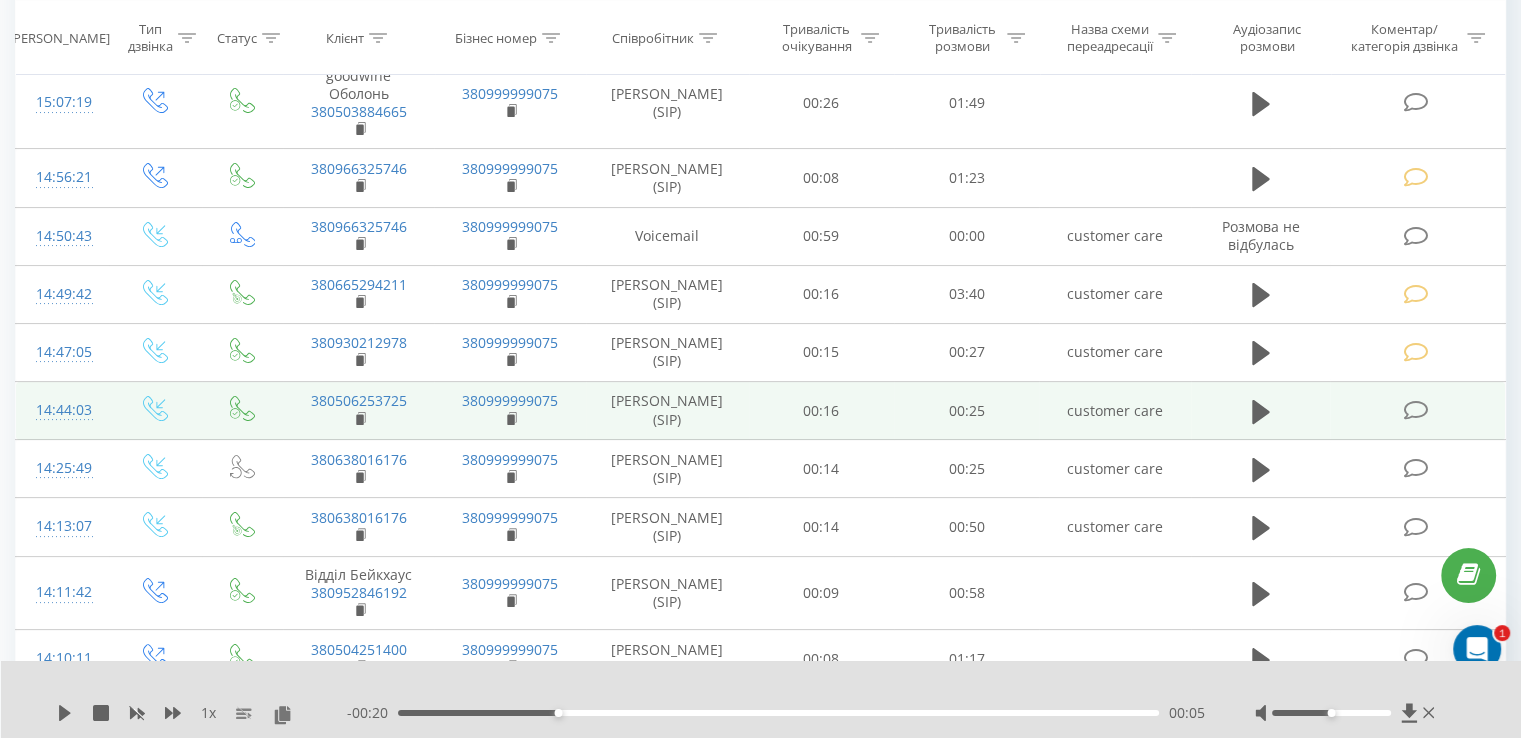 click at bounding box center [1415, 410] 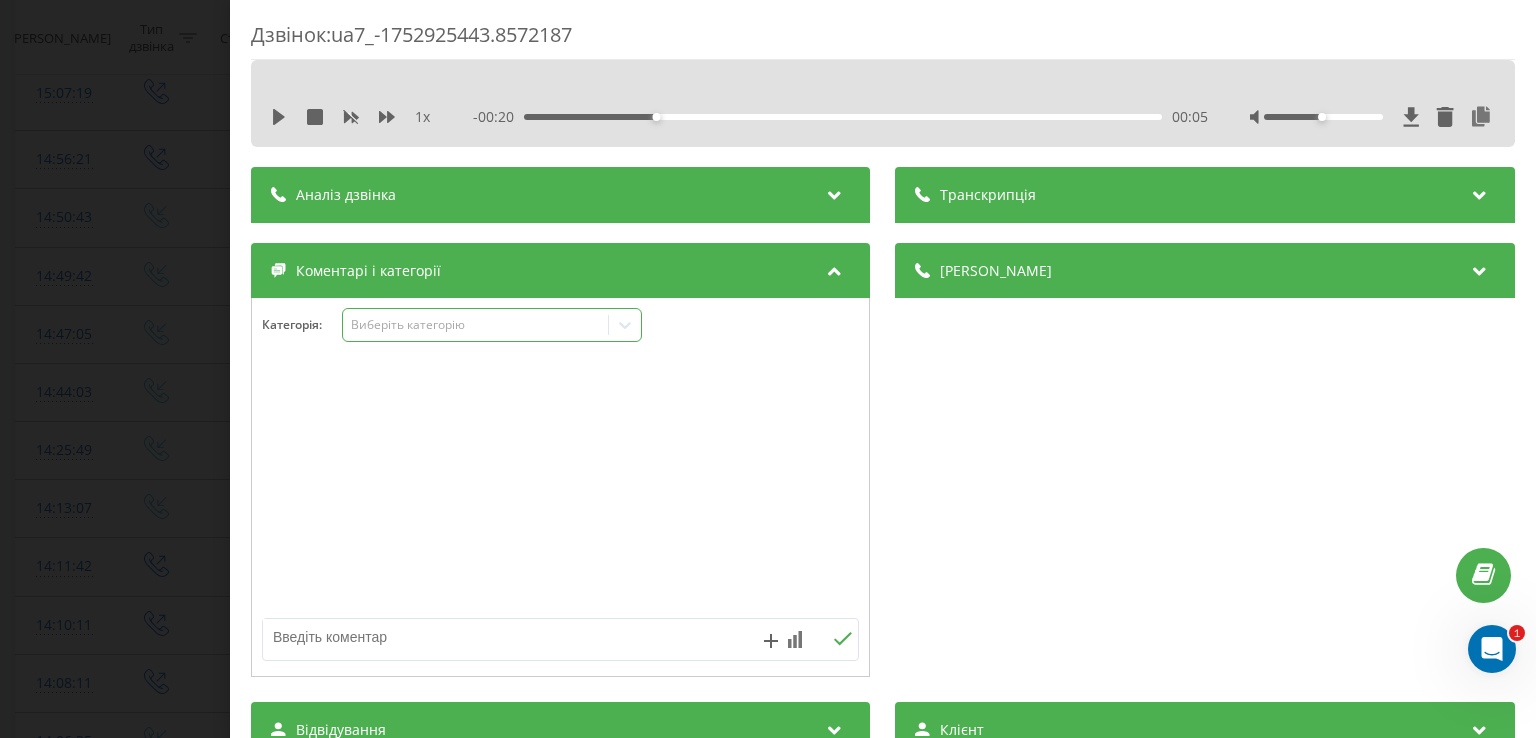 click 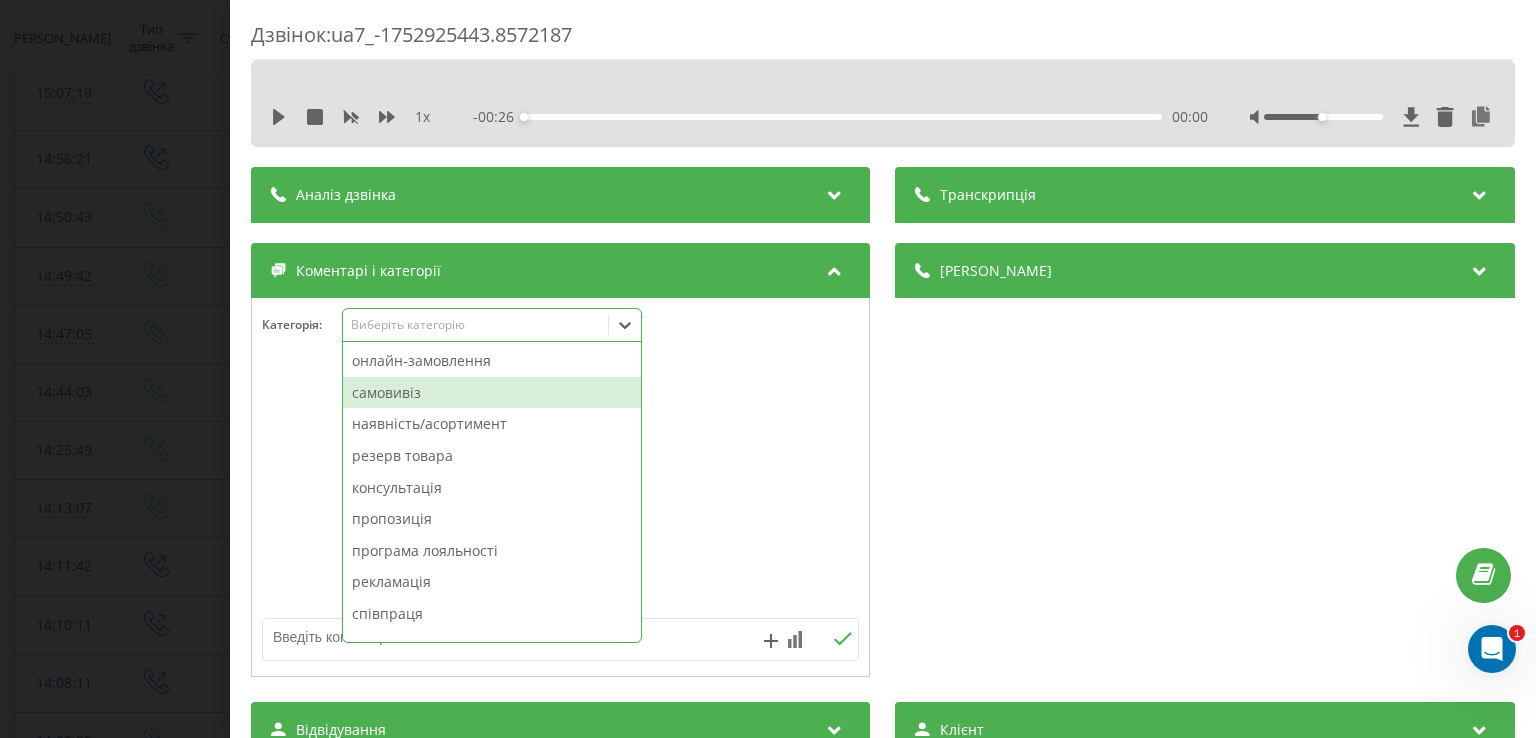 click on "самовивіз" at bounding box center [492, 393] 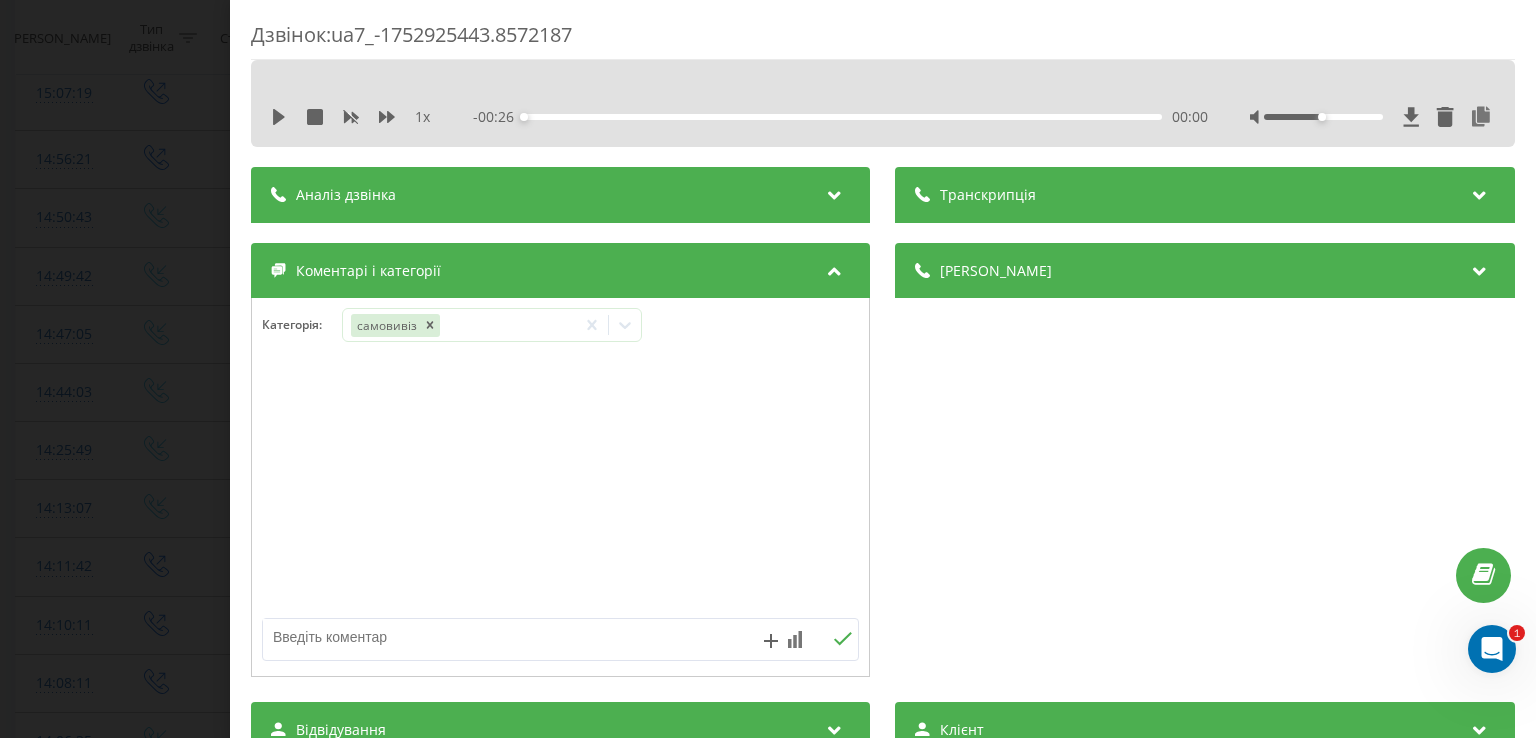 click at bounding box center [560, 488] 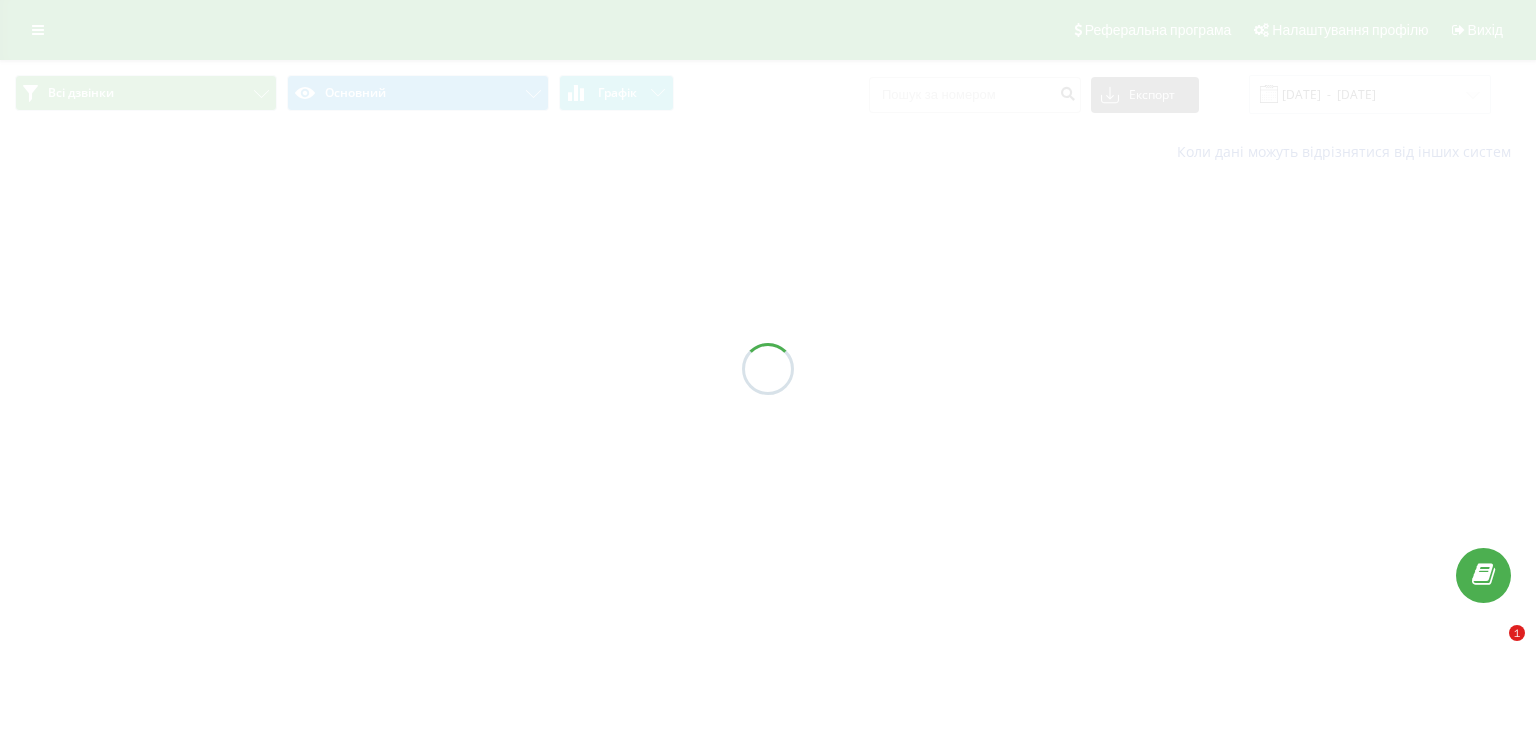 scroll, scrollTop: 0, scrollLeft: 0, axis: both 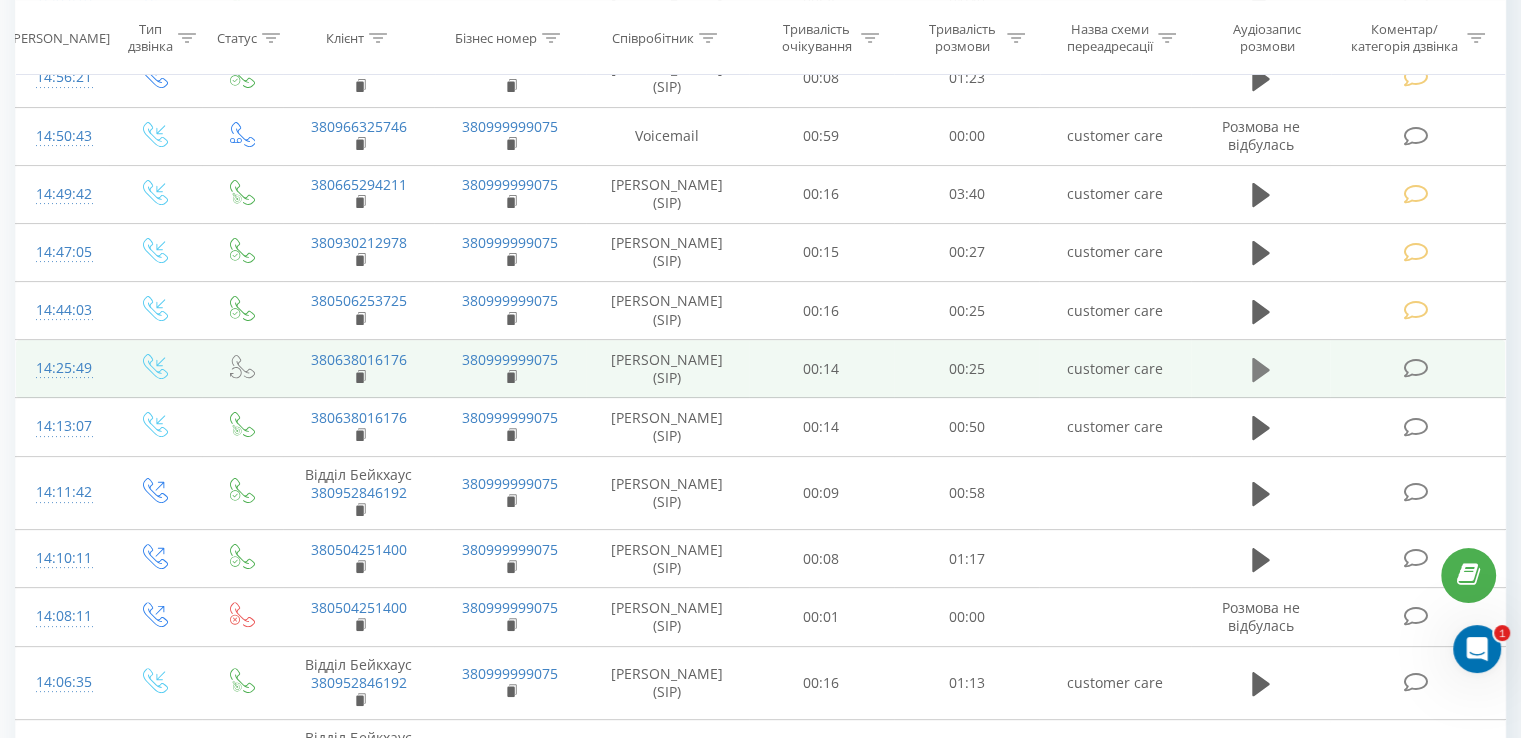 click 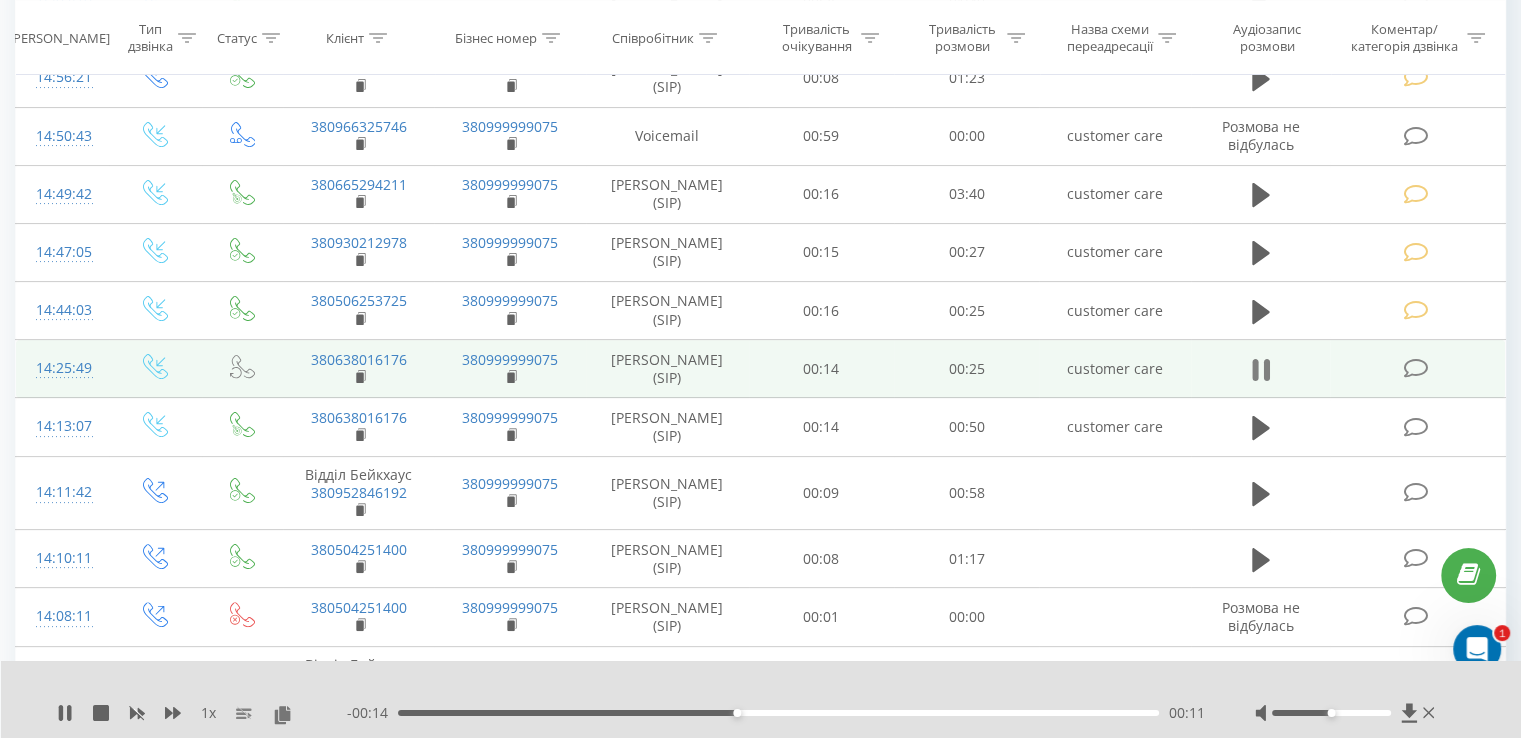 click 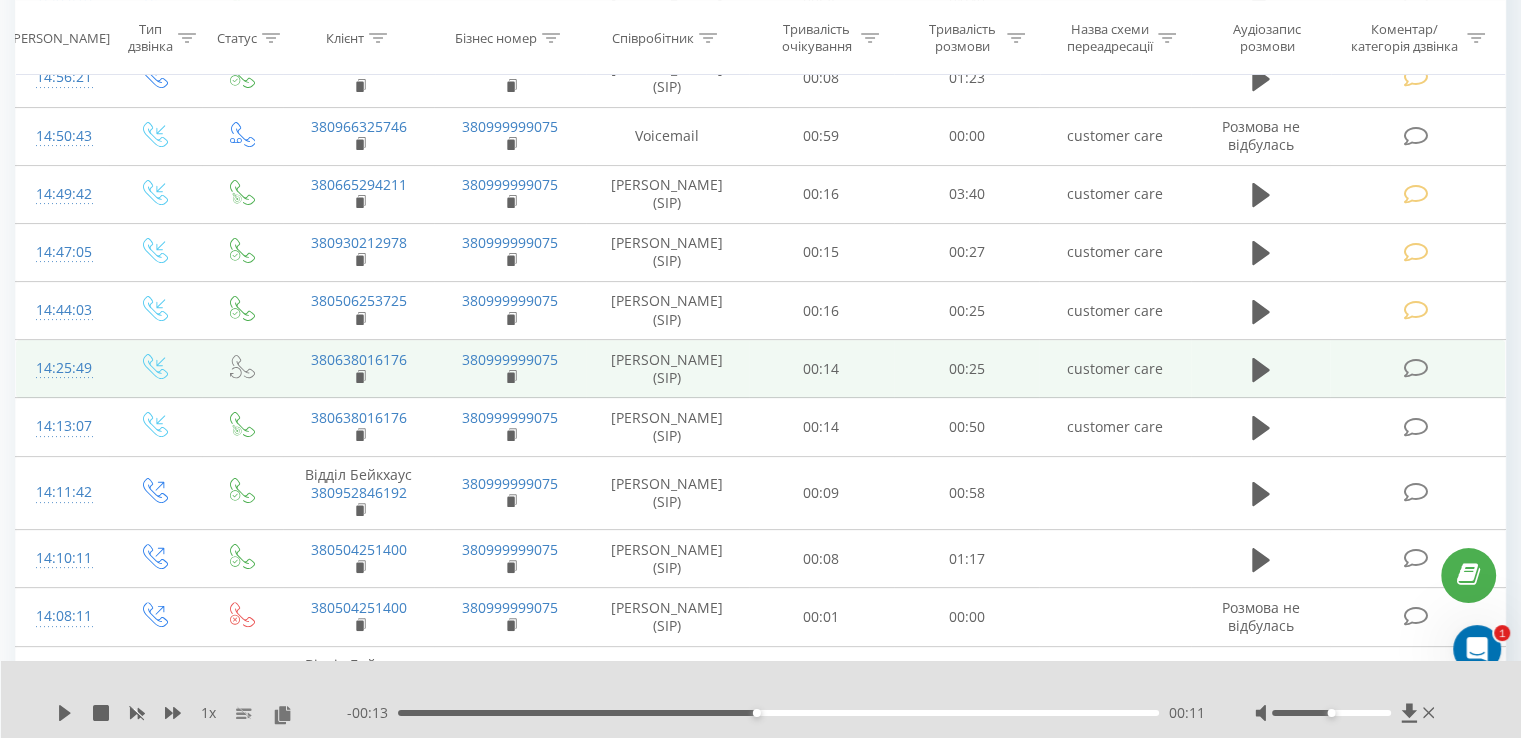 click at bounding box center [1415, 368] 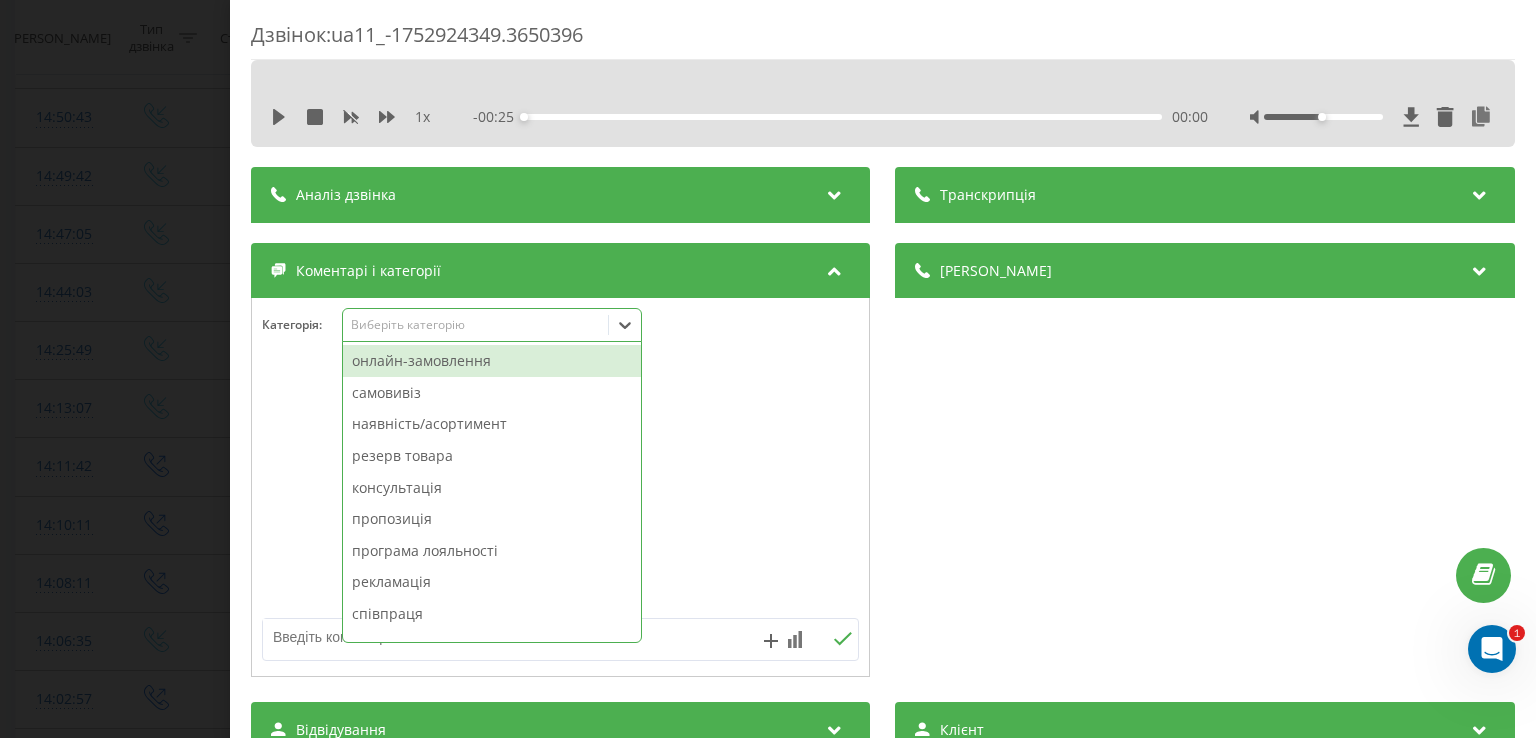 click 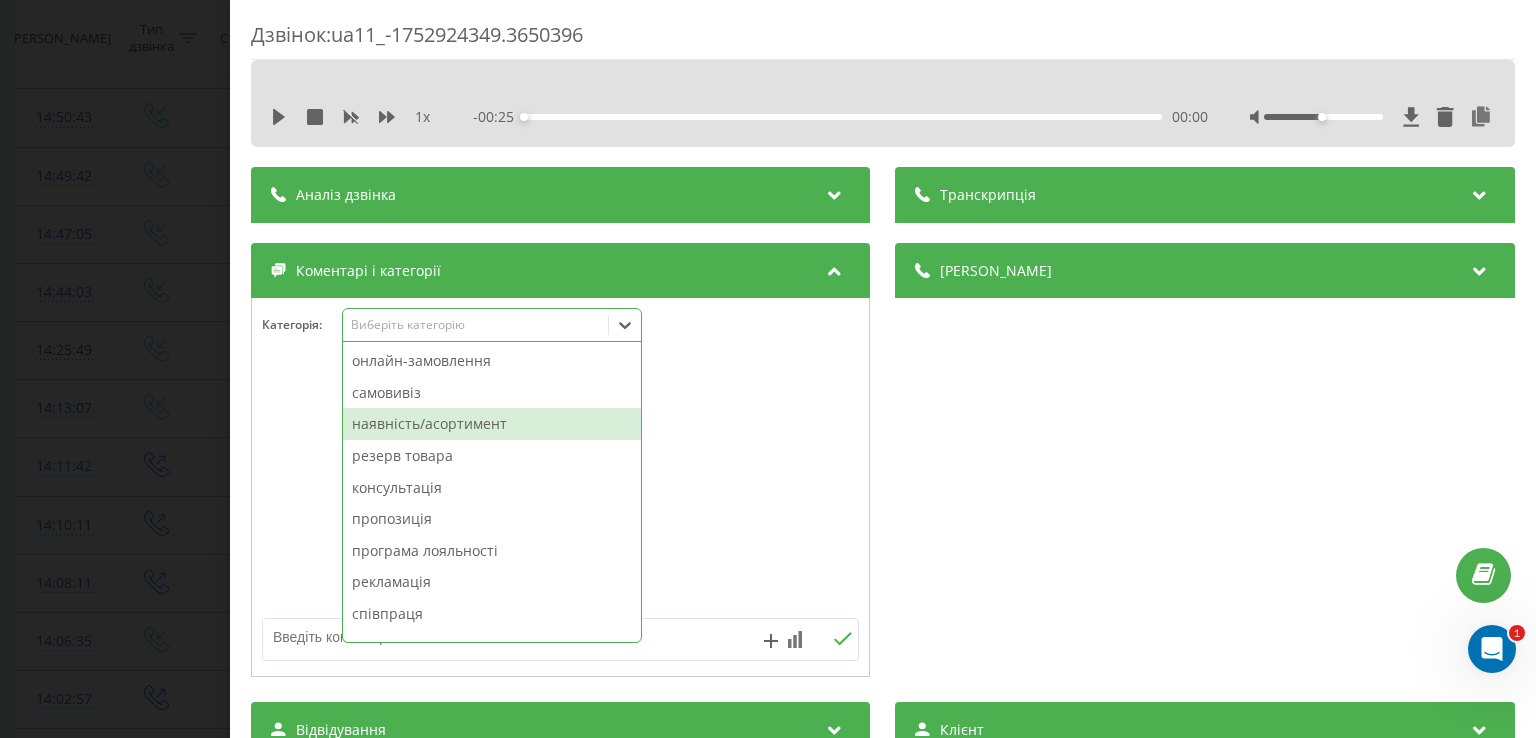 click on "наявність/асортимент" at bounding box center [492, 424] 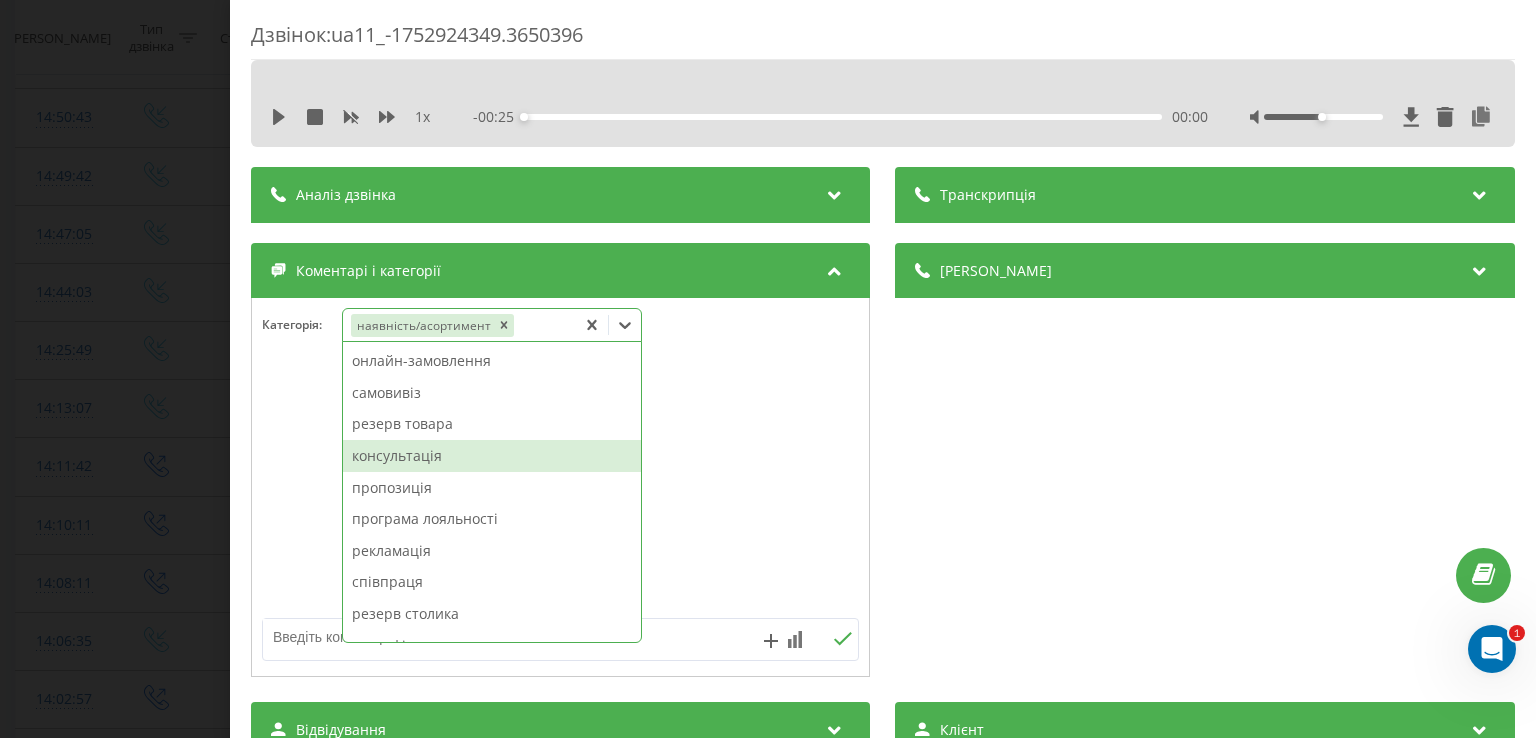 click on "консультація" at bounding box center [492, 456] 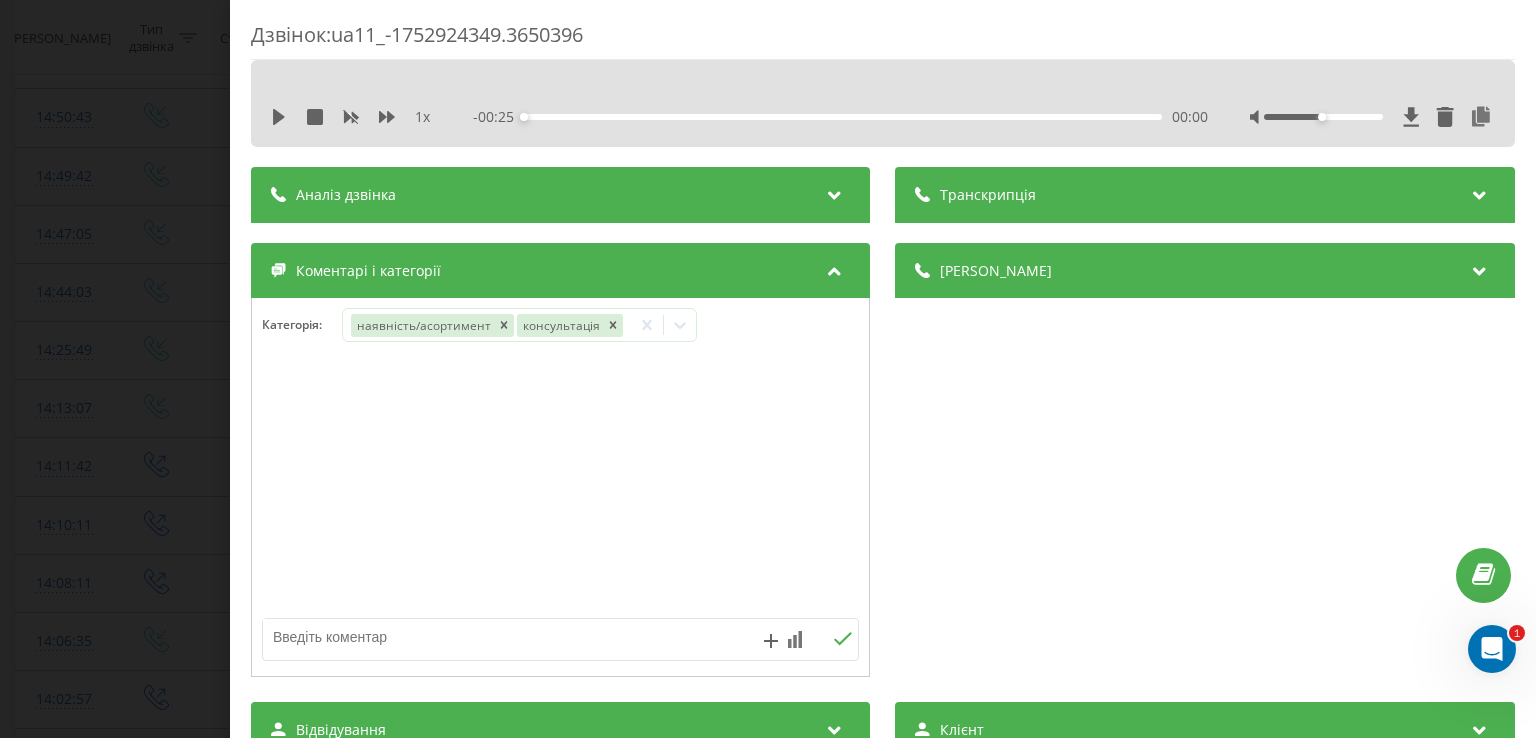 click at bounding box center [560, 488] 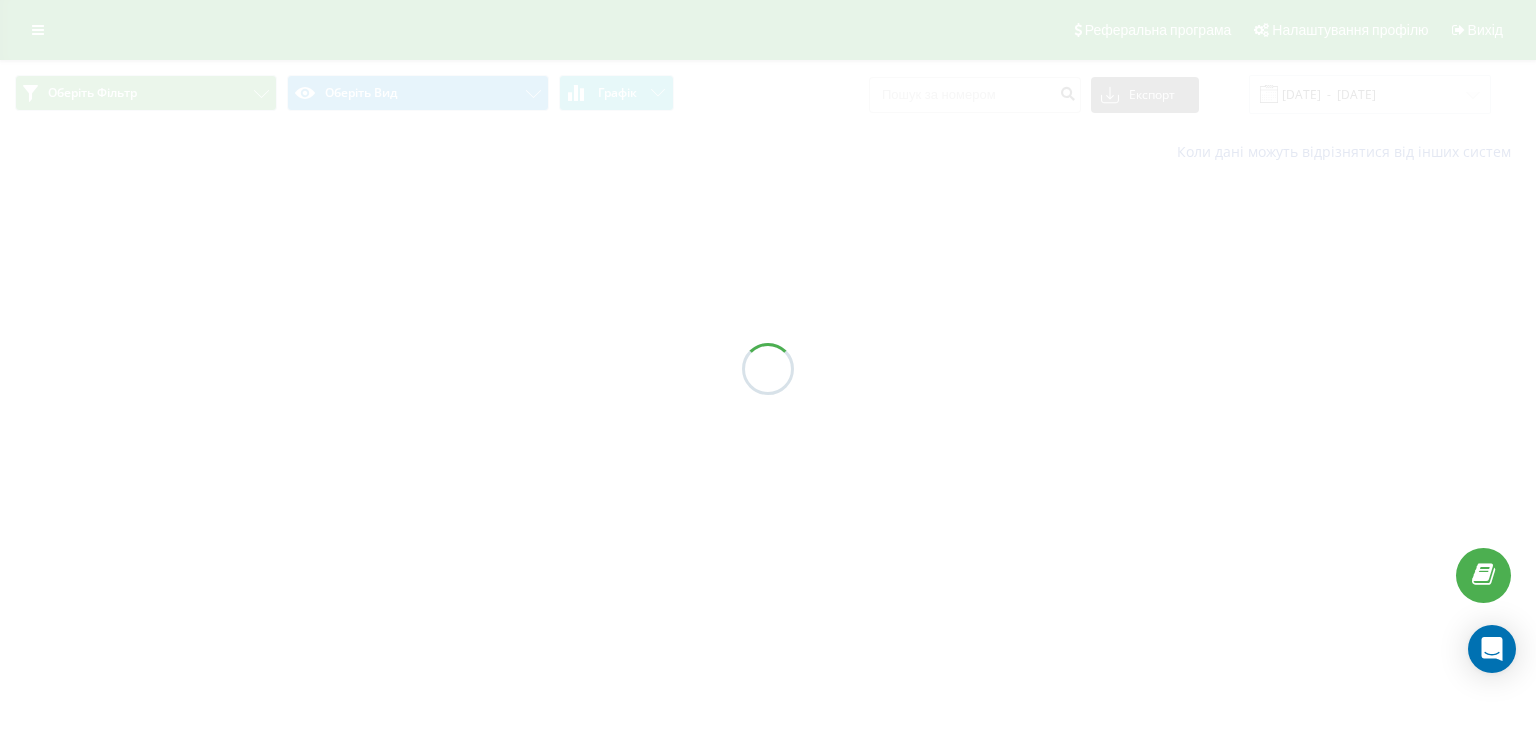 scroll, scrollTop: 0, scrollLeft: 0, axis: both 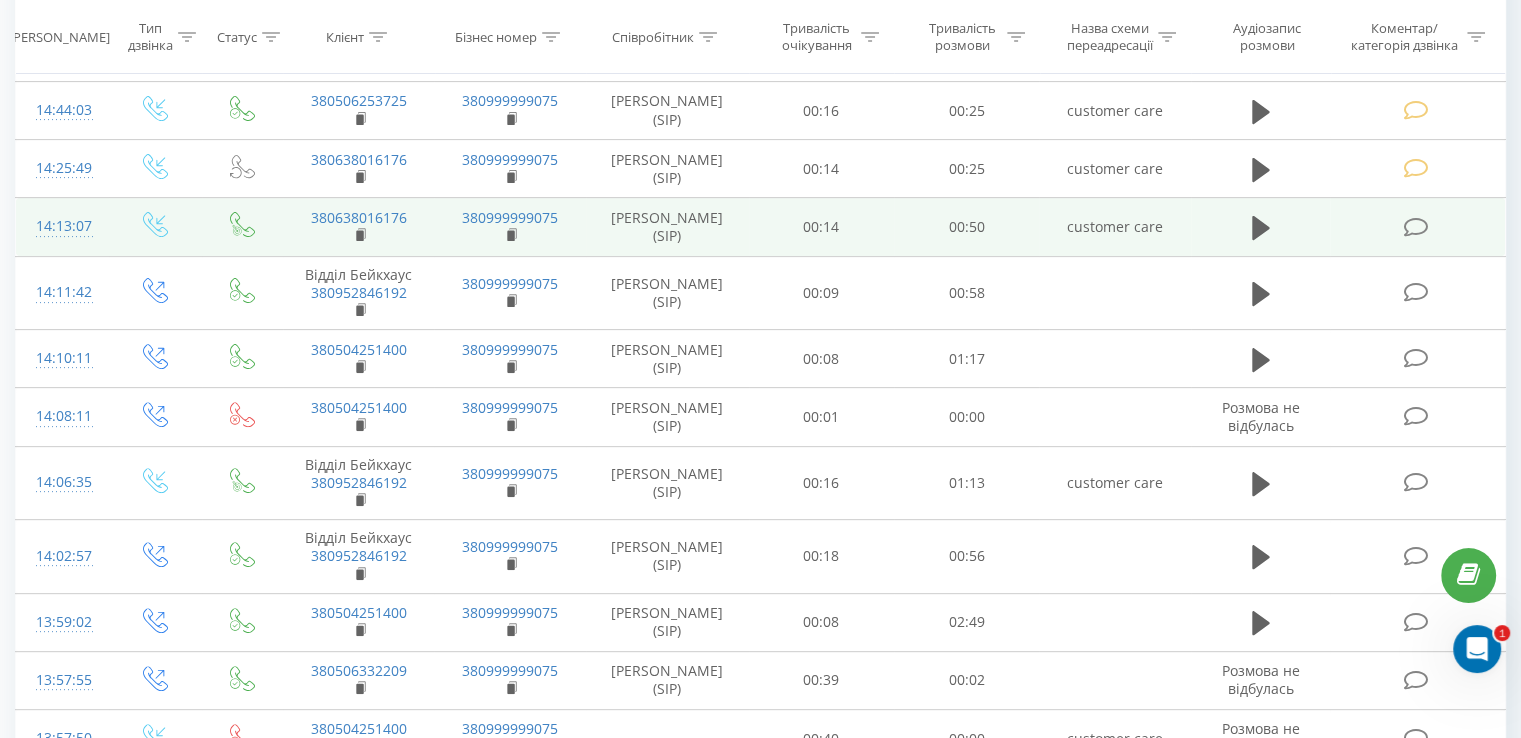 click at bounding box center (1415, 227) 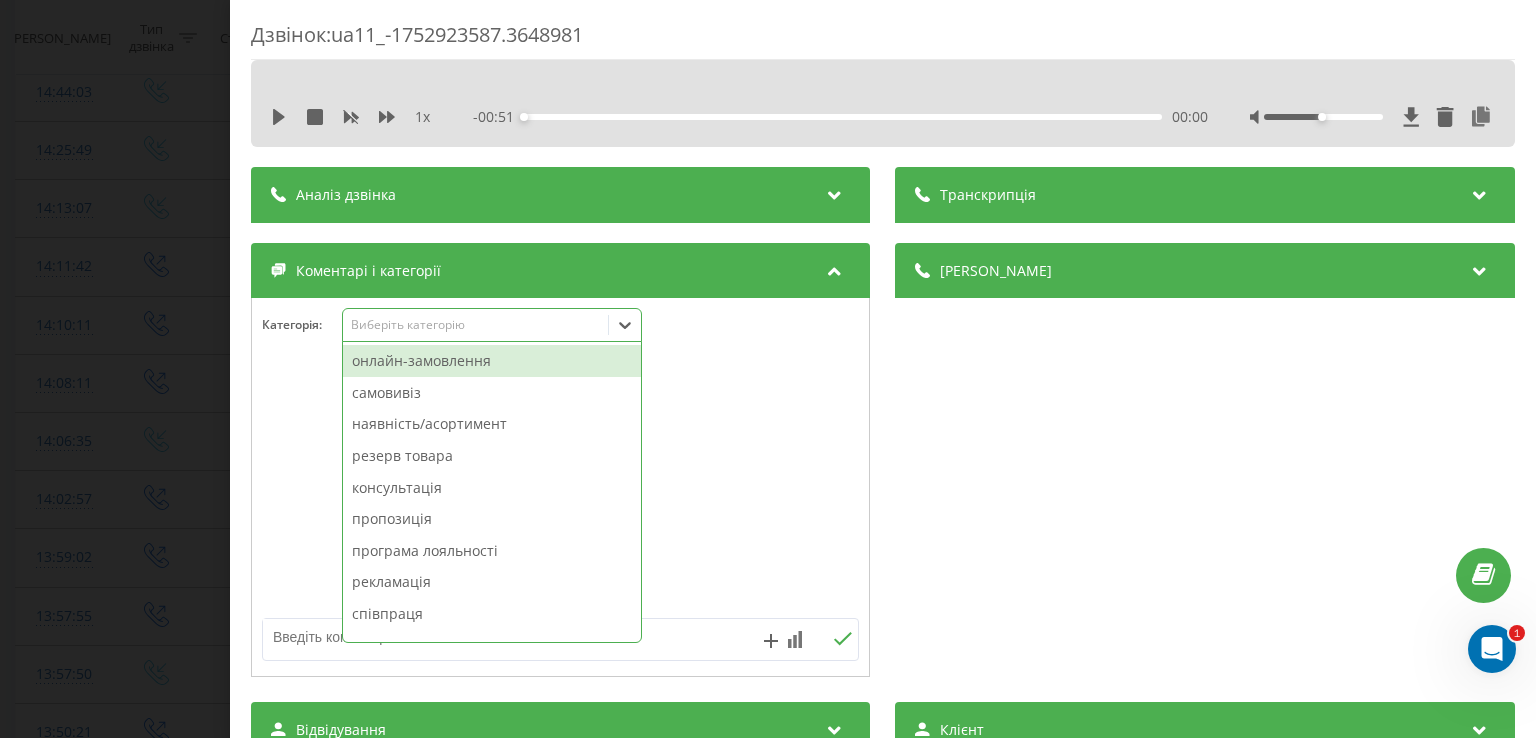 click 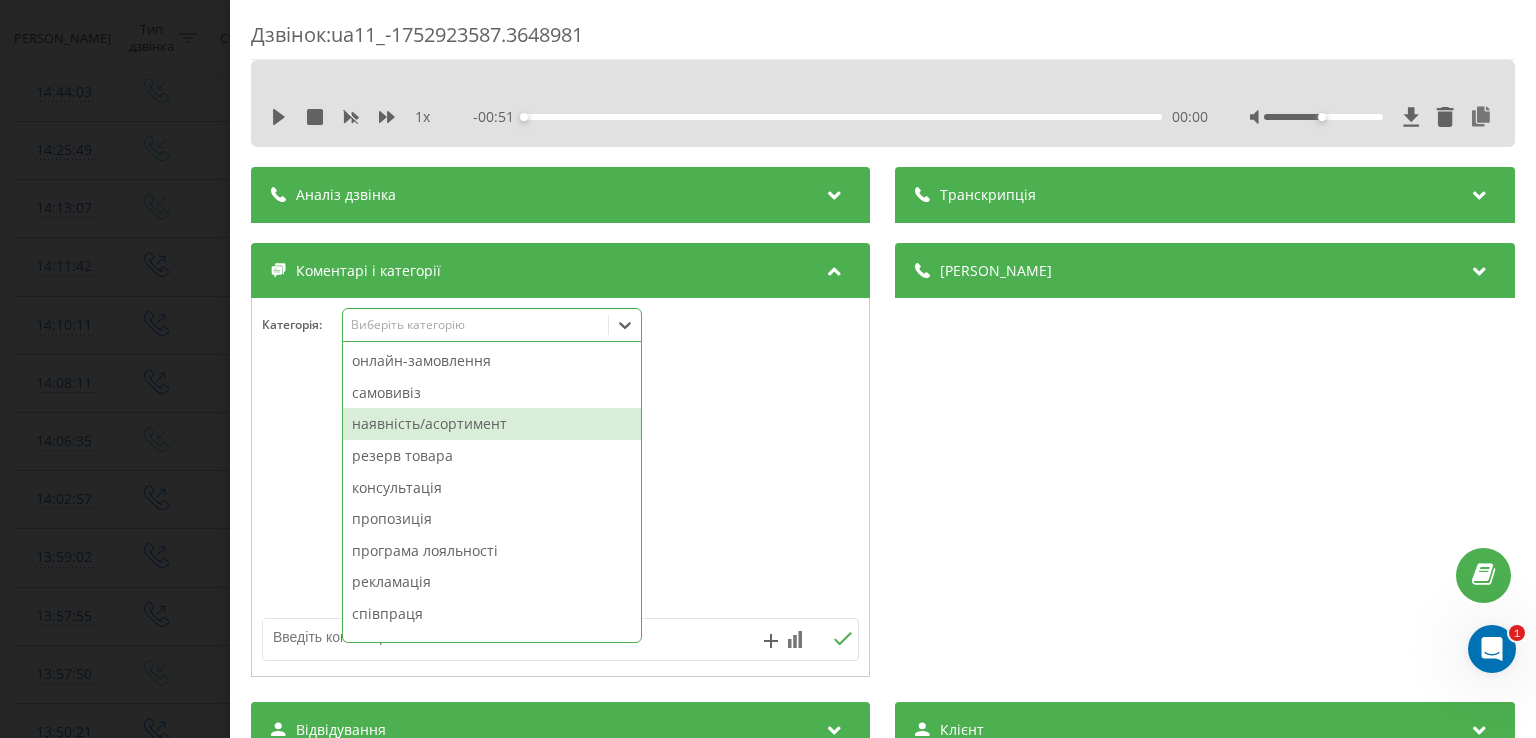 click on "наявність/асортимент" at bounding box center (492, 424) 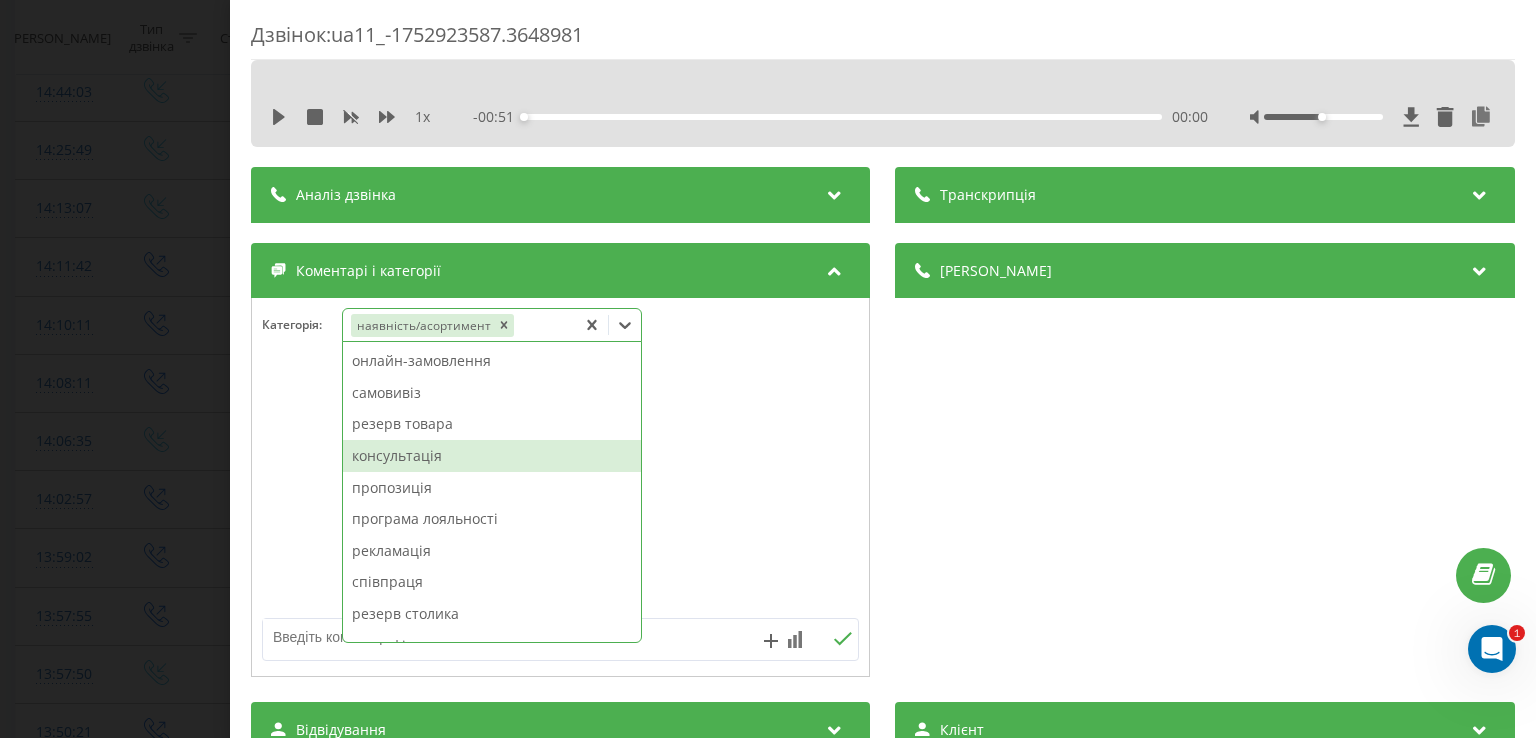 click on "консультація" at bounding box center (492, 456) 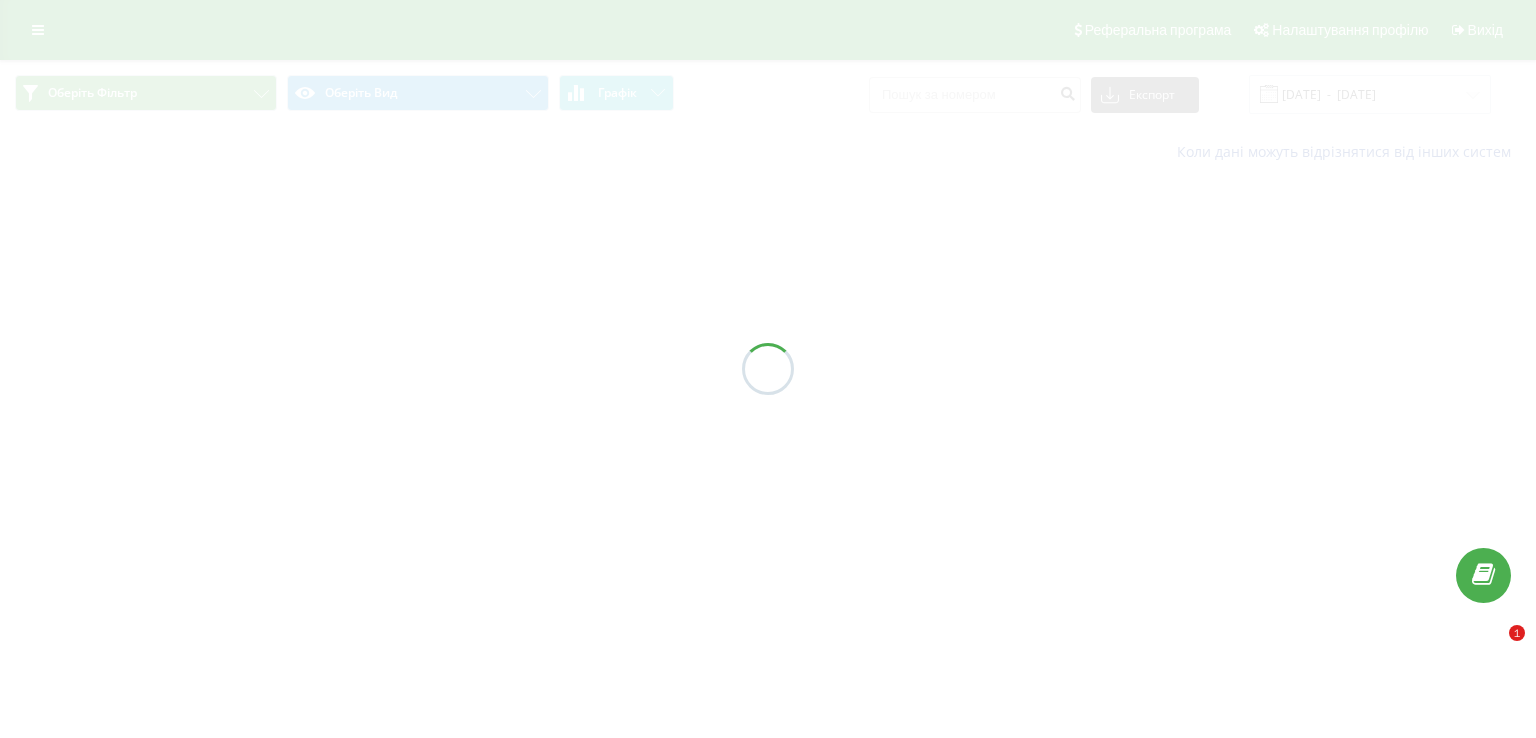 scroll, scrollTop: 0, scrollLeft: 0, axis: both 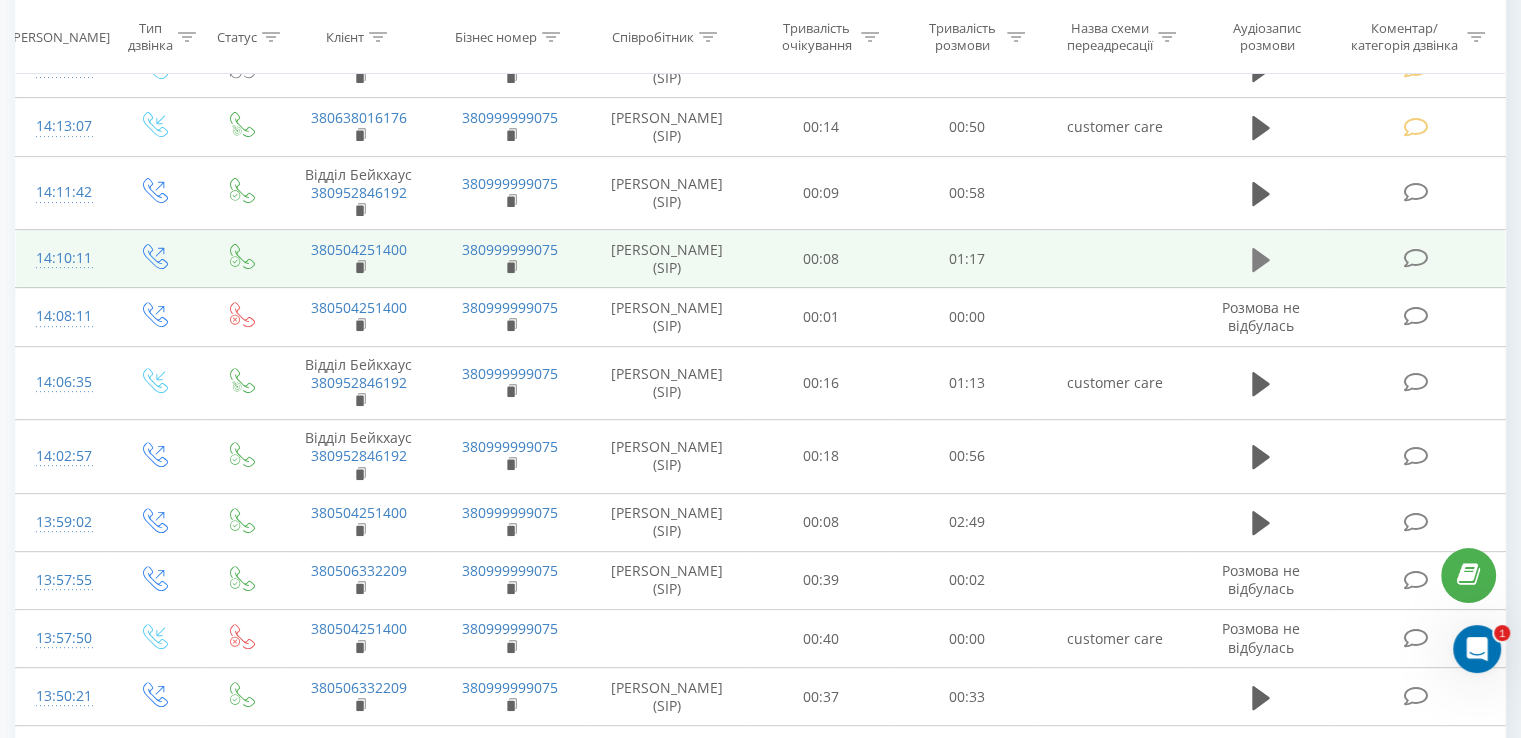 click 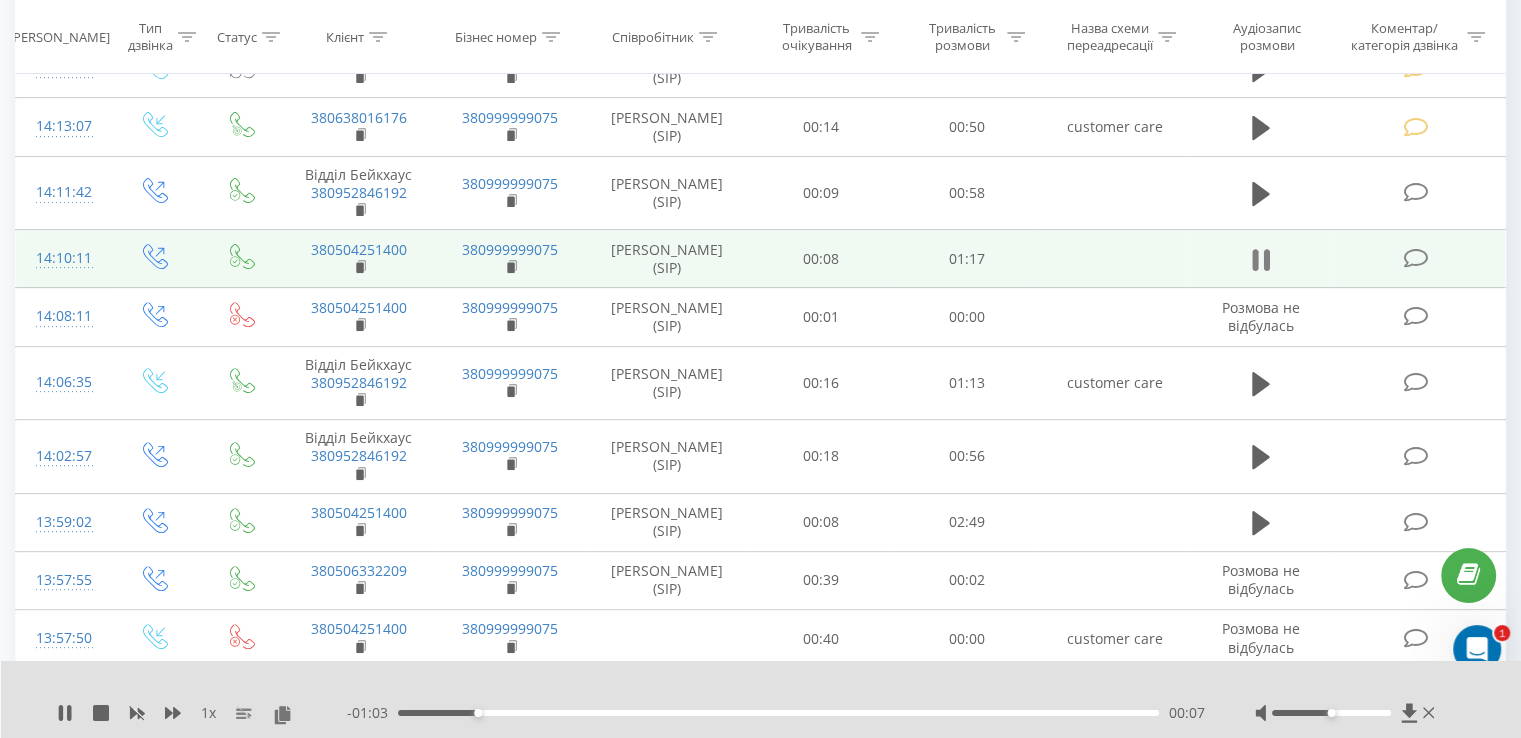 click 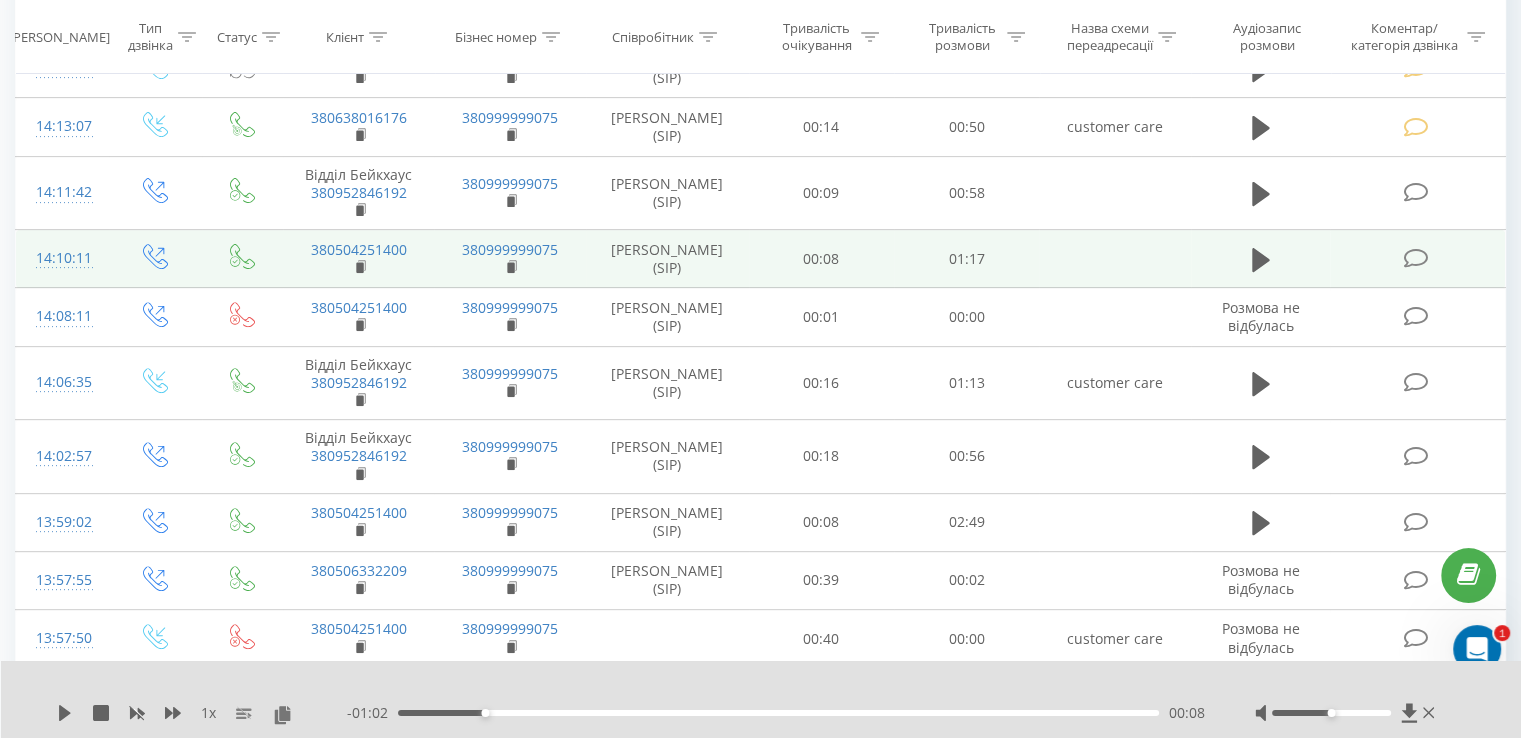 click at bounding box center [1415, 258] 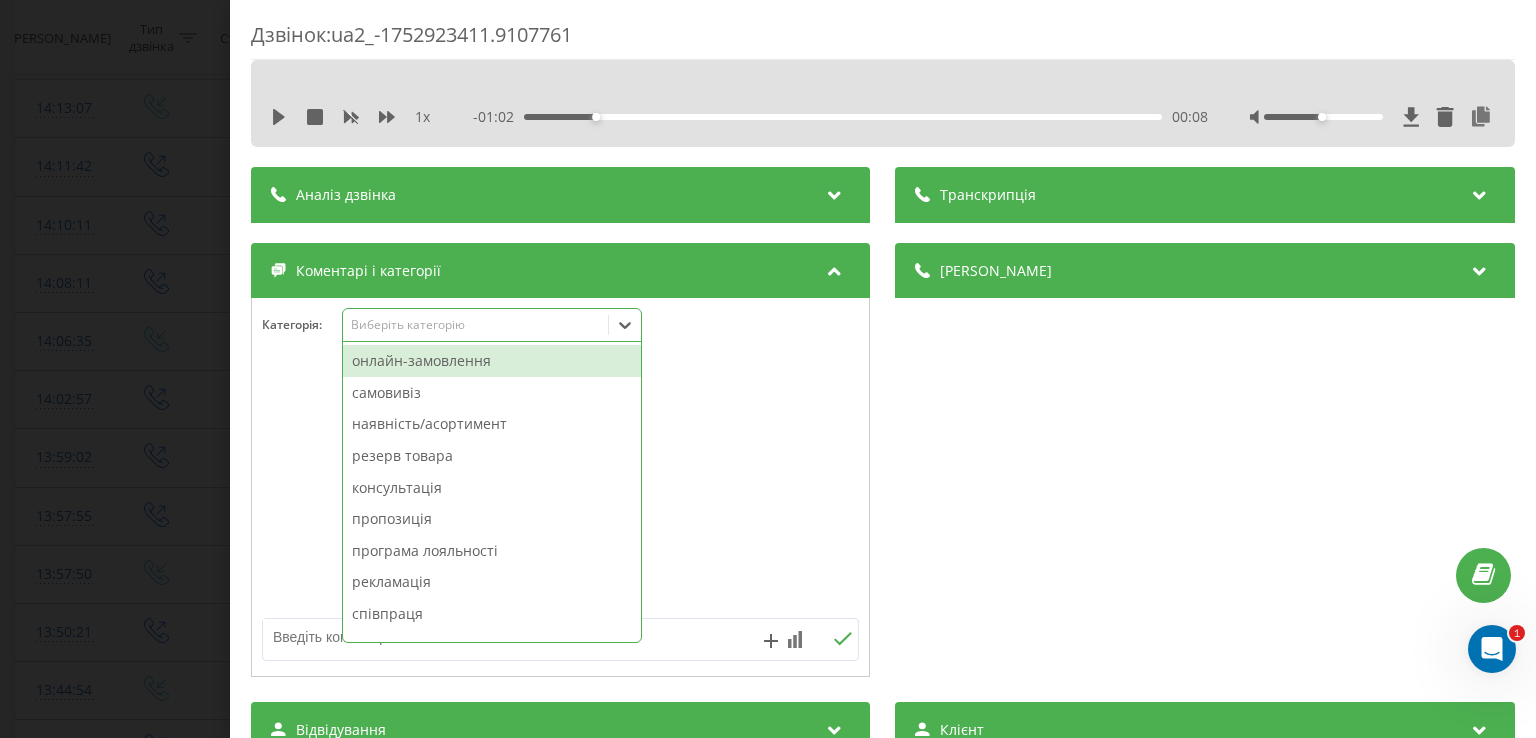 click 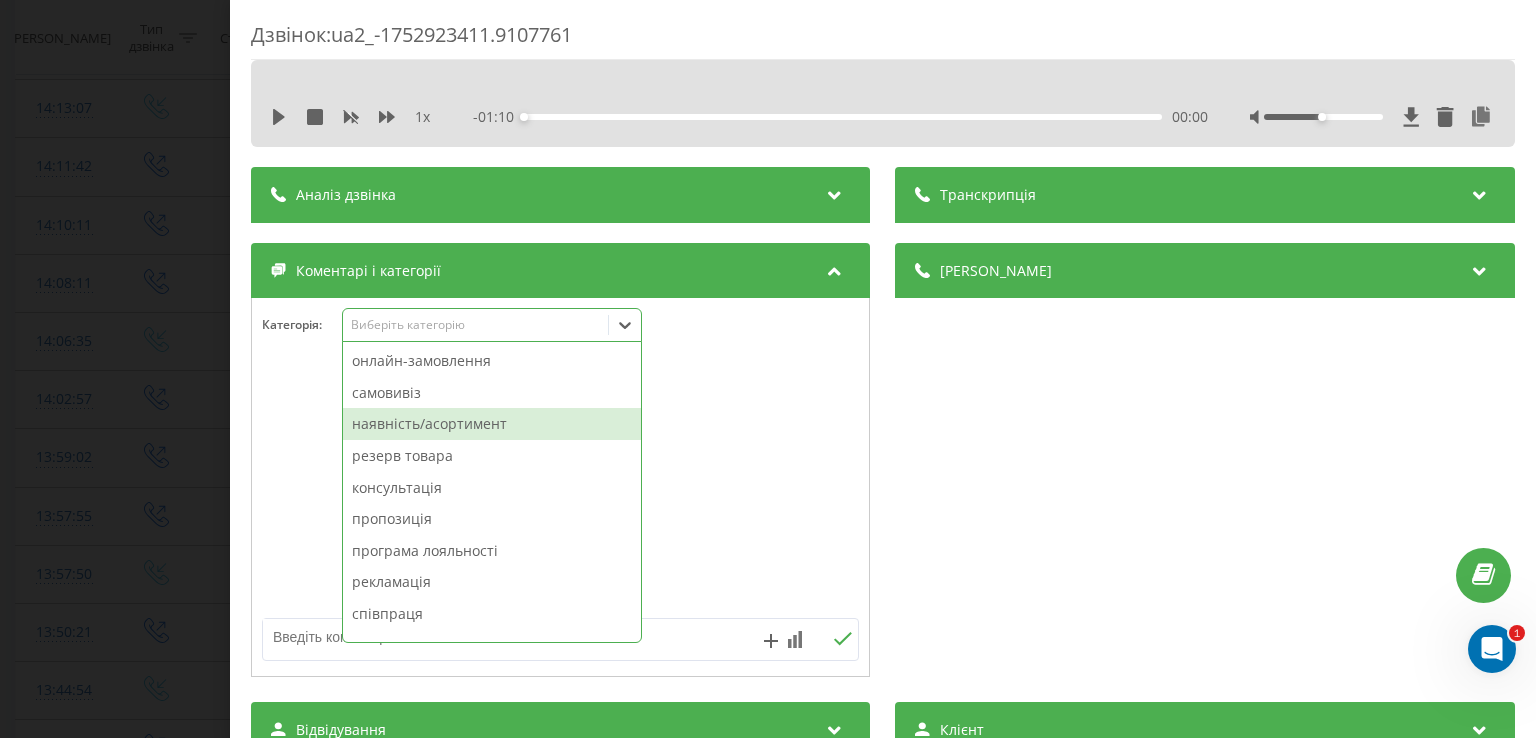 click on "наявність/асортимент" at bounding box center [492, 424] 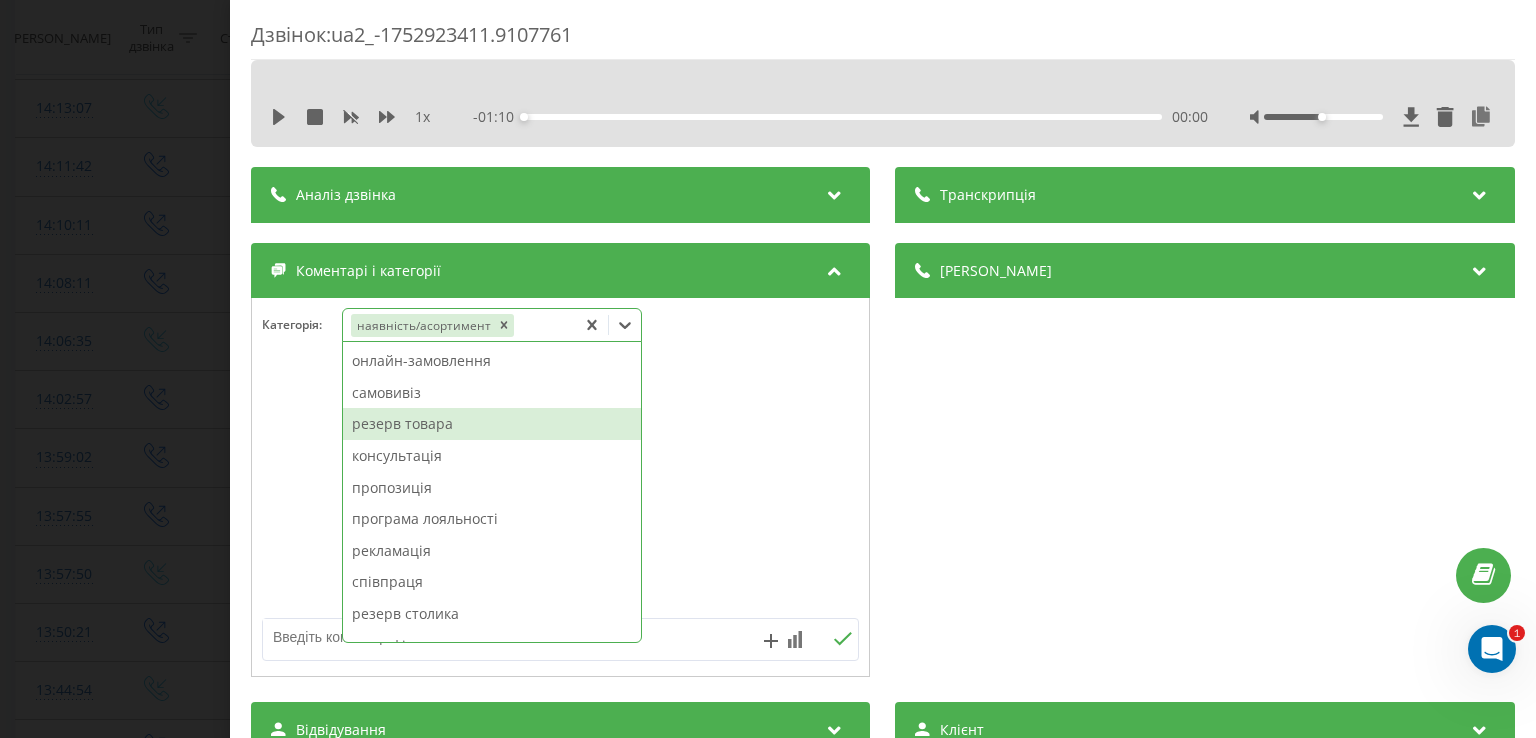 click on "резерв товара" at bounding box center [492, 424] 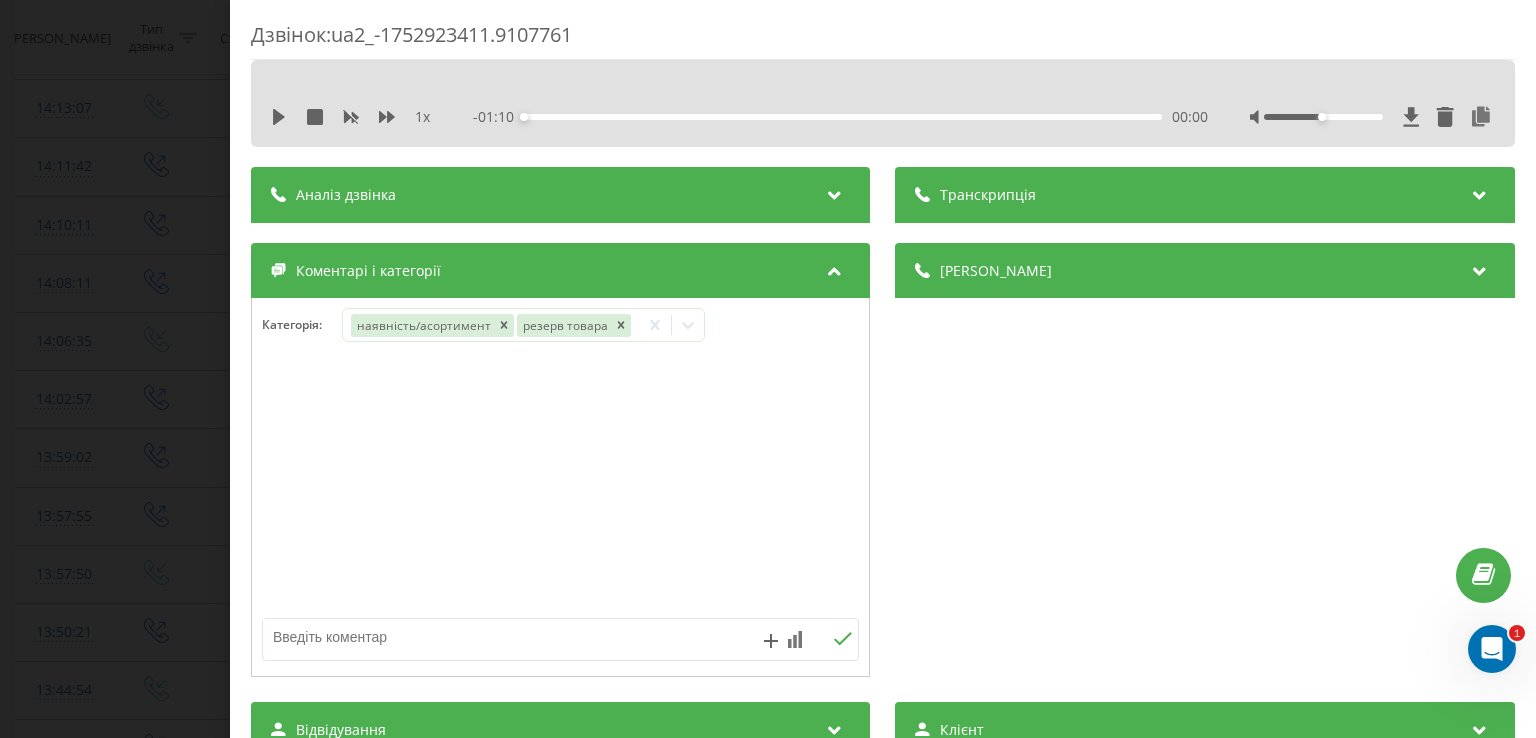click at bounding box center [560, 488] 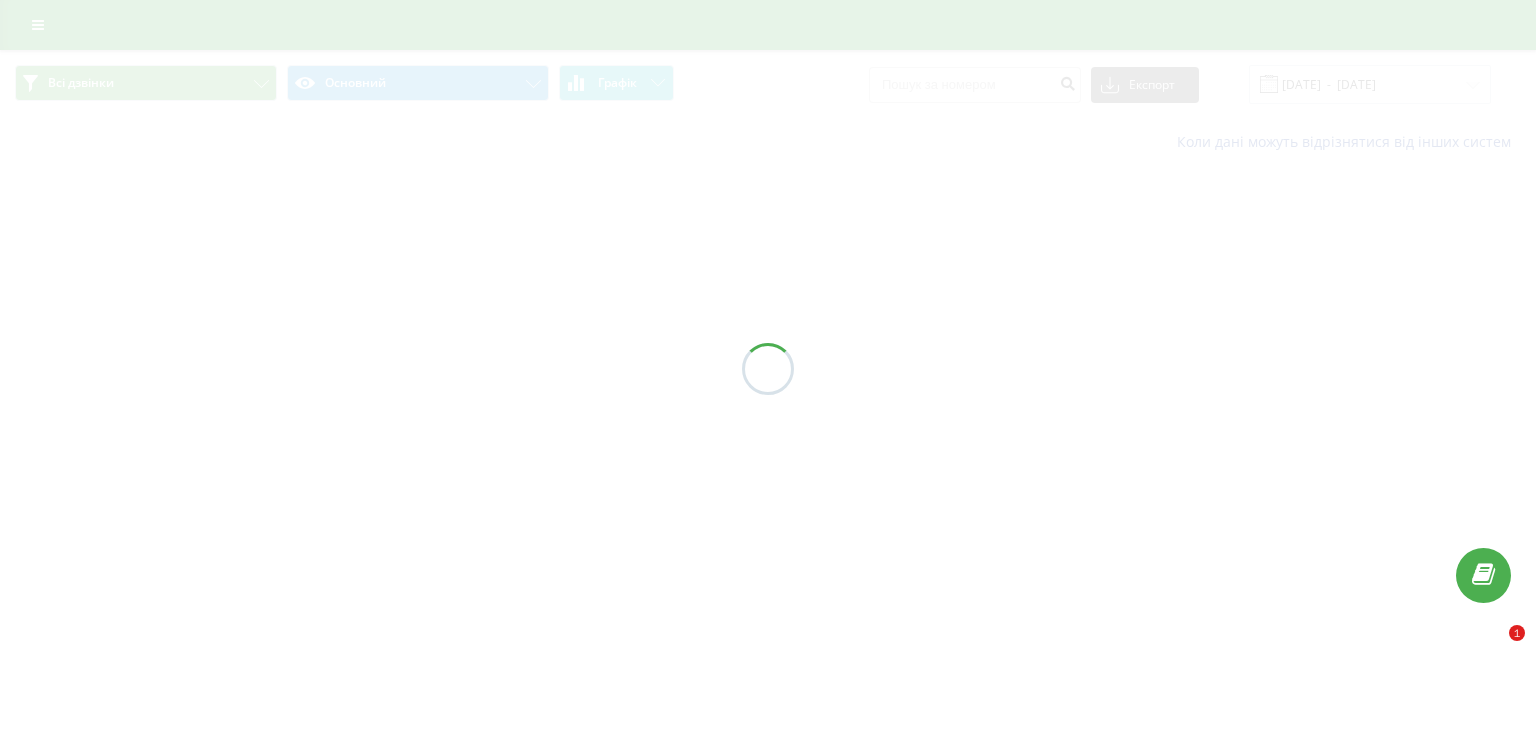 scroll, scrollTop: 0, scrollLeft: 0, axis: both 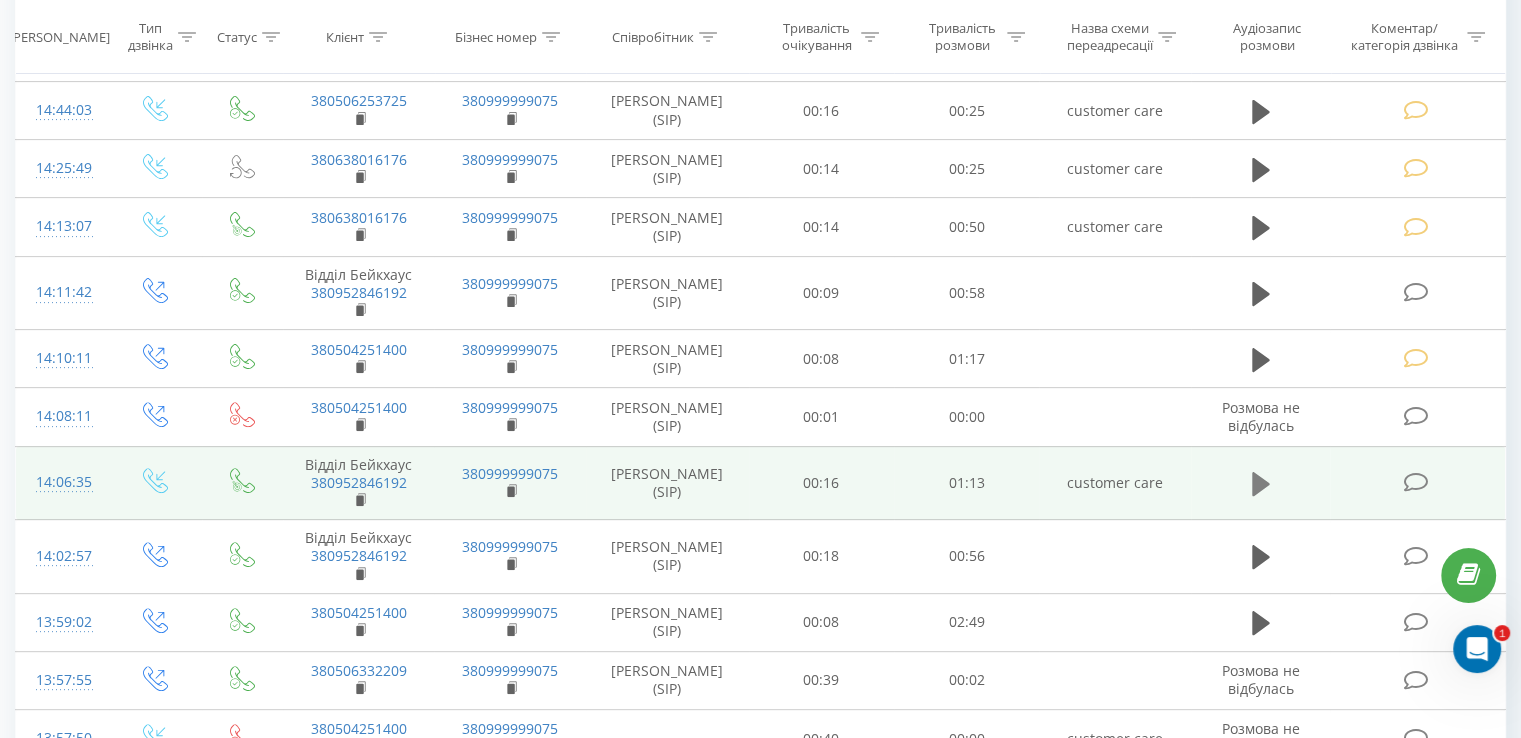 click 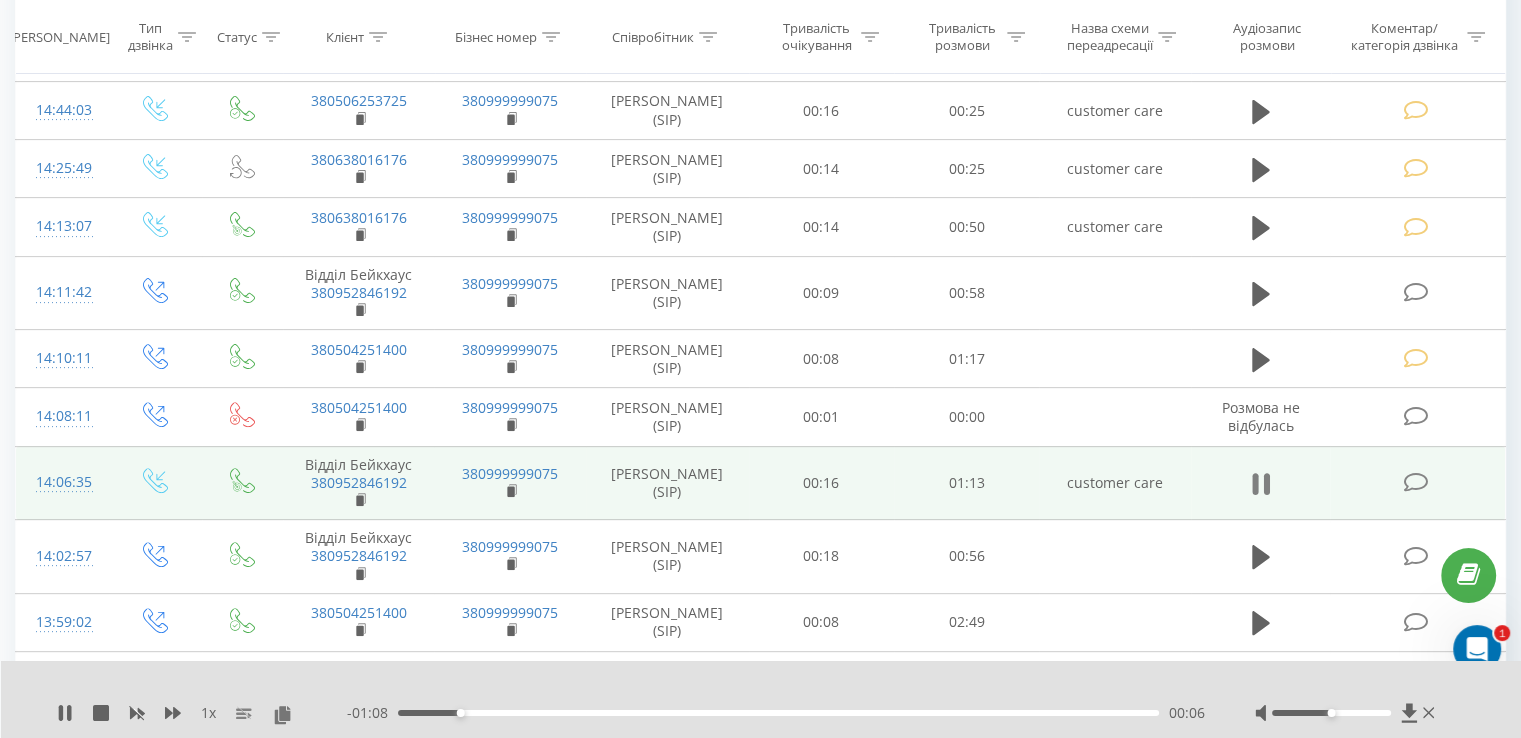 click 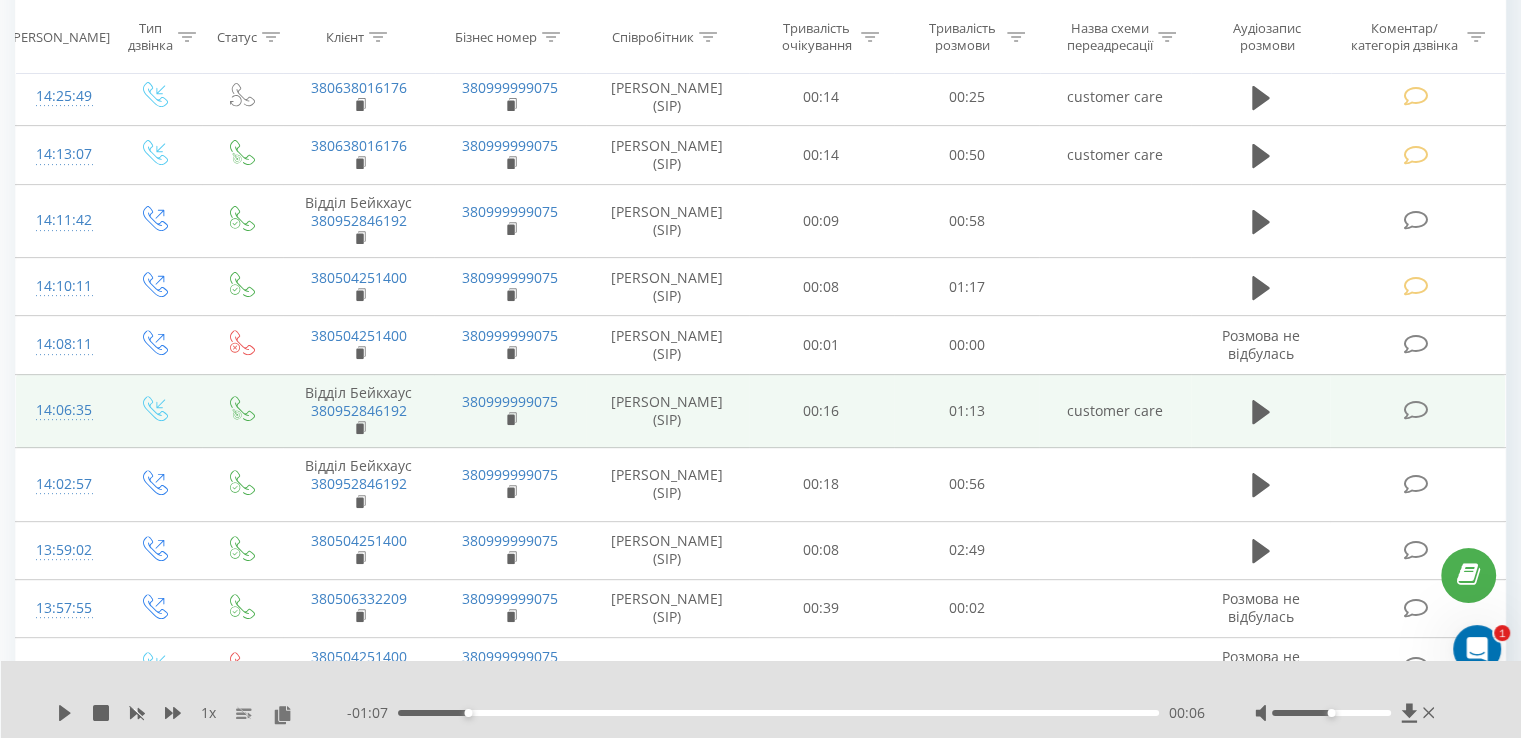 scroll, scrollTop: 700, scrollLeft: 0, axis: vertical 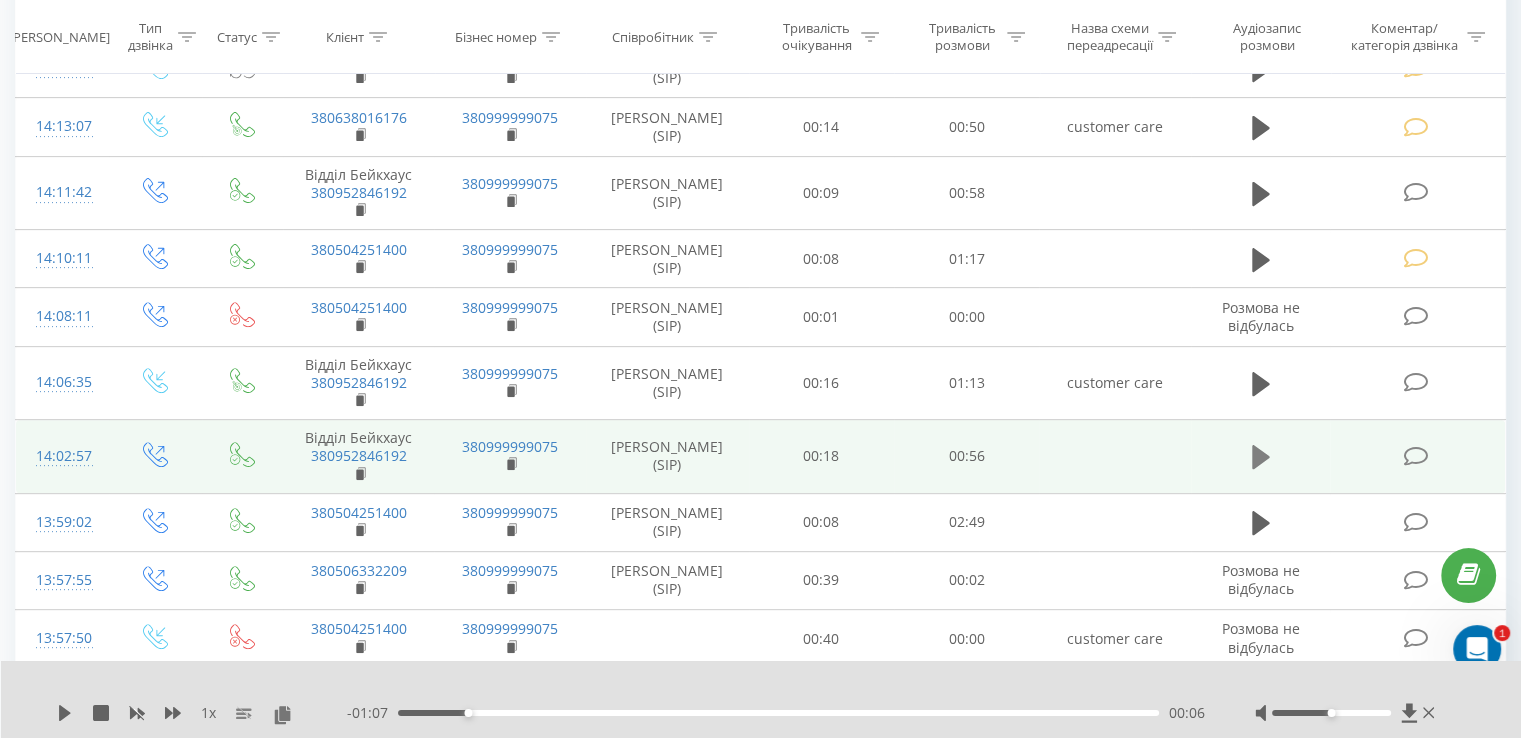 click 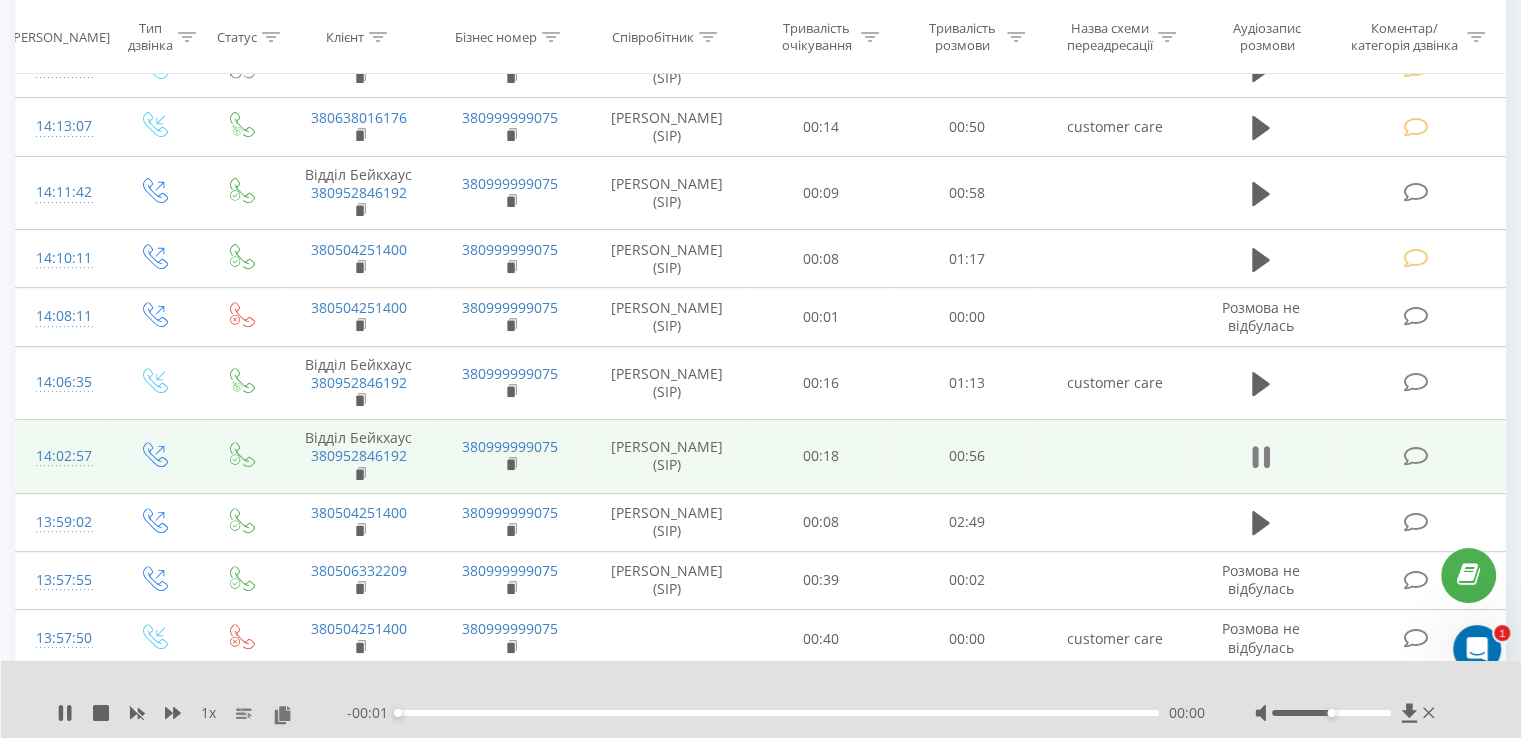 click 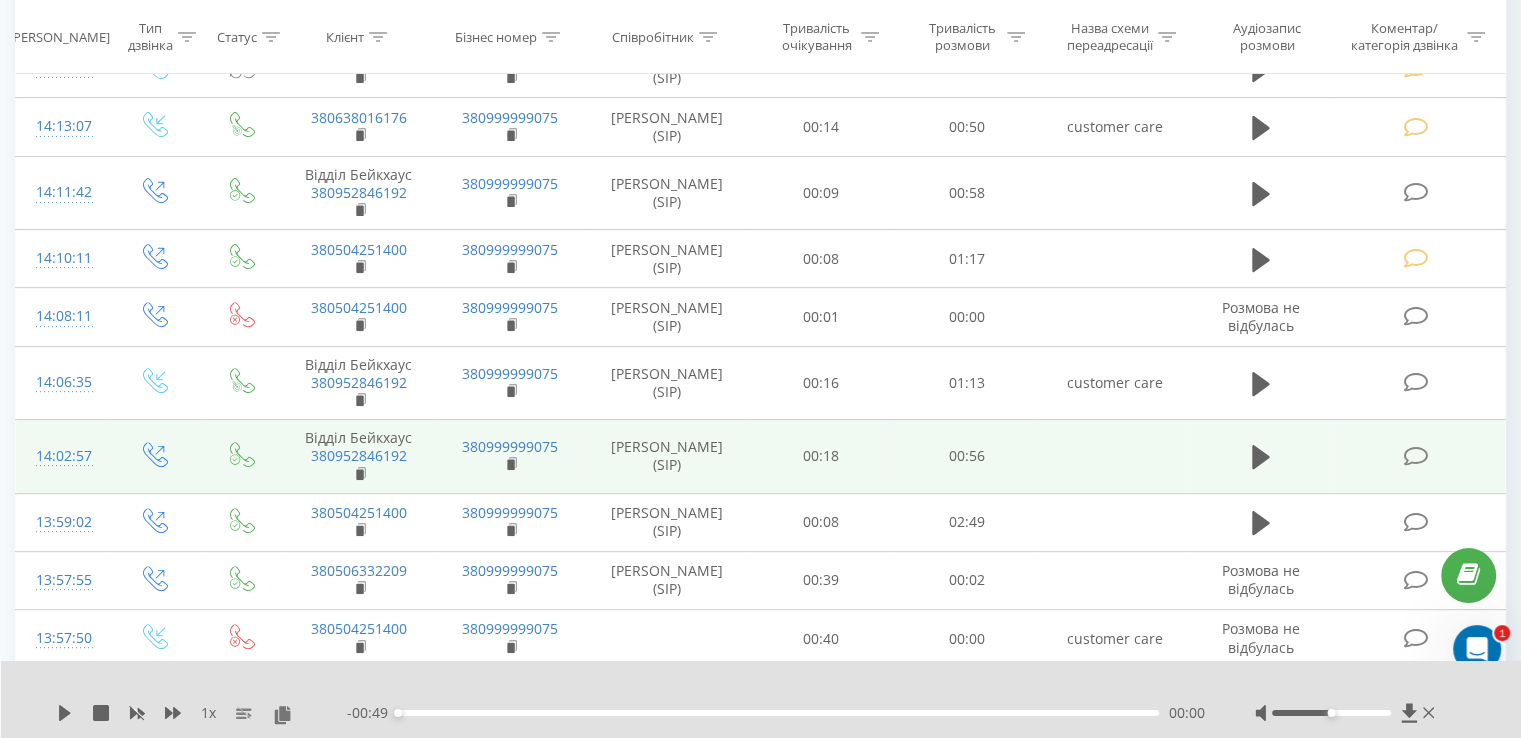 scroll, scrollTop: 800, scrollLeft: 0, axis: vertical 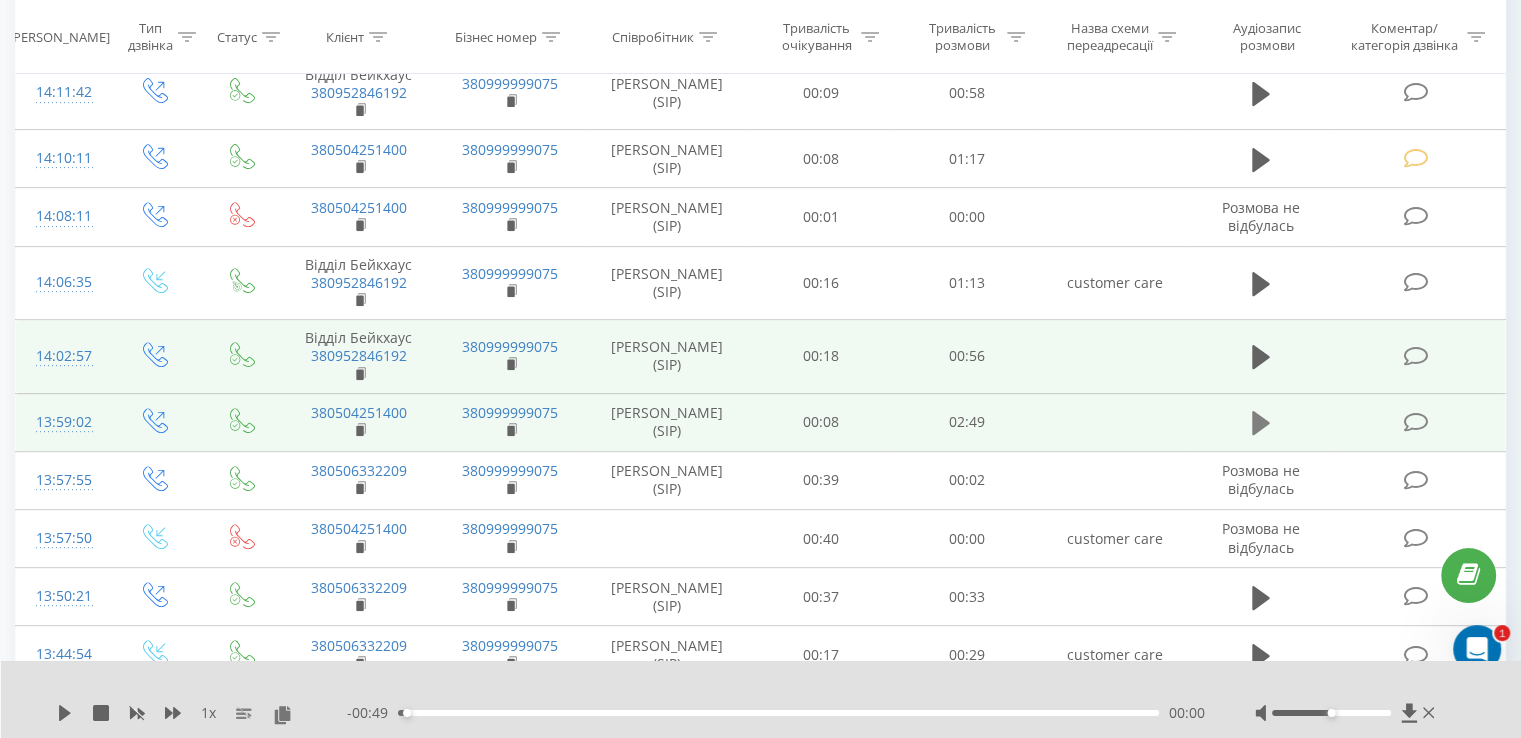 click 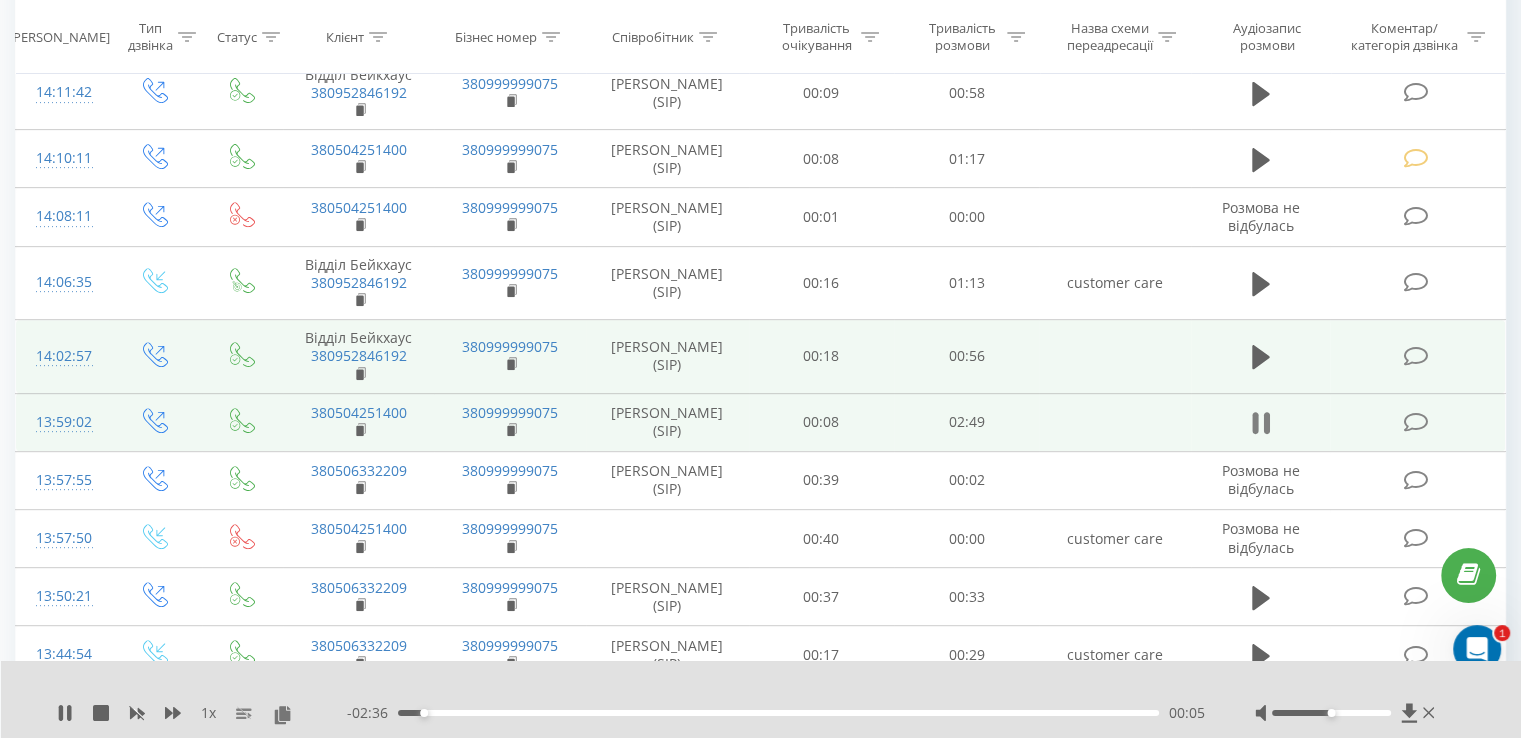 click 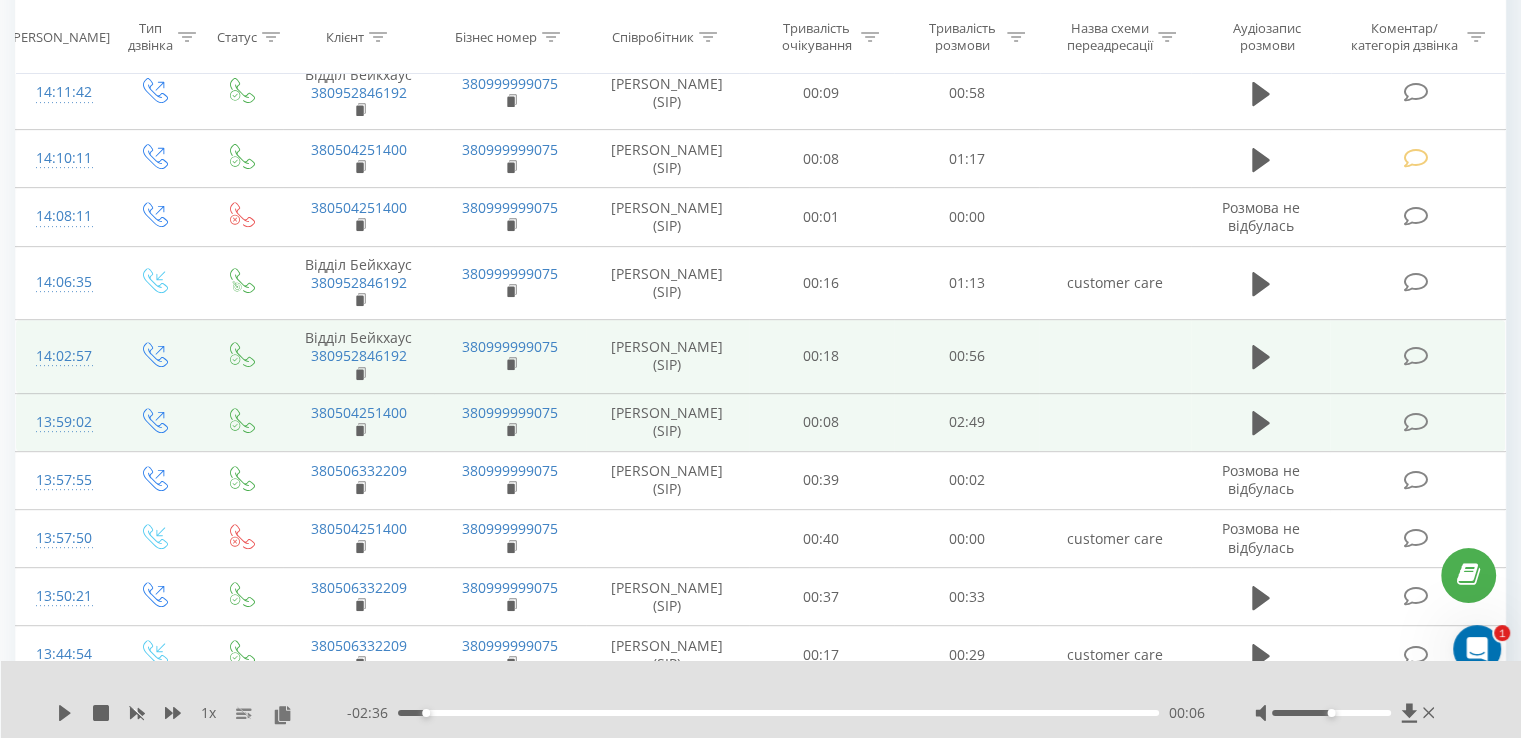 click at bounding box center [1415, 422] 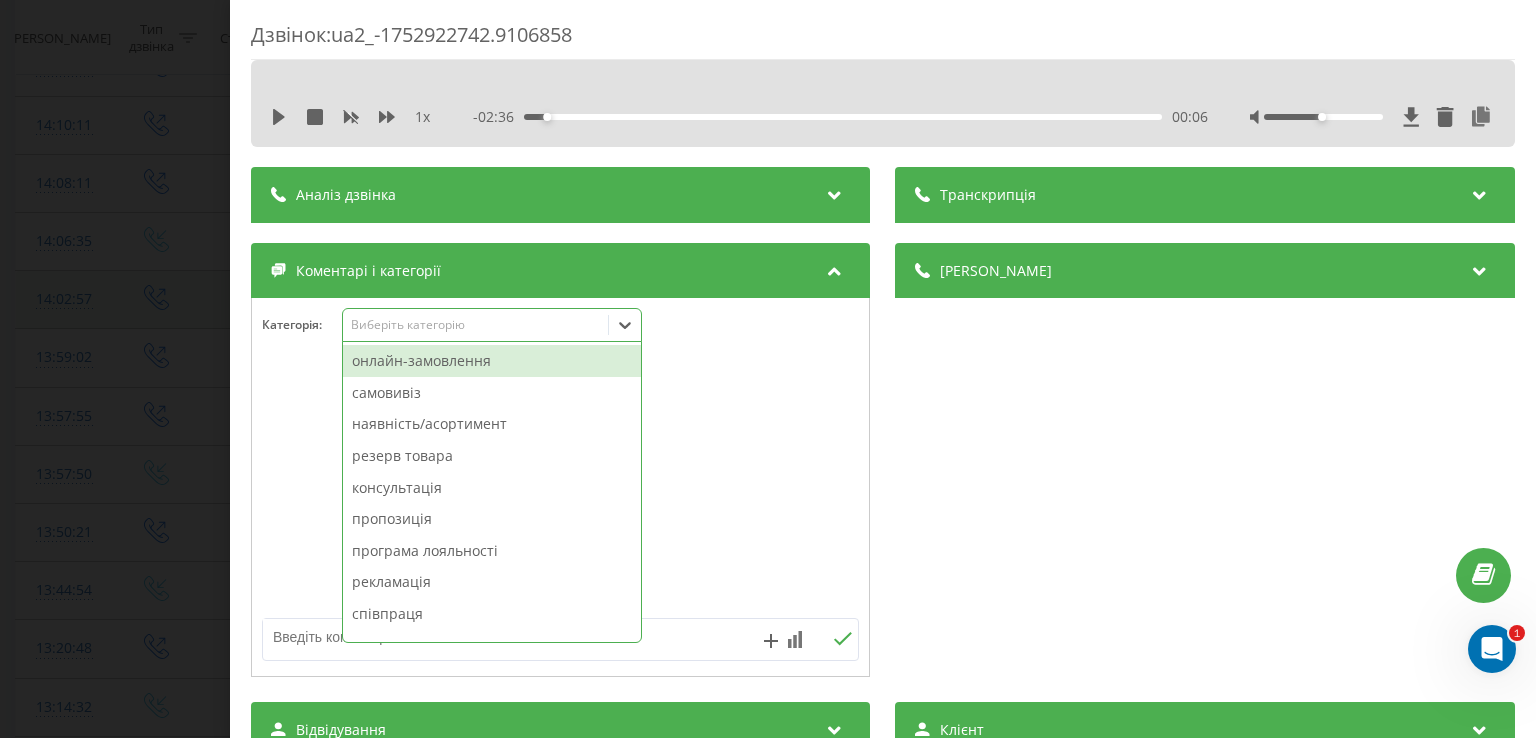 click 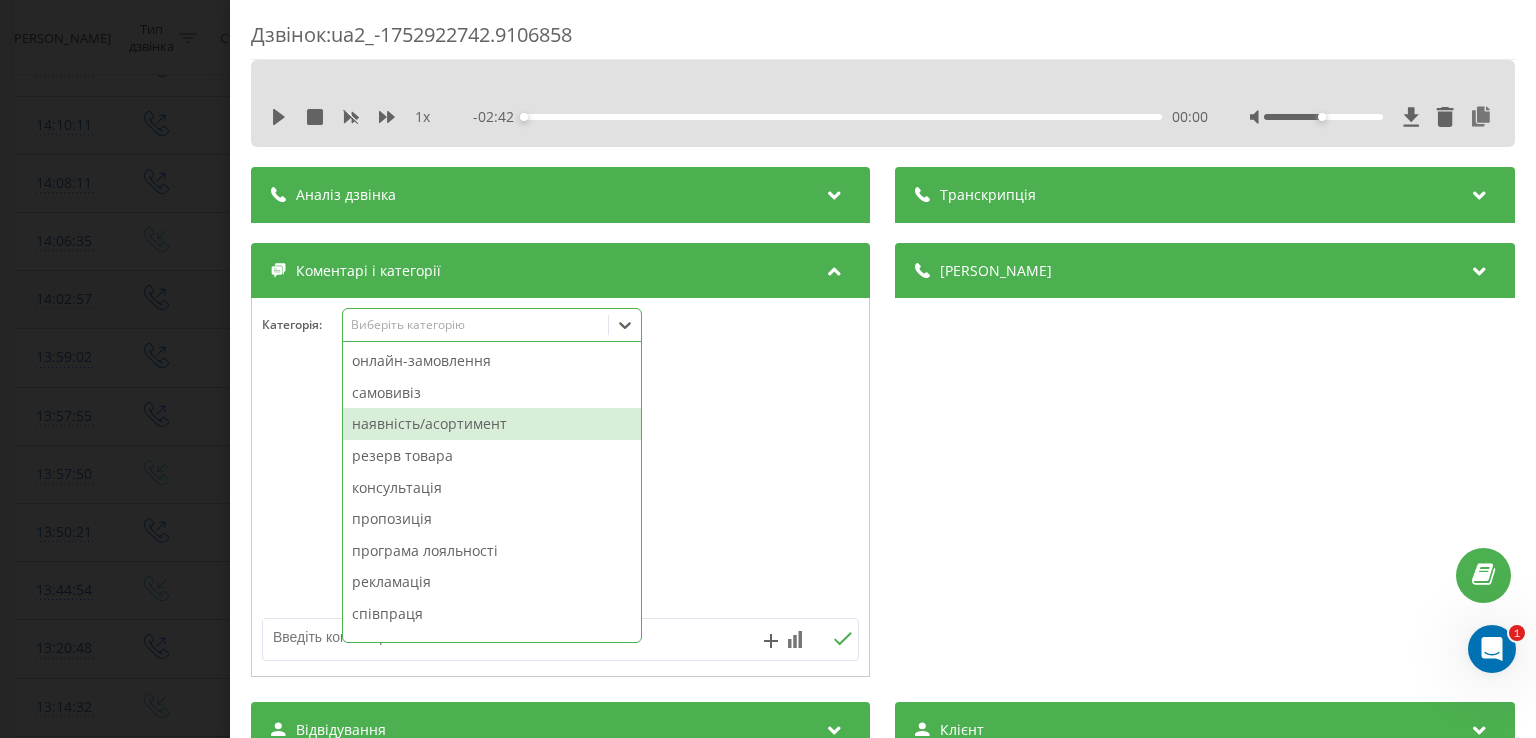 drag, startPoint x: 482, startPoint y: 361, endPoint x: 482, endPoint y: 427, distance: 66 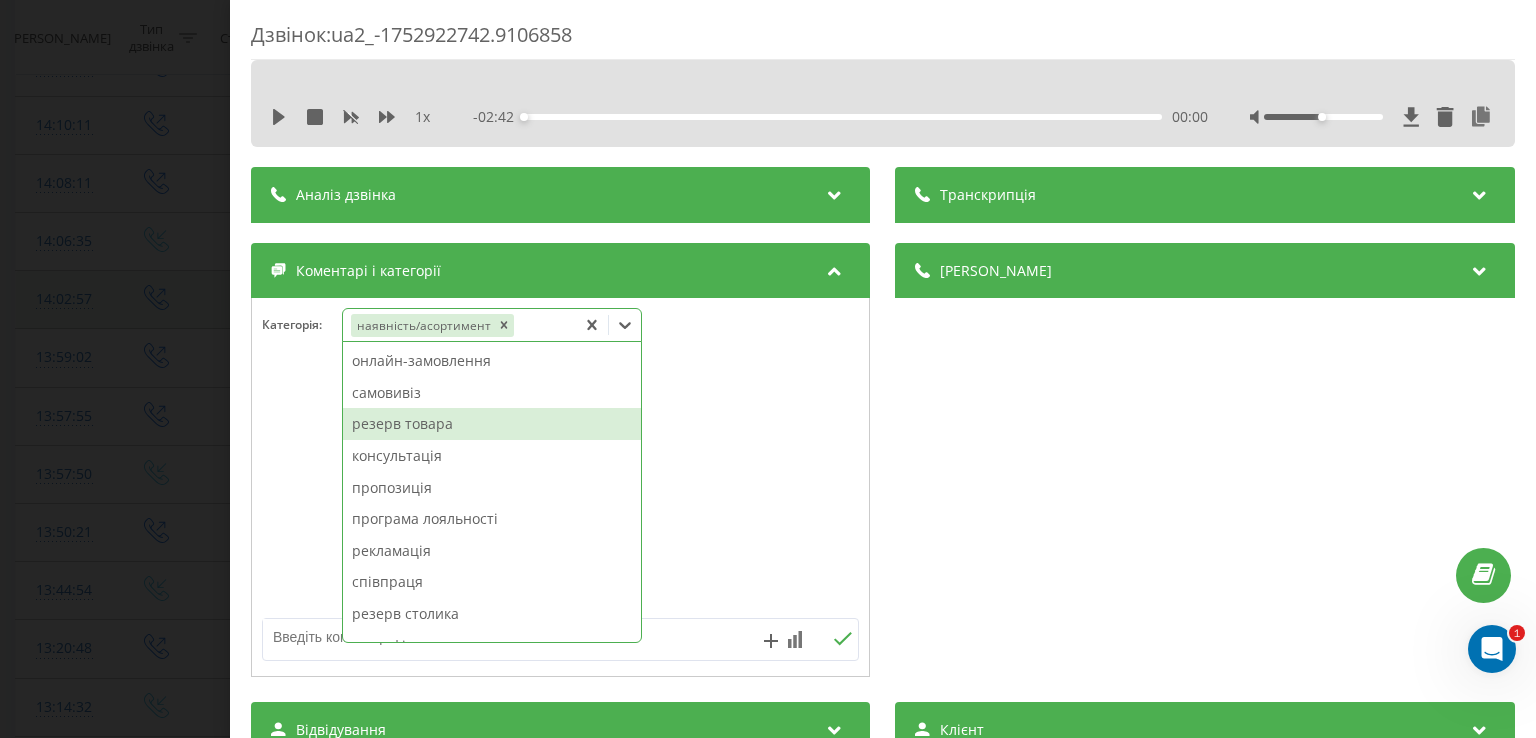 click on "резерв товара" at bounding box center (492, 424) 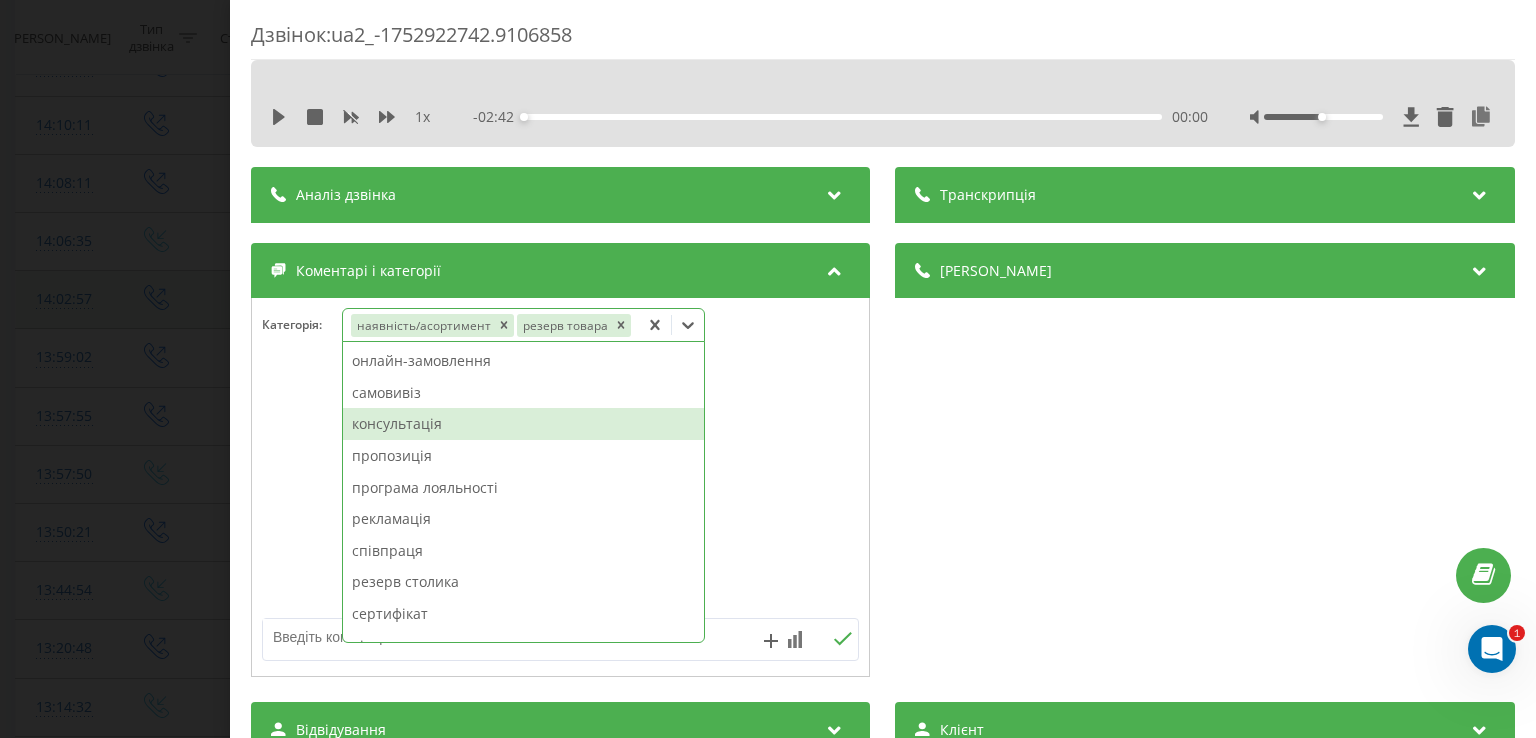 click at bounding box center [560, 488] 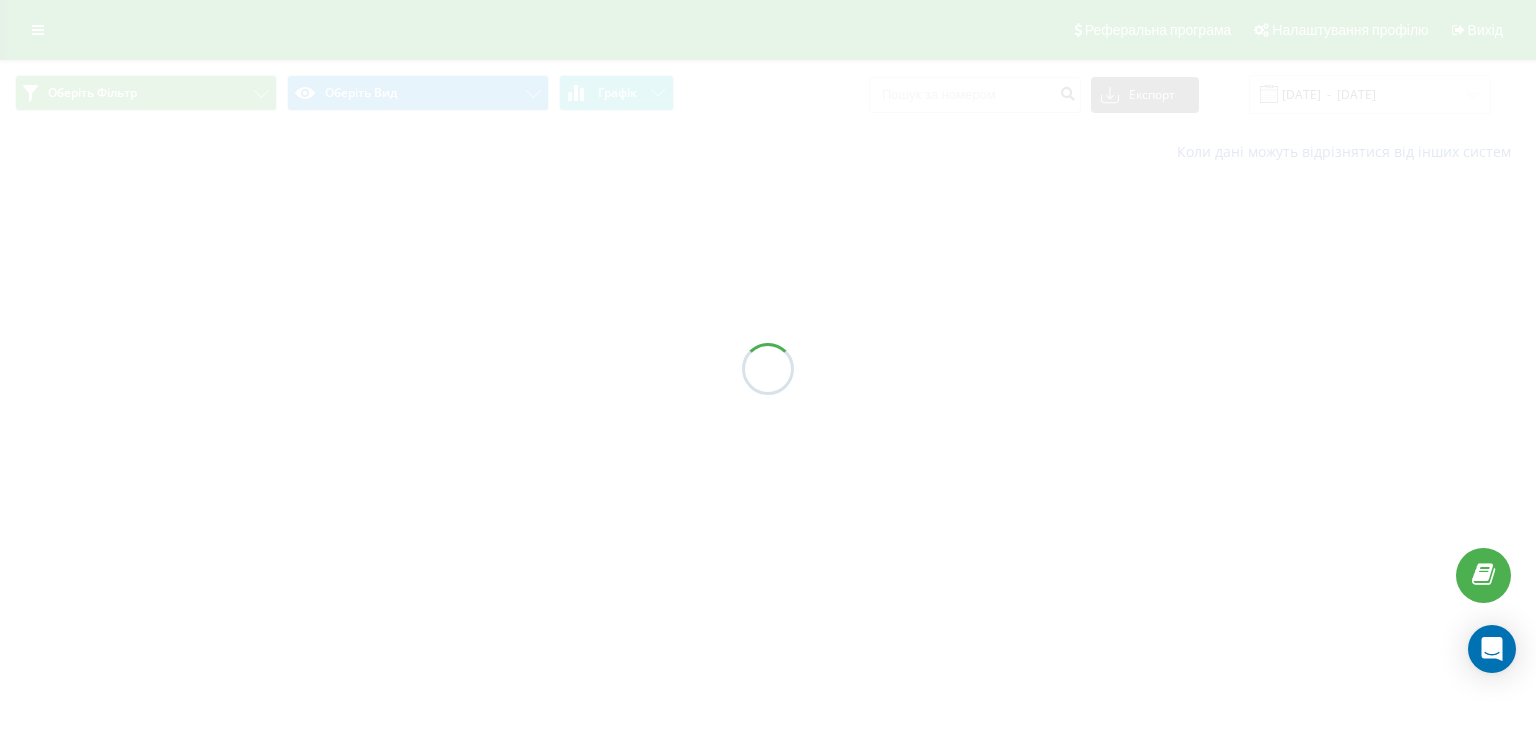 scroll, scrollTop: 0, scrollLeft: 0, axis: both 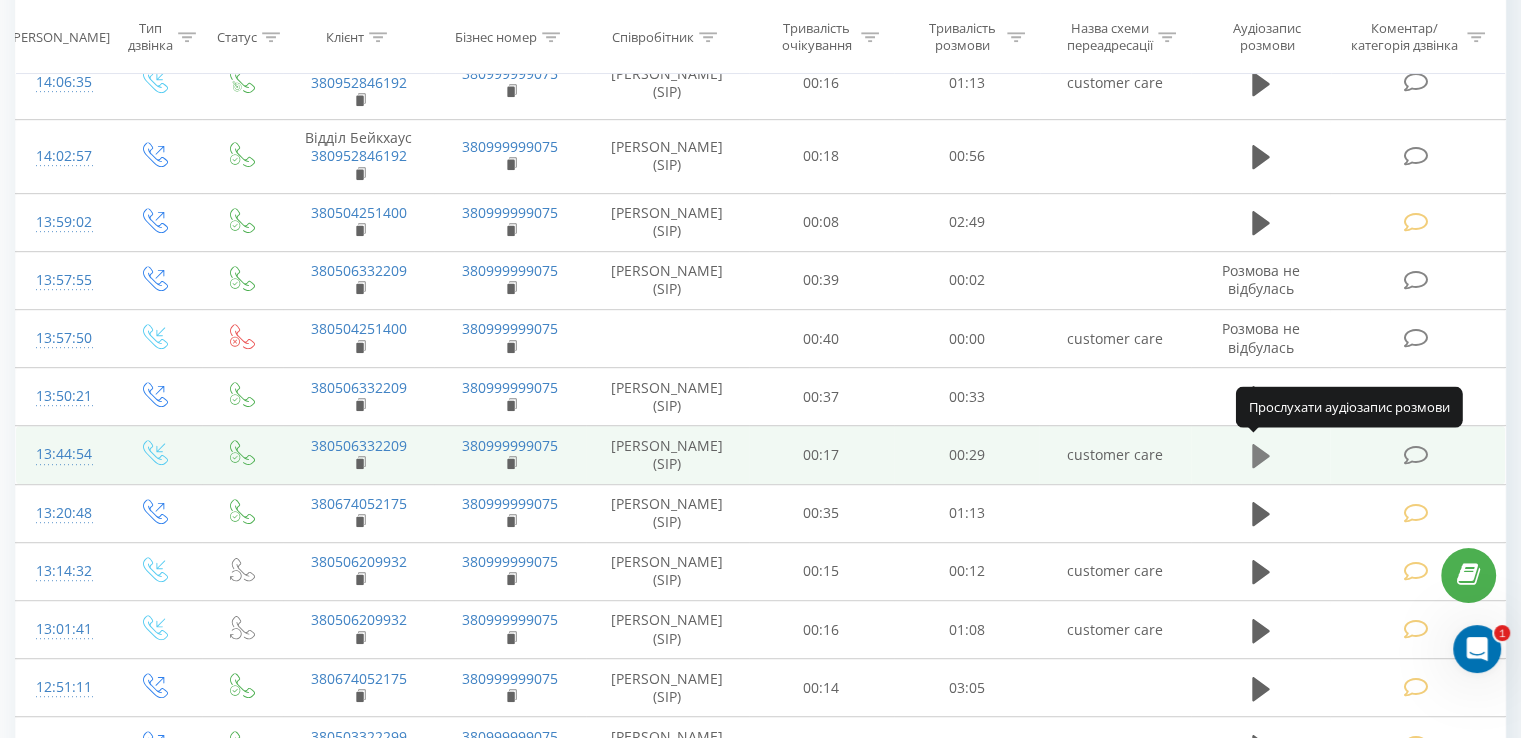 click 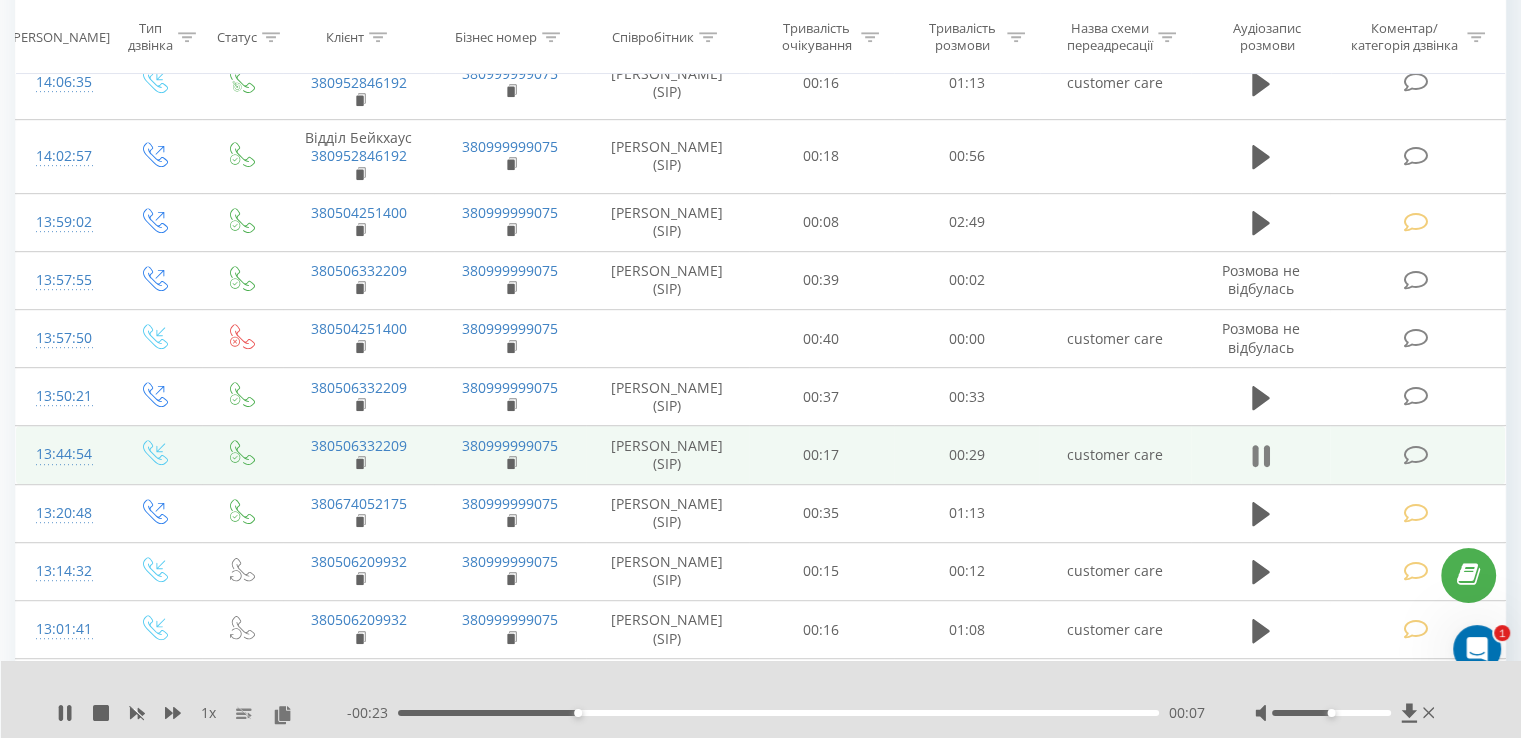 click 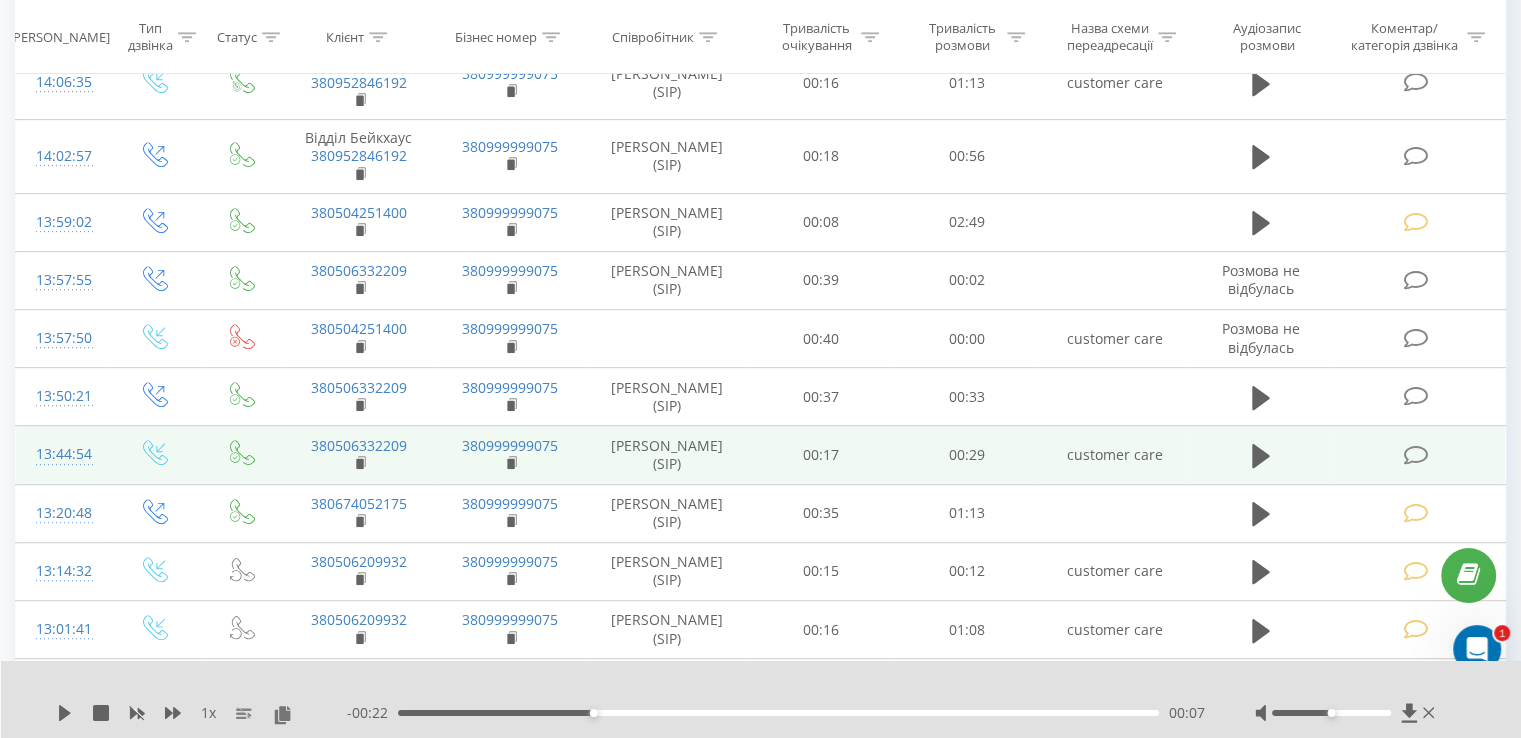 click at bounding box center [1415, 455] 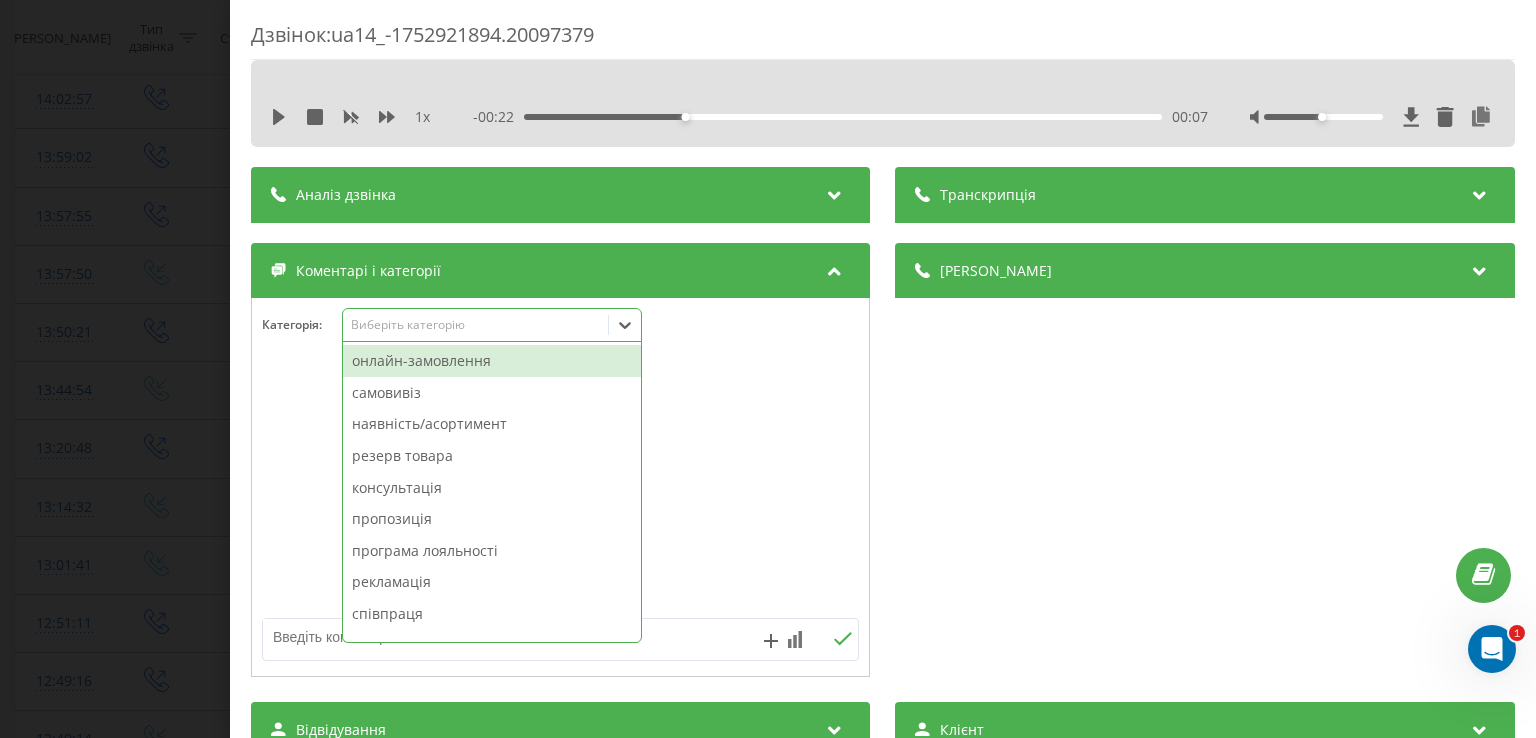 click 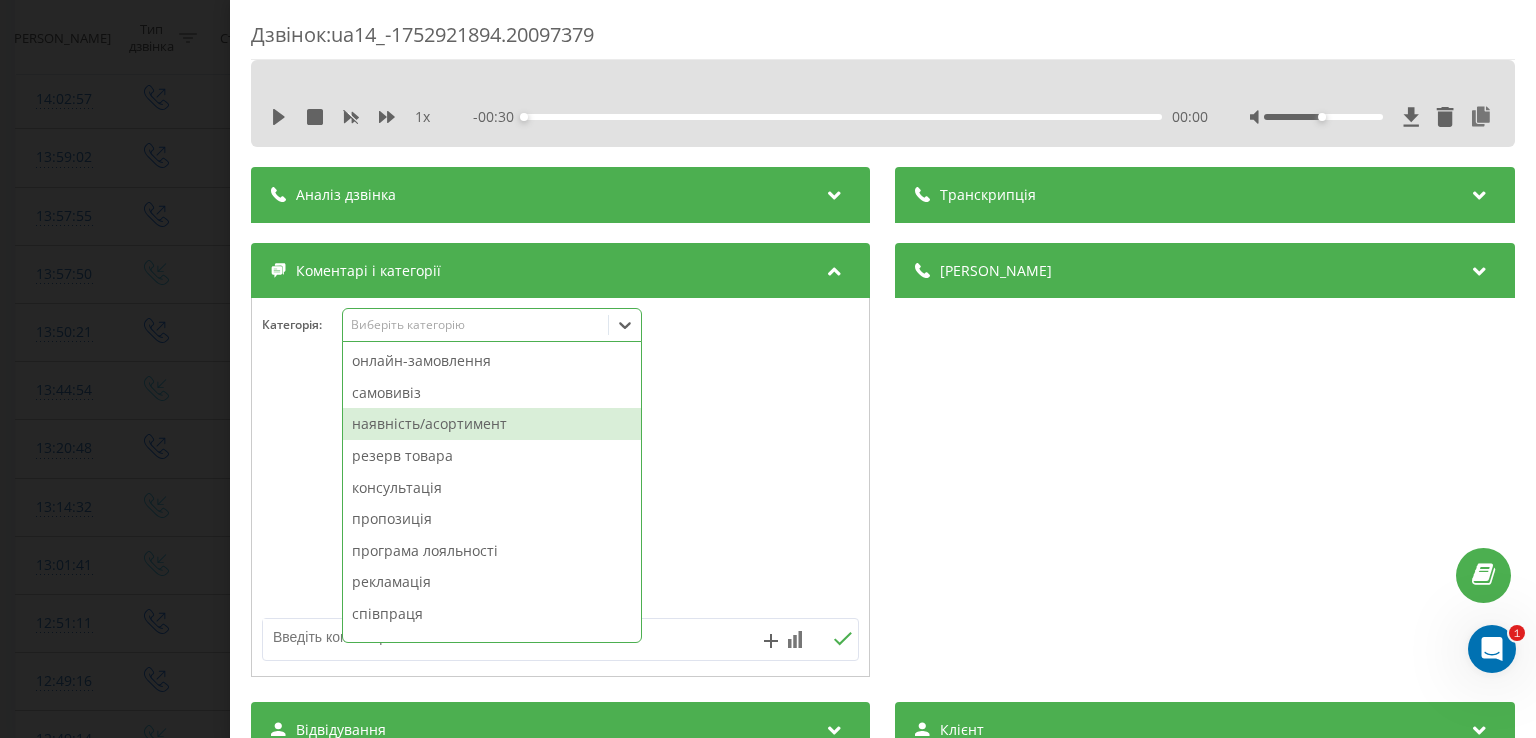 click on "наявність/асортимент" at bounding box center [492, 424] 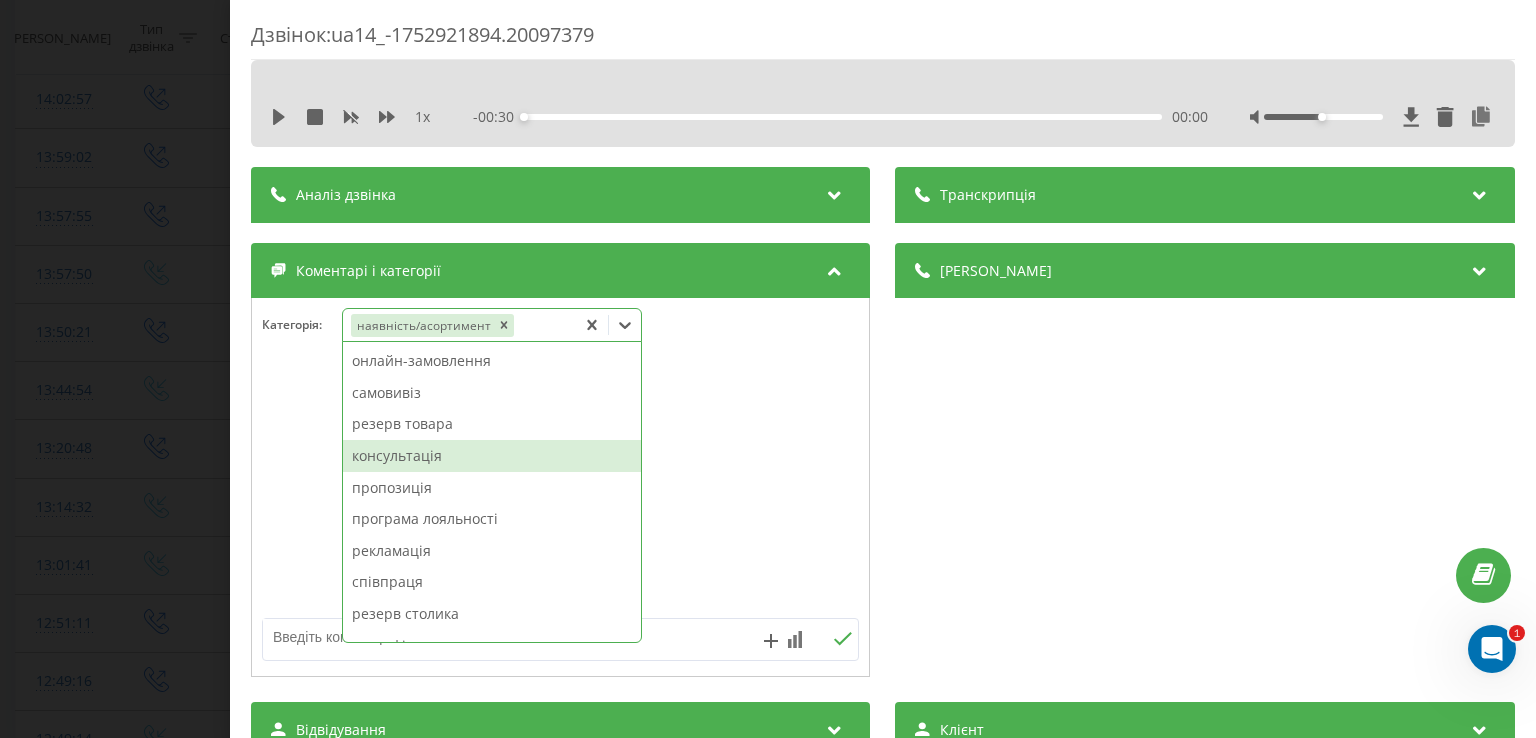 click at bounding box center [560, 488] 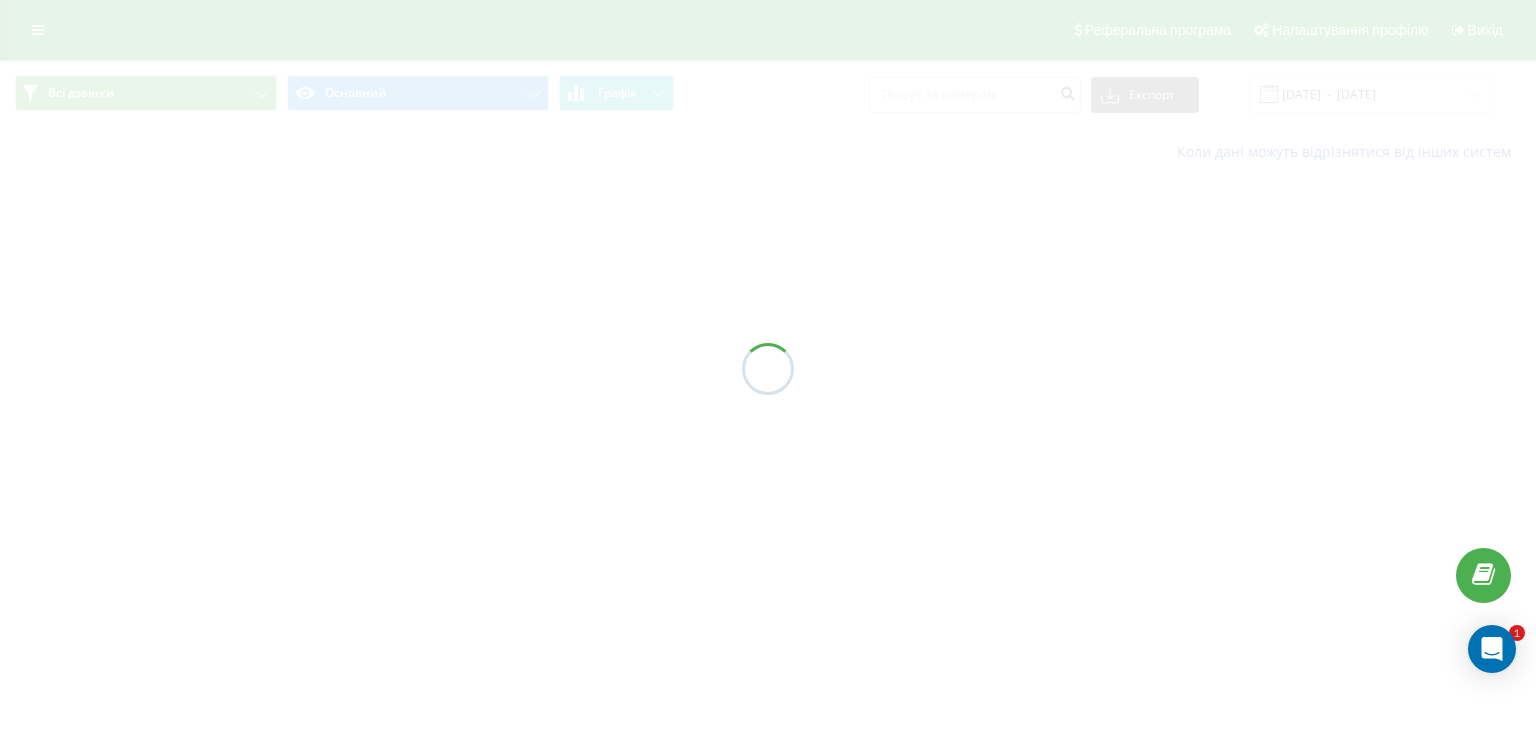 scroll, scrollTop: 0, scrollLeft: 0, axis: both 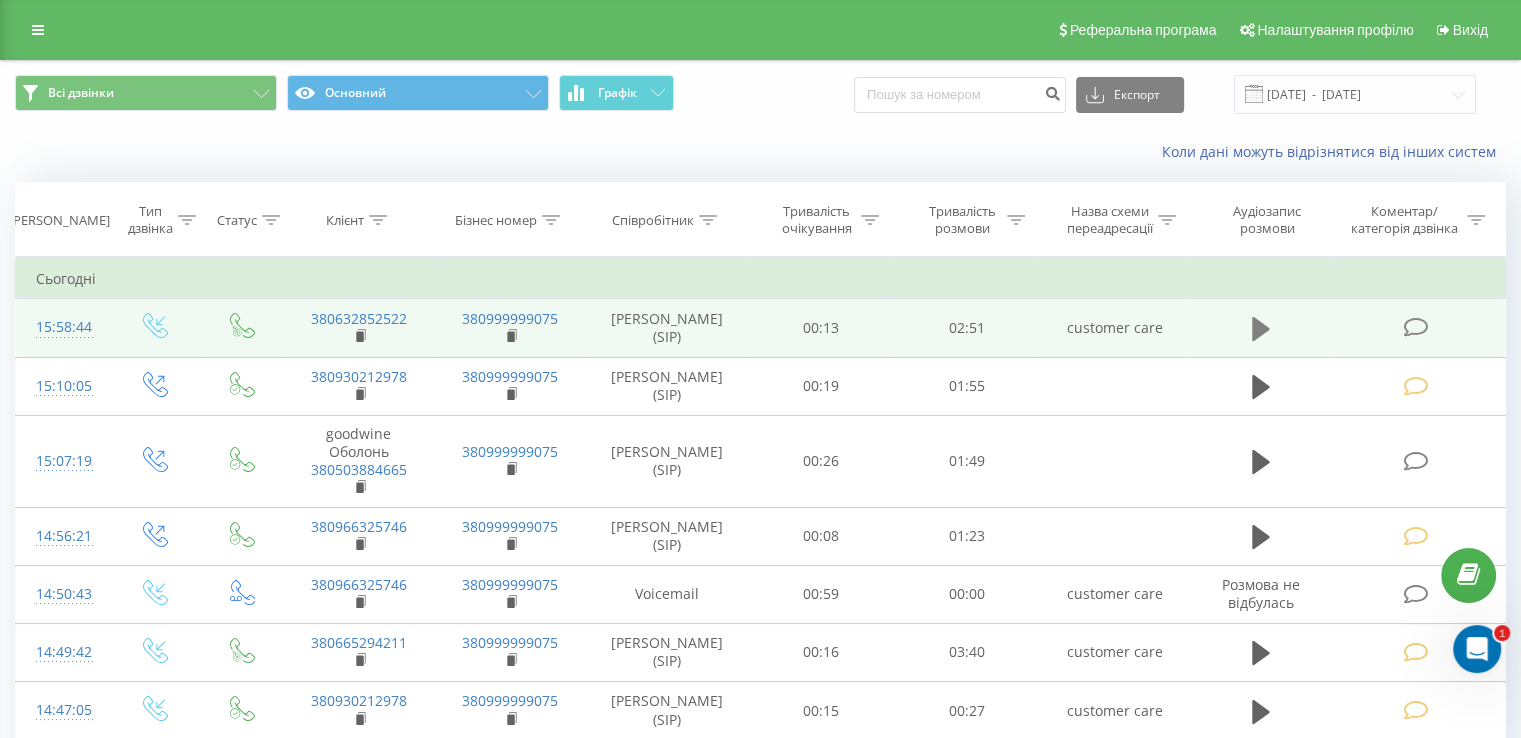 click 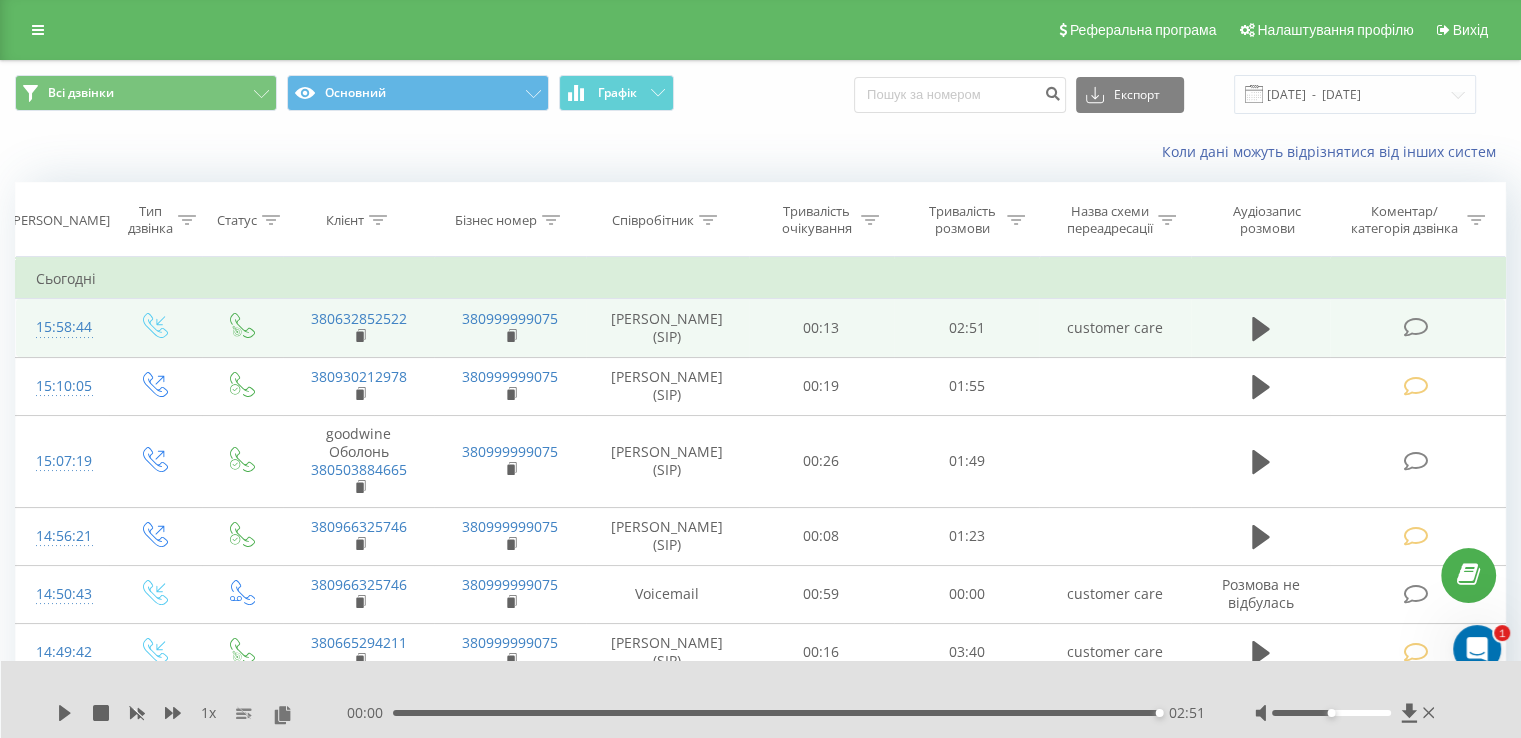 click at bounding box center (1415, 327) 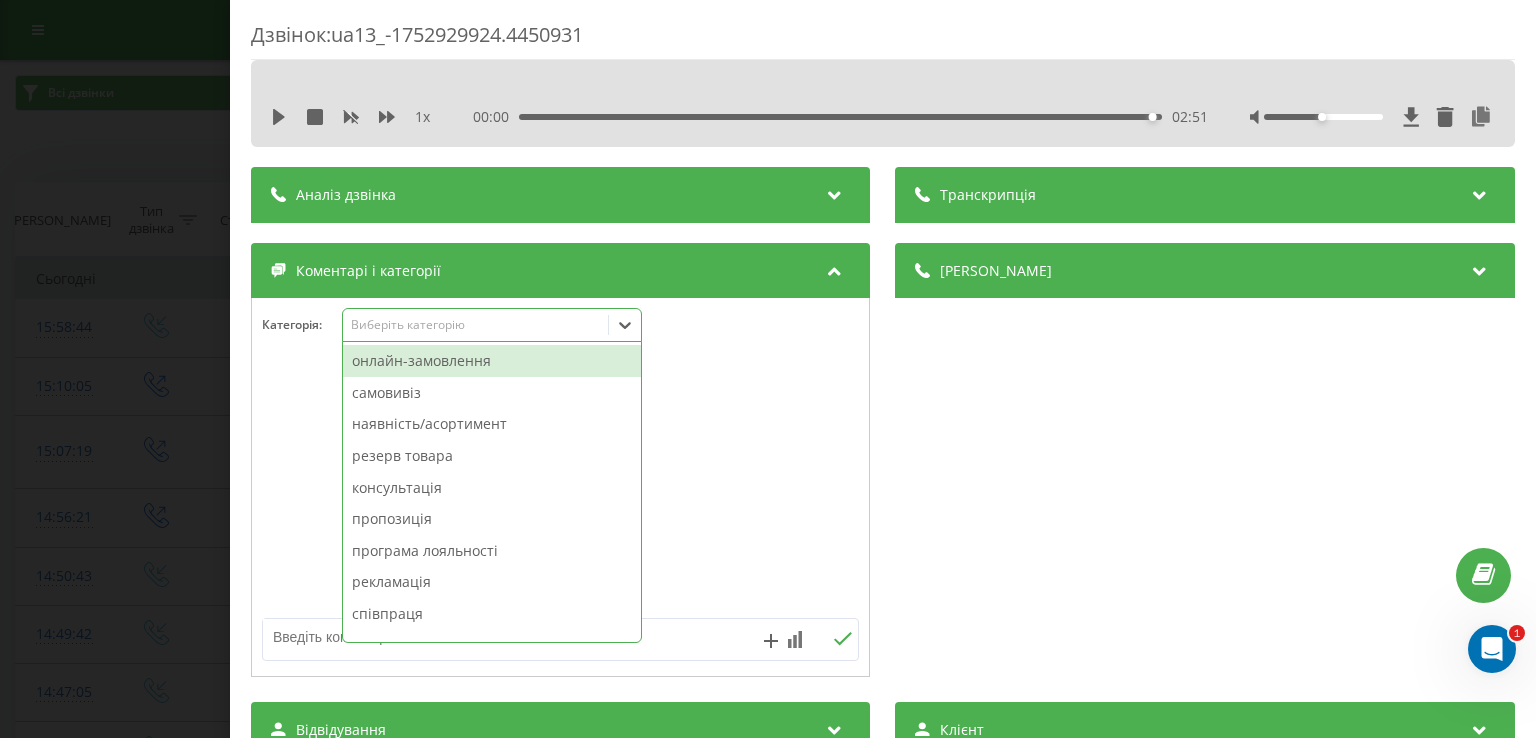click on "Виберіть категорію" at bounding box center (492, 325) 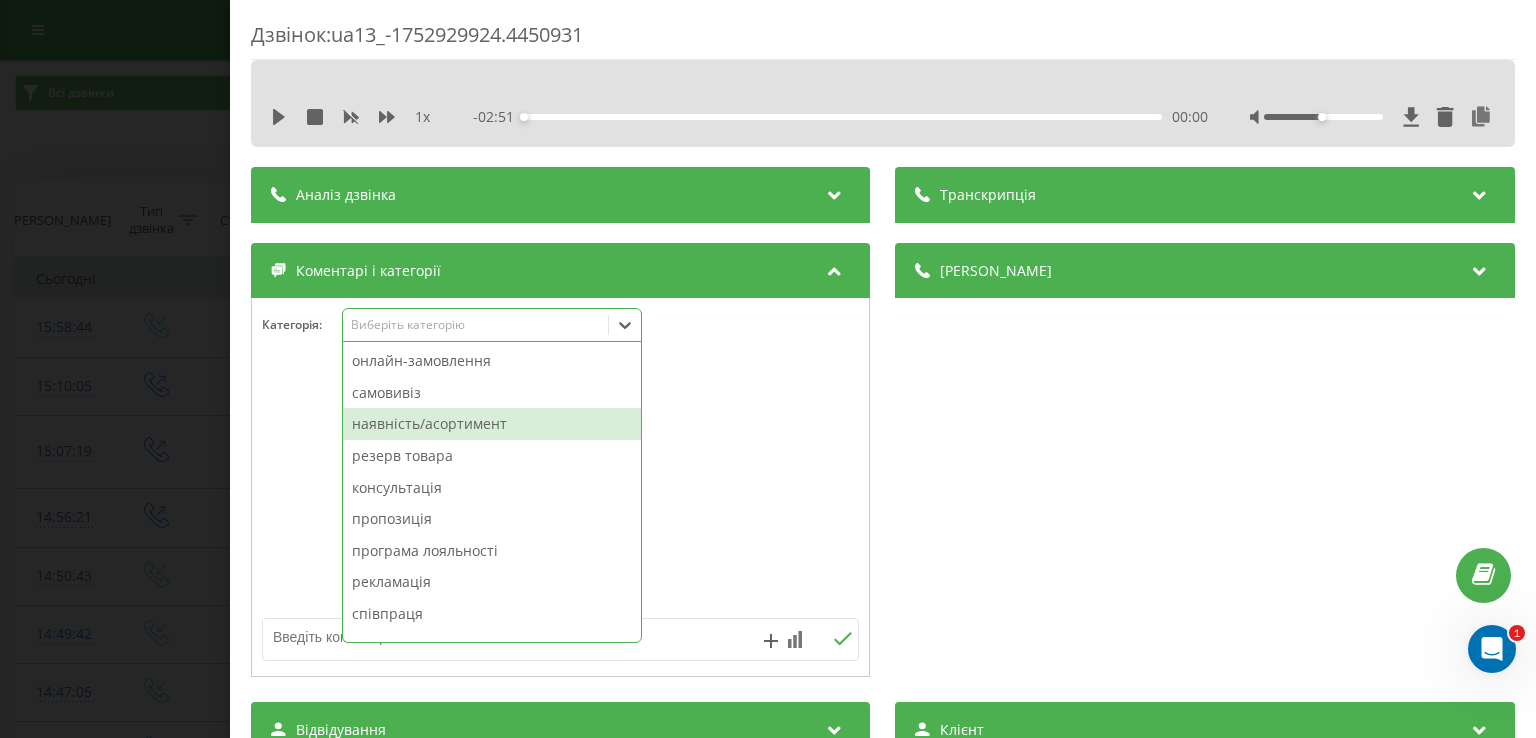 click on "наявність/асортимент" at bounding box center [492, 424] 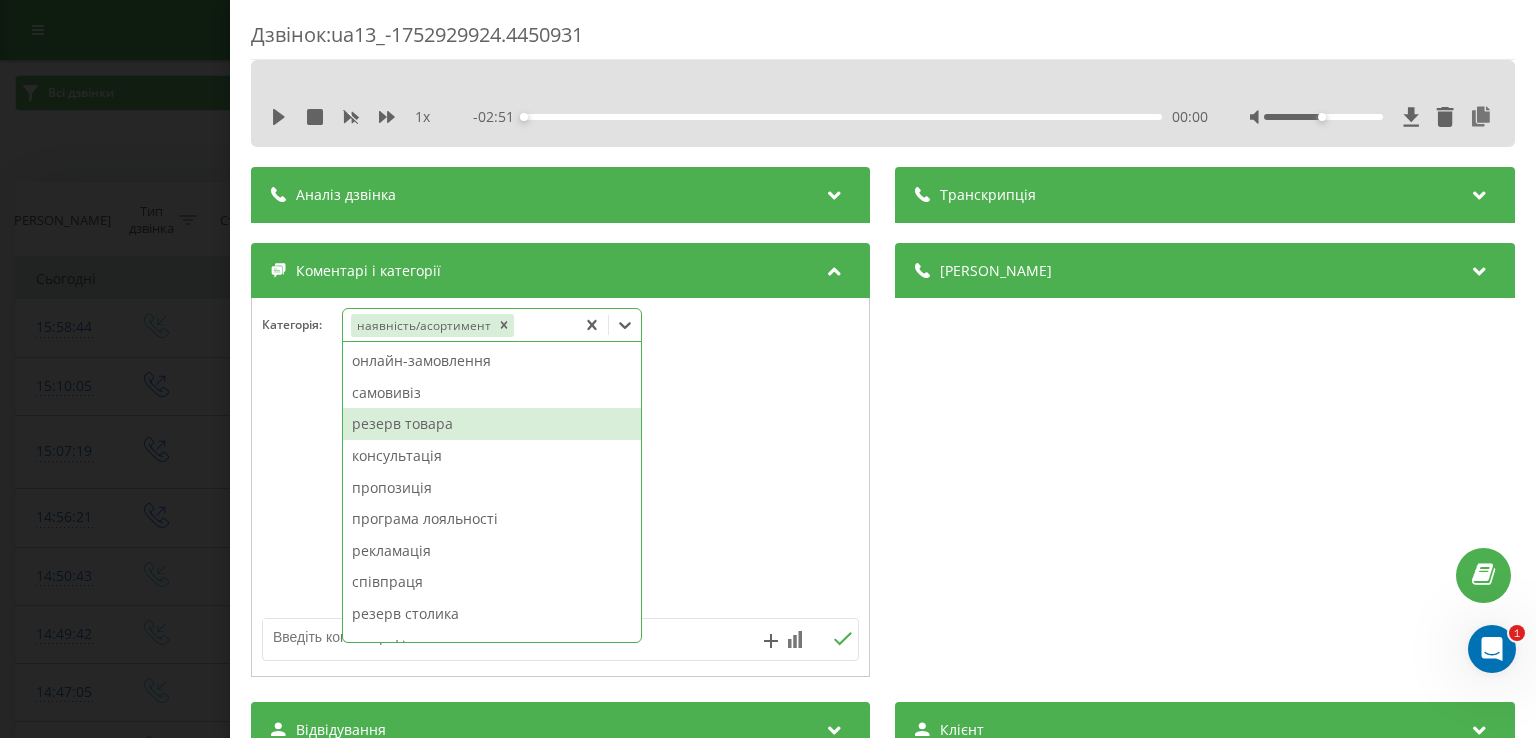drag, startPoint x: 280, startPoint y: 401, endPoint x: 284, endPoint y: 388, distance: 13.601471 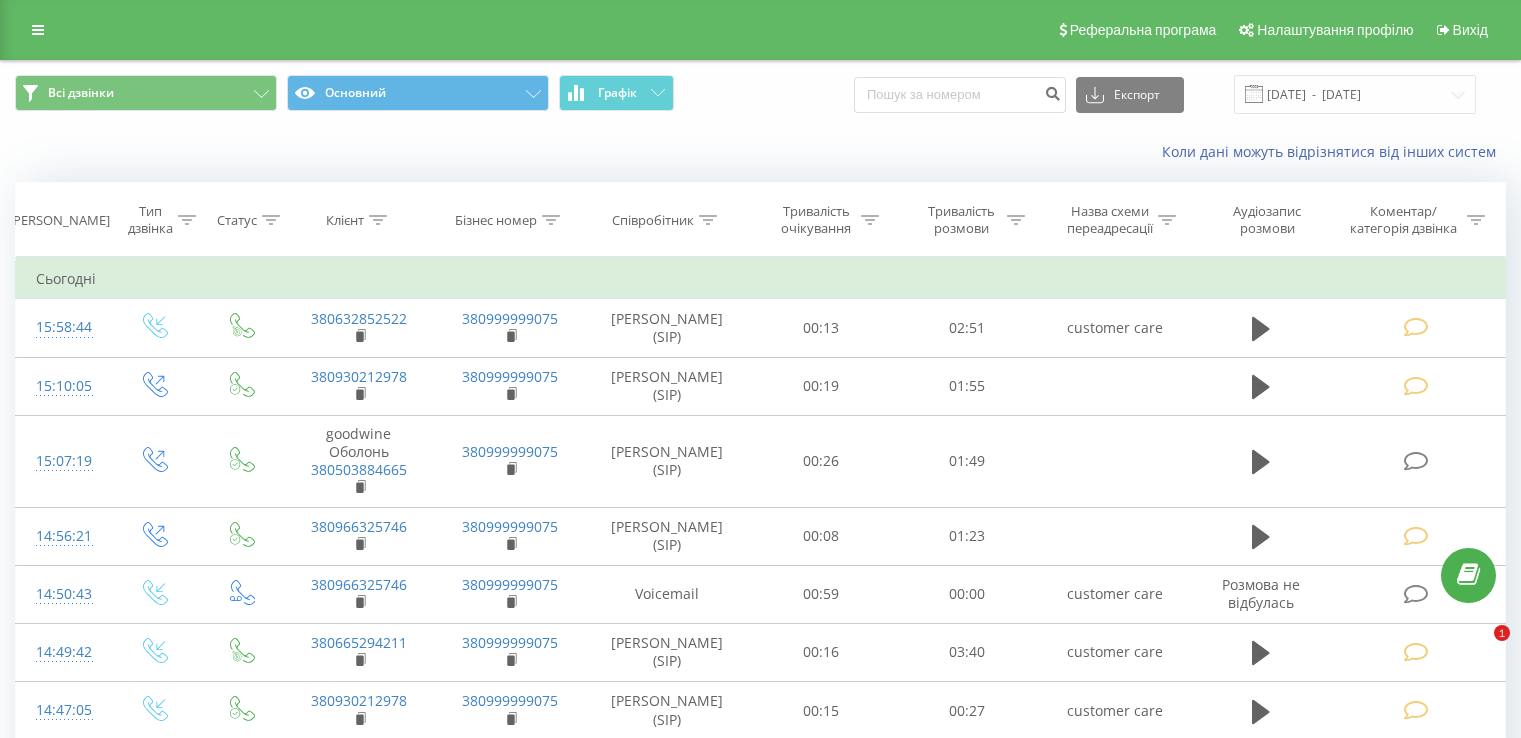 scroll, scrollTop: 0, scrollLeft: 0, axis: both 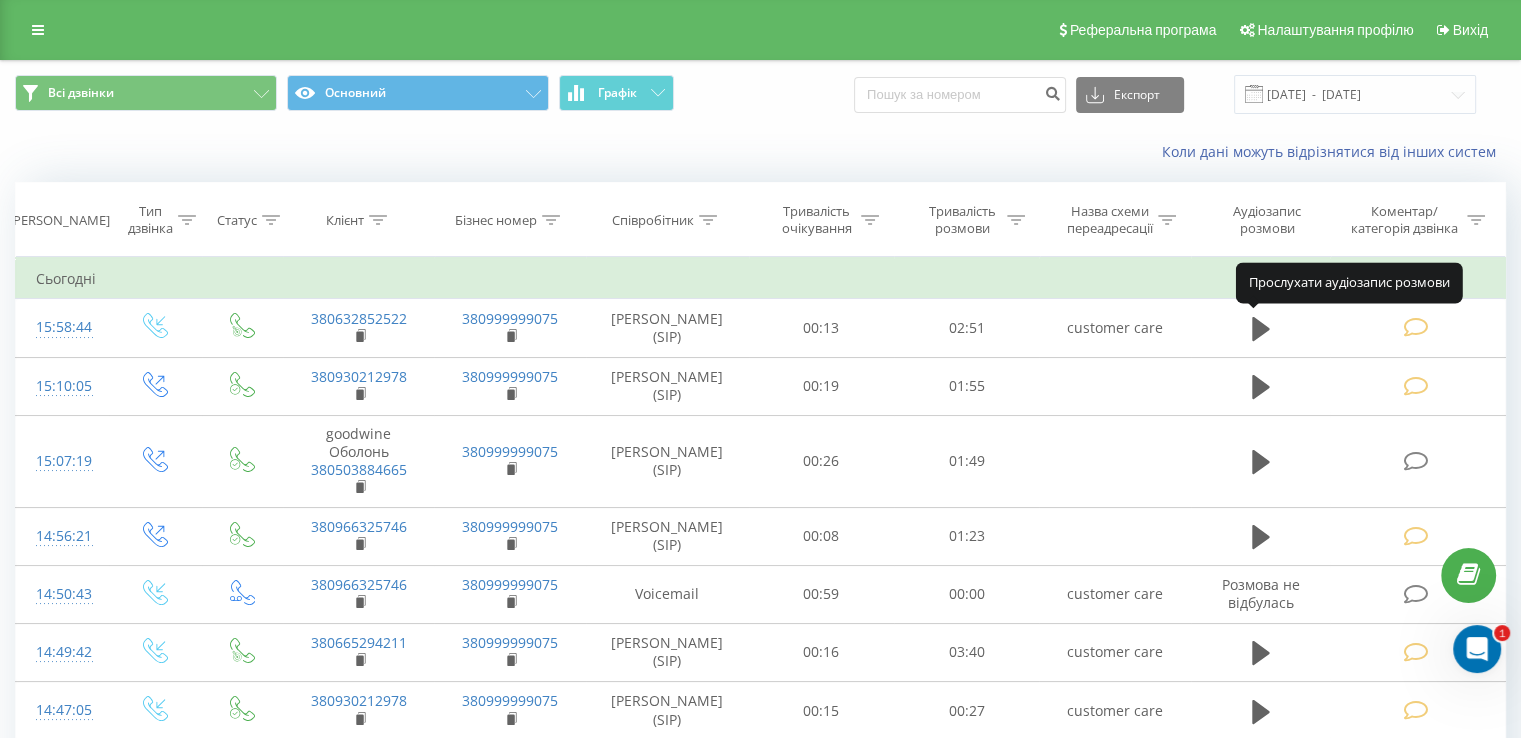 drag, startPoint x: 1256, startPoint y: 331, endPoint x: 1513, endPoint y: 275, distance: 263.03043 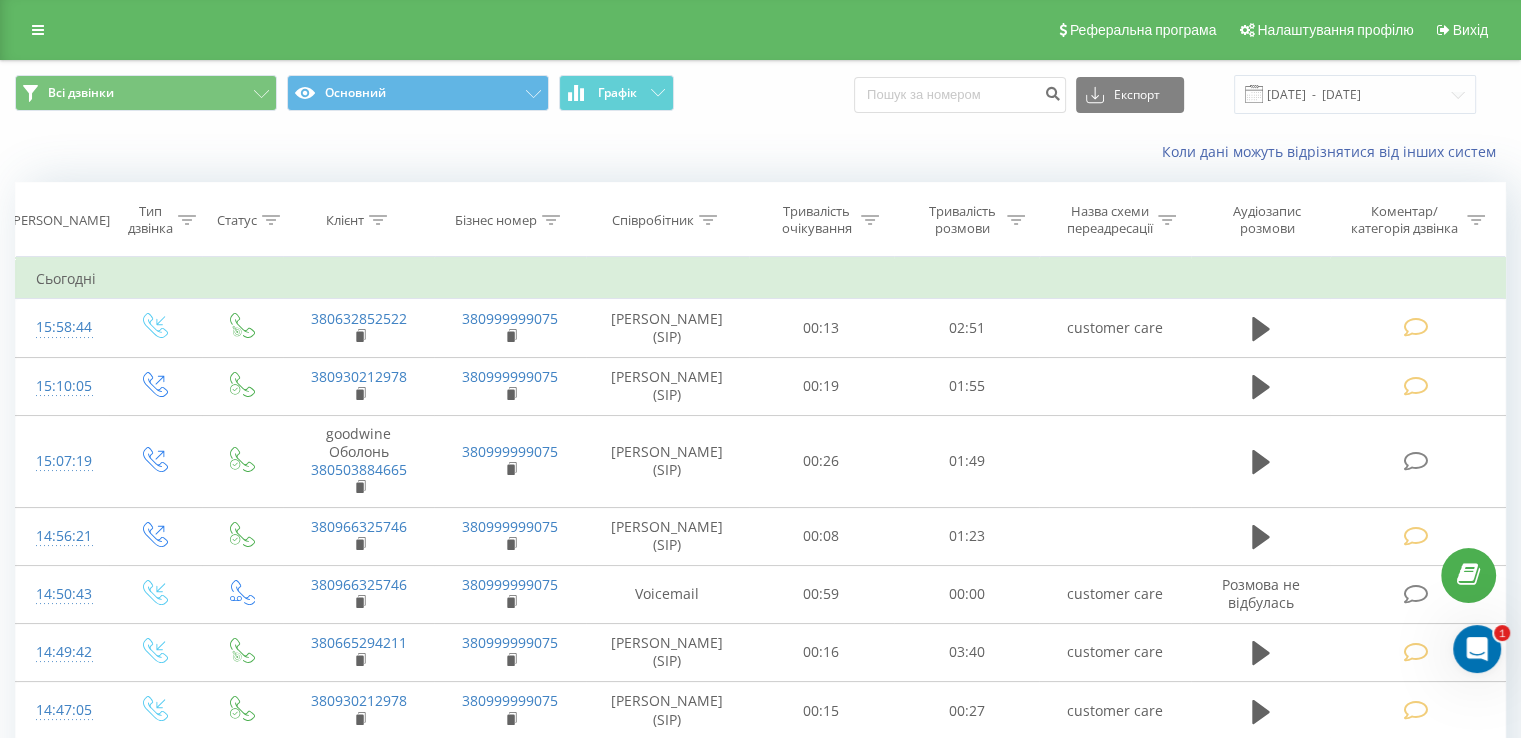 drag, startPoint x: 1127, startPoint y: 329, endPoint x: 1162, endPoint y: 271, distance: 67.74216 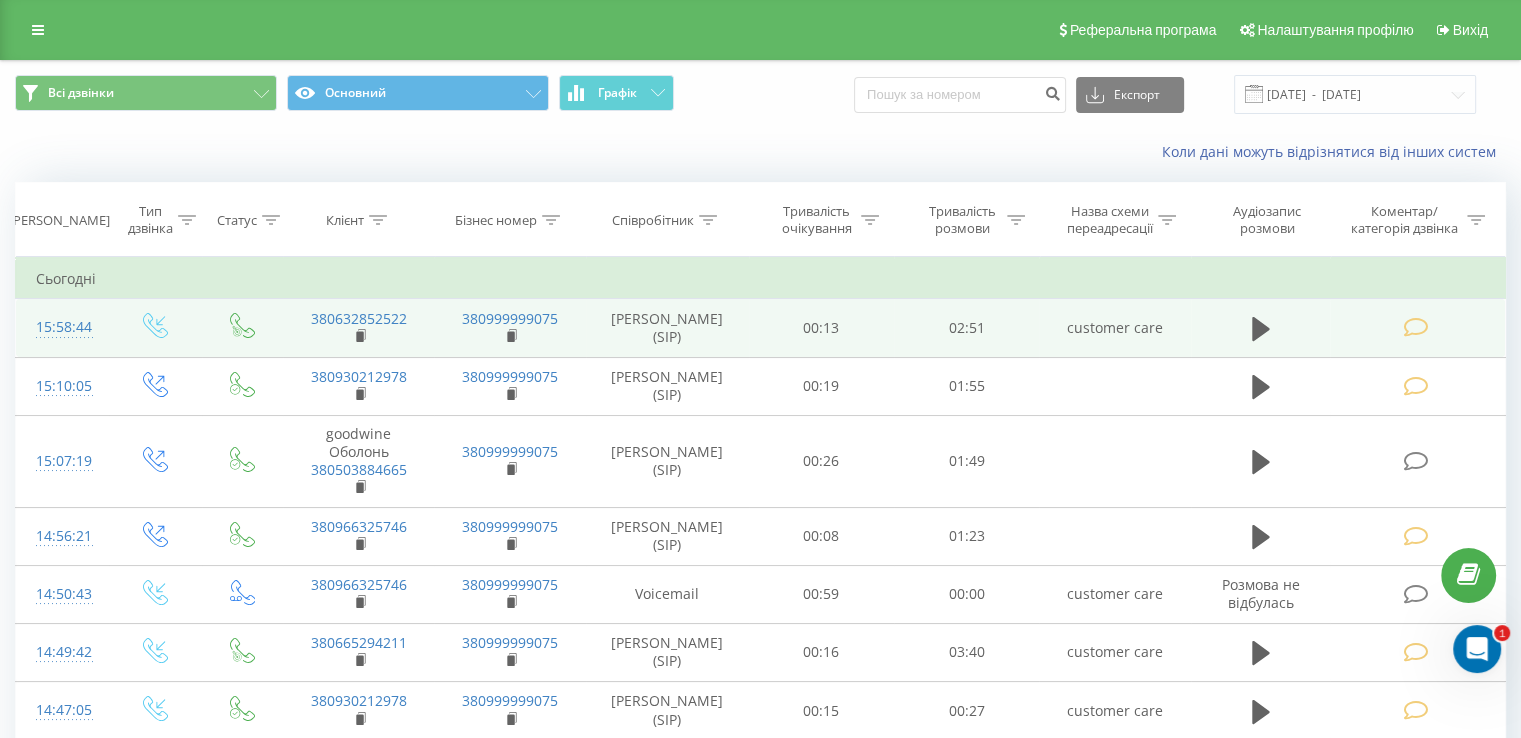 drag, startPoint x: 1426, startPoint y: 329, endPoint x: 1496, endPoint y: 330, distance: 70.00714 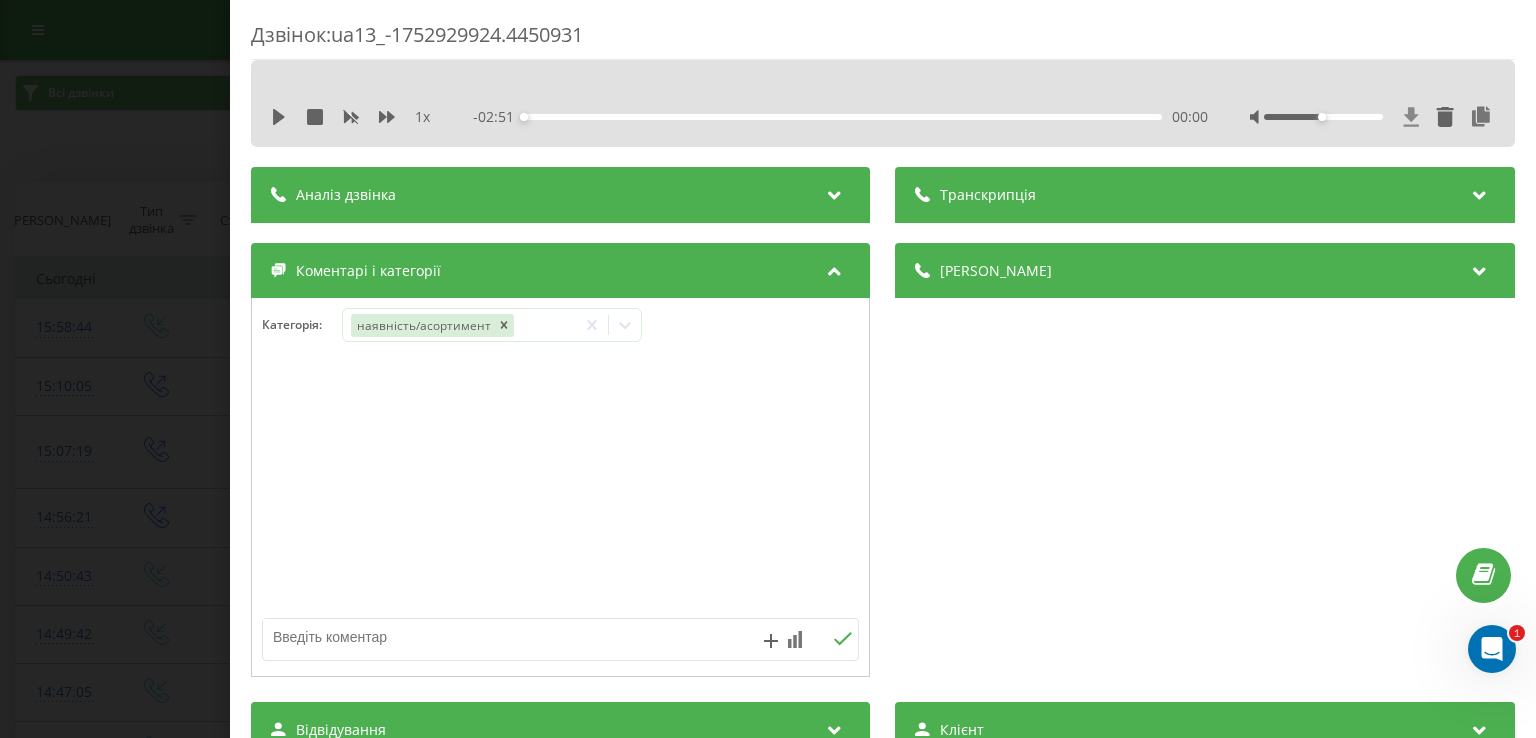 click 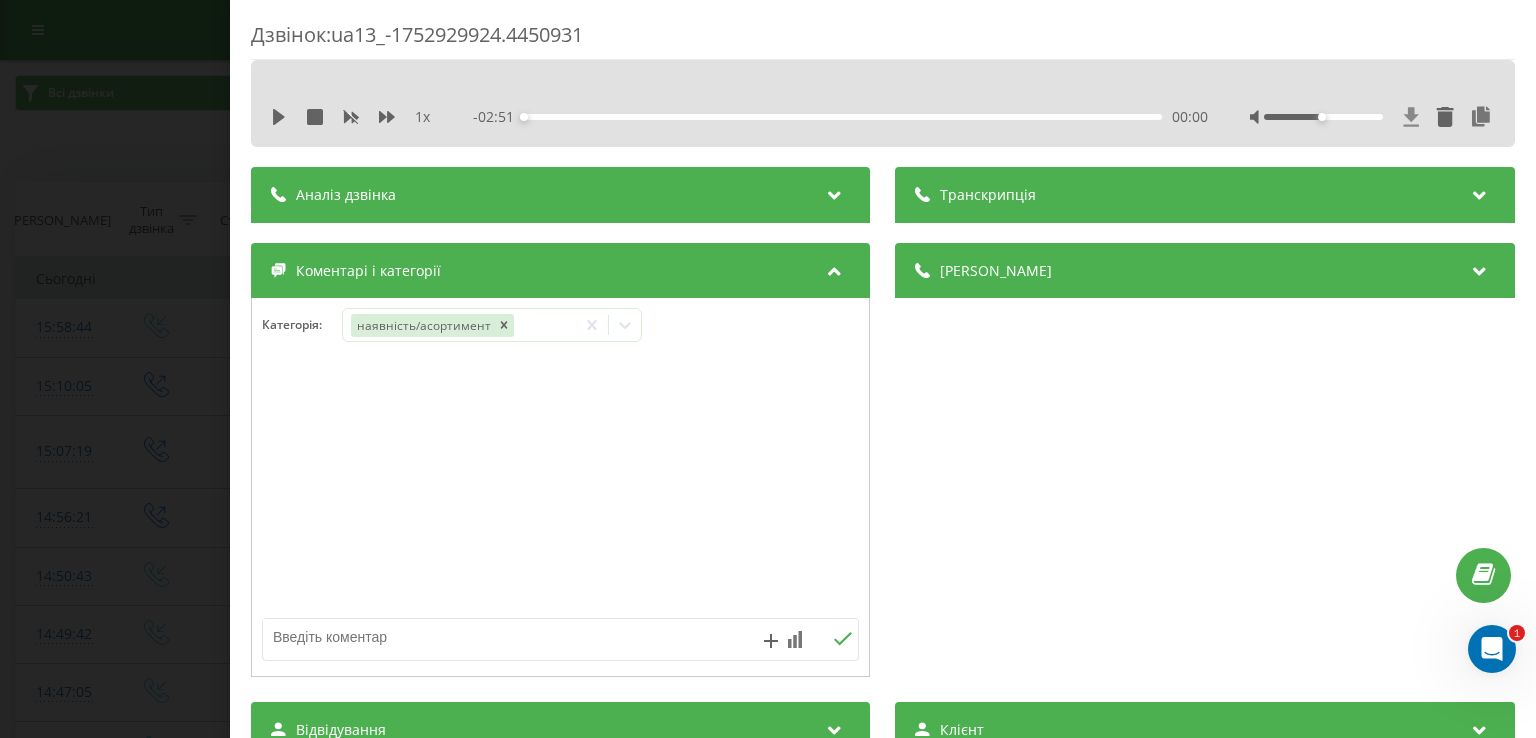 click 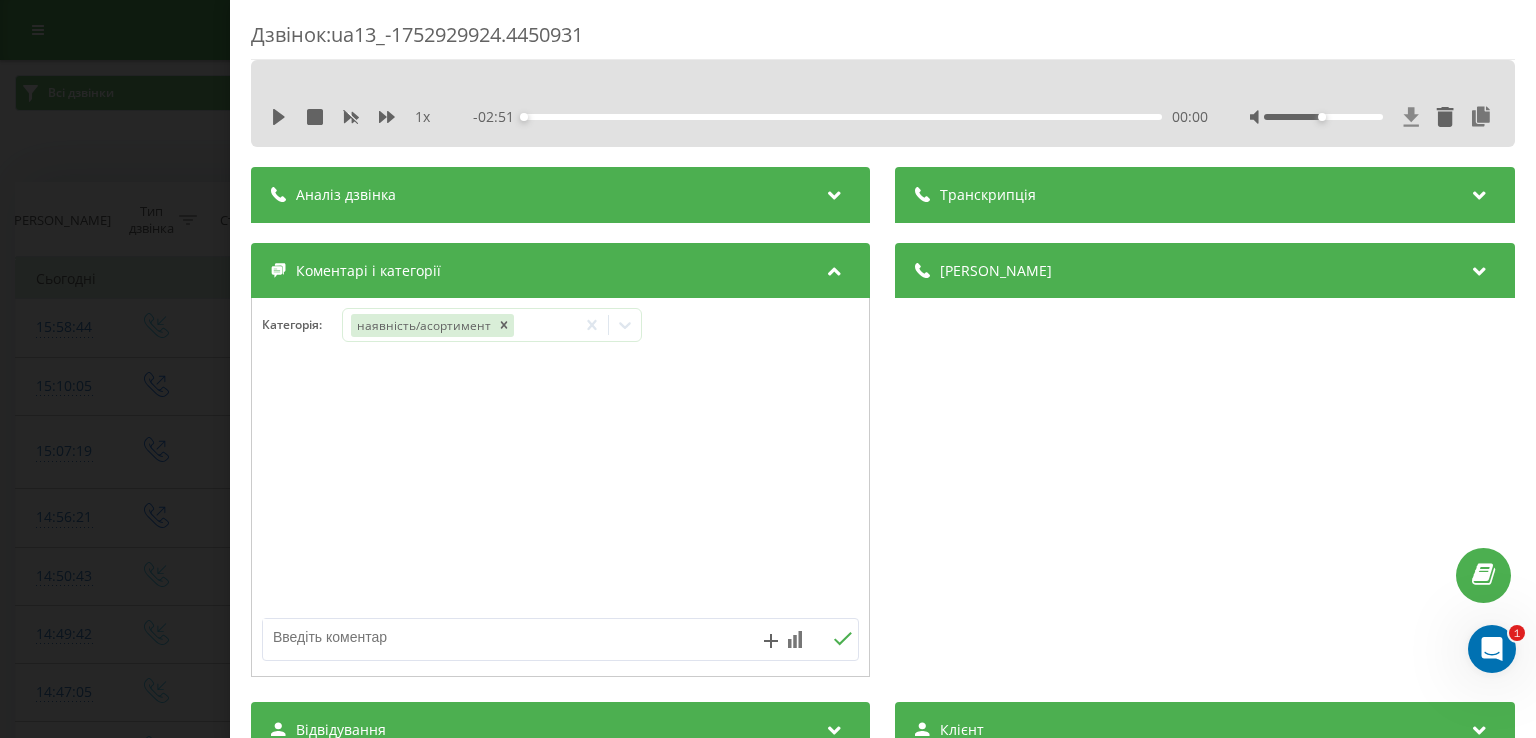 click 